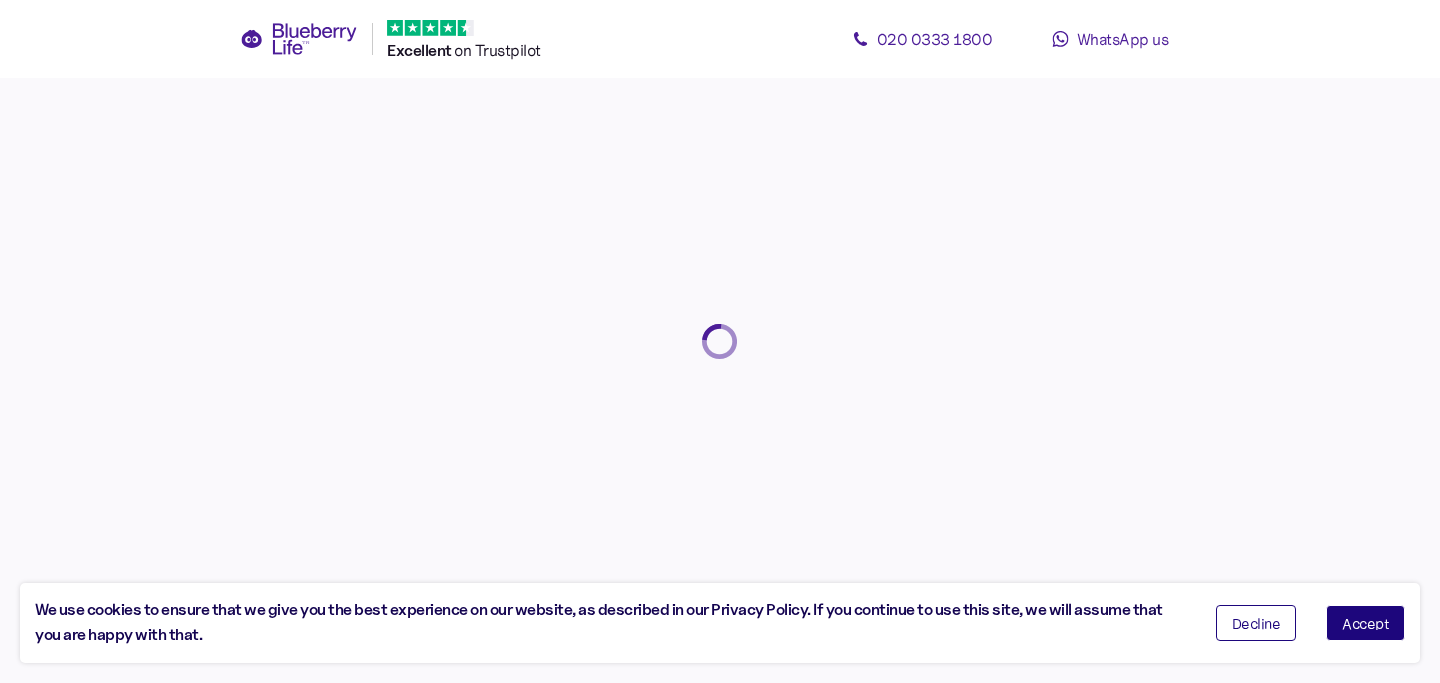 scroll, scrollTop: 0, scrollLeft: 0, axis: both 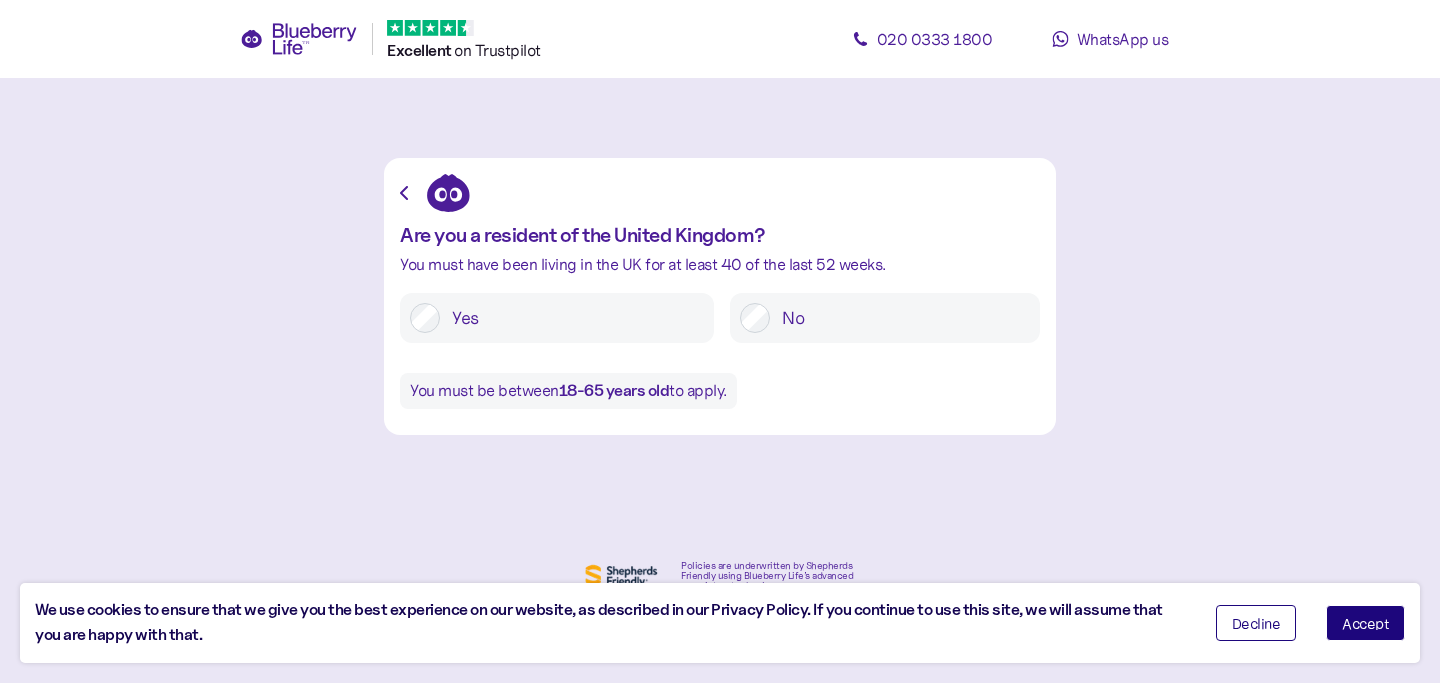 click on "Accept" at bounding box center (1365, 623) 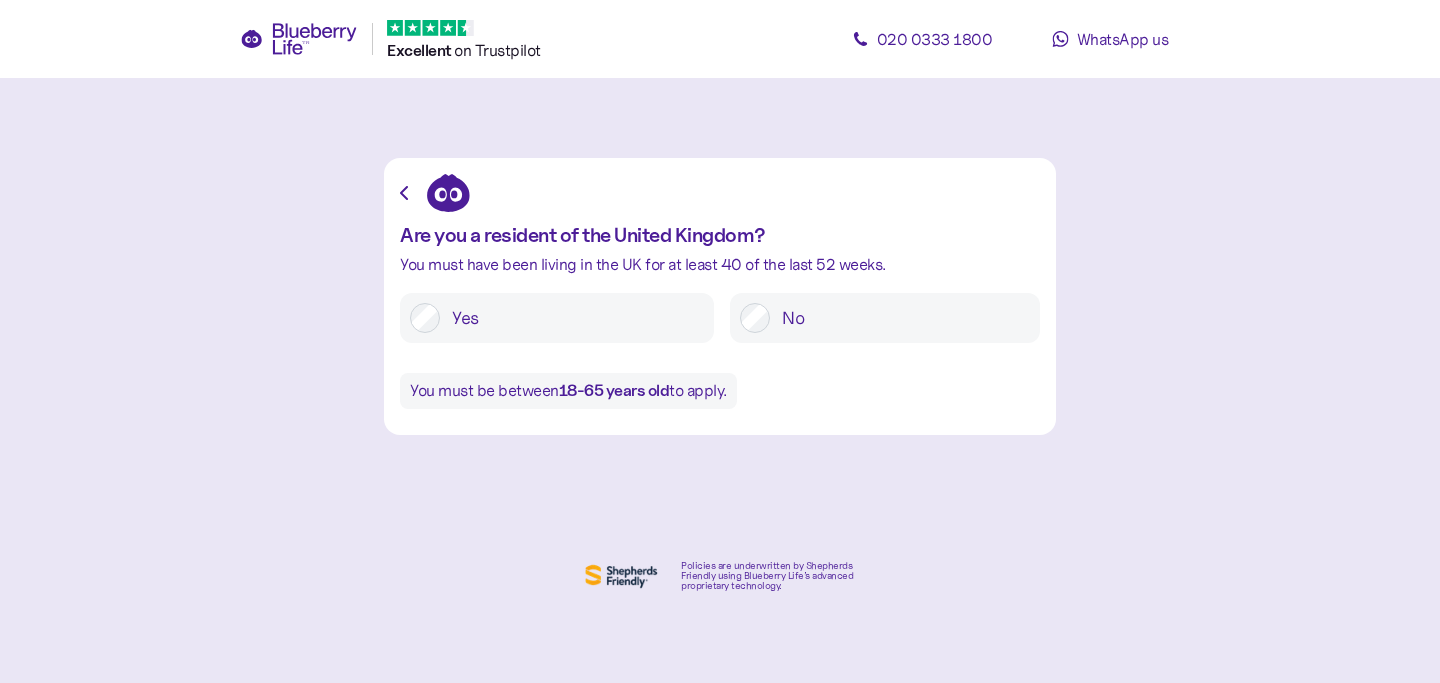 click on "Yes" at bounding box center [572, 318] 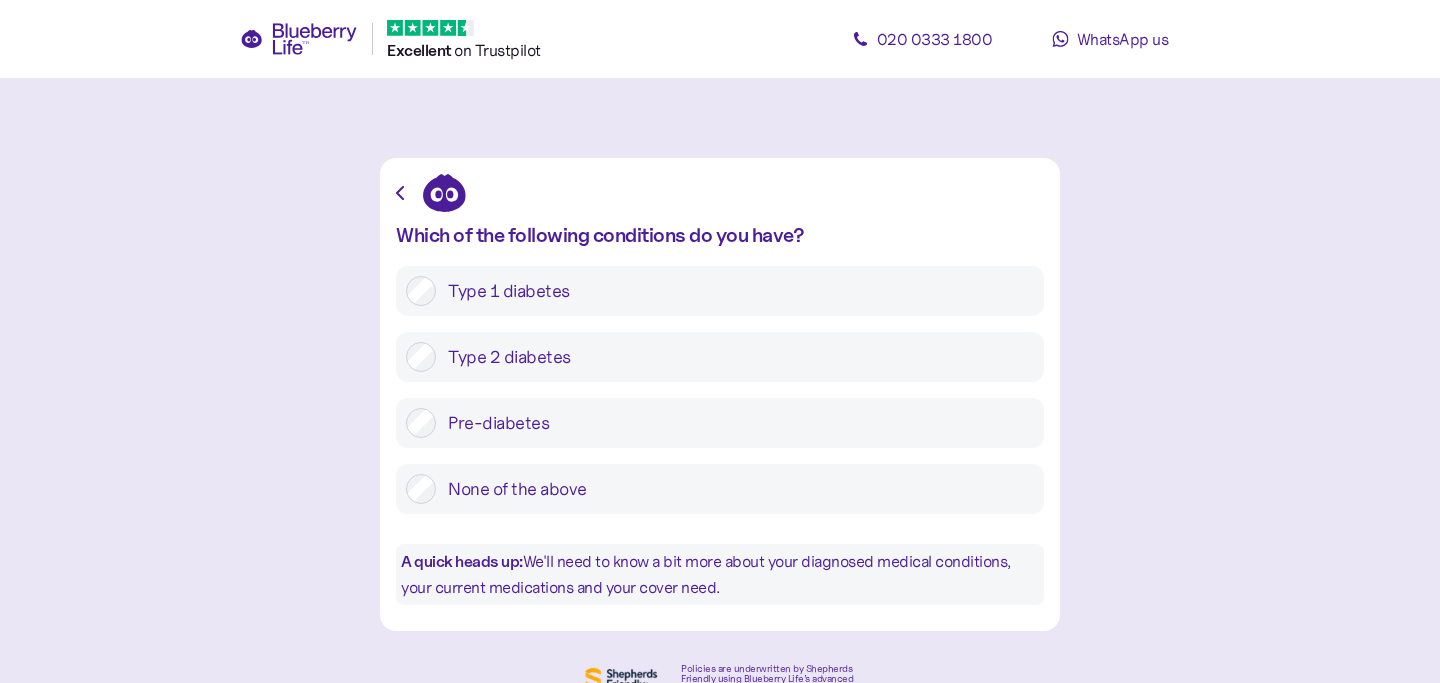 click on "Type 1 diabetes" at bounding box center [735, 291] 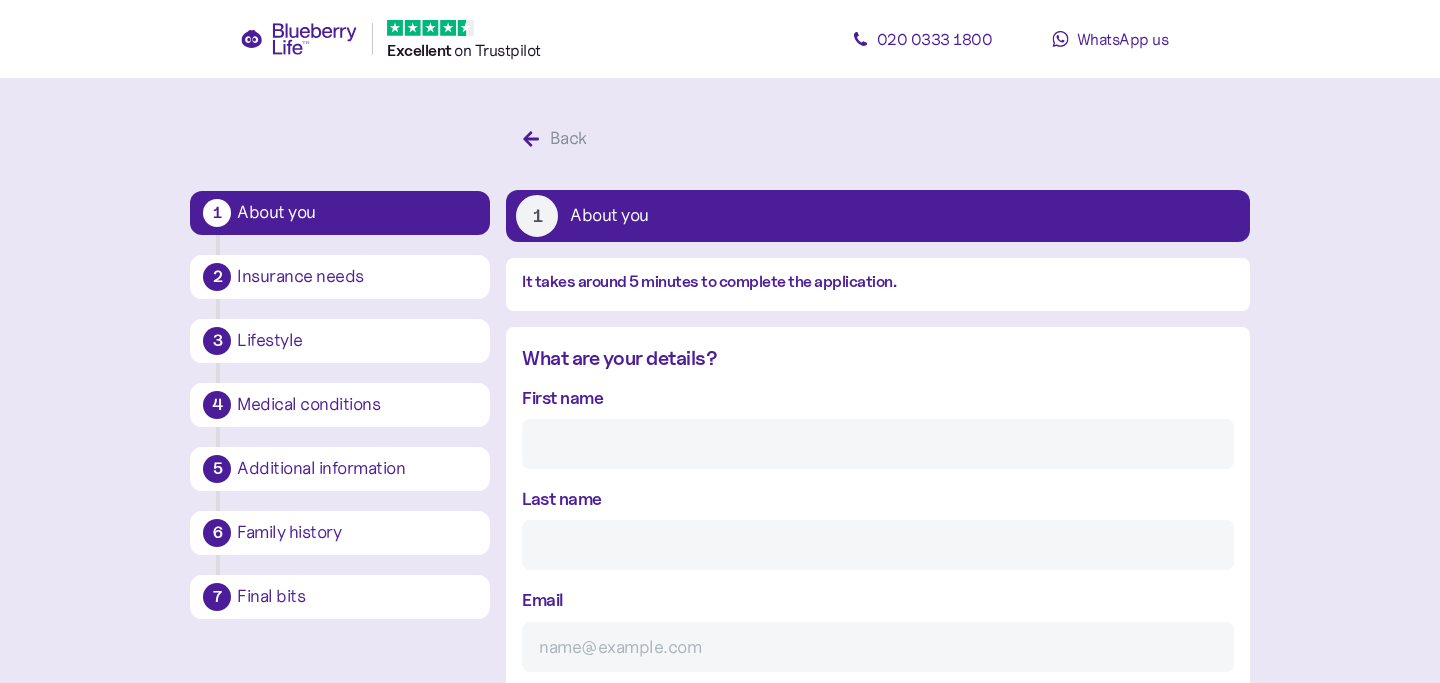 scroll, scrollTop: 38, scrollLeft: 0, axis: vertical 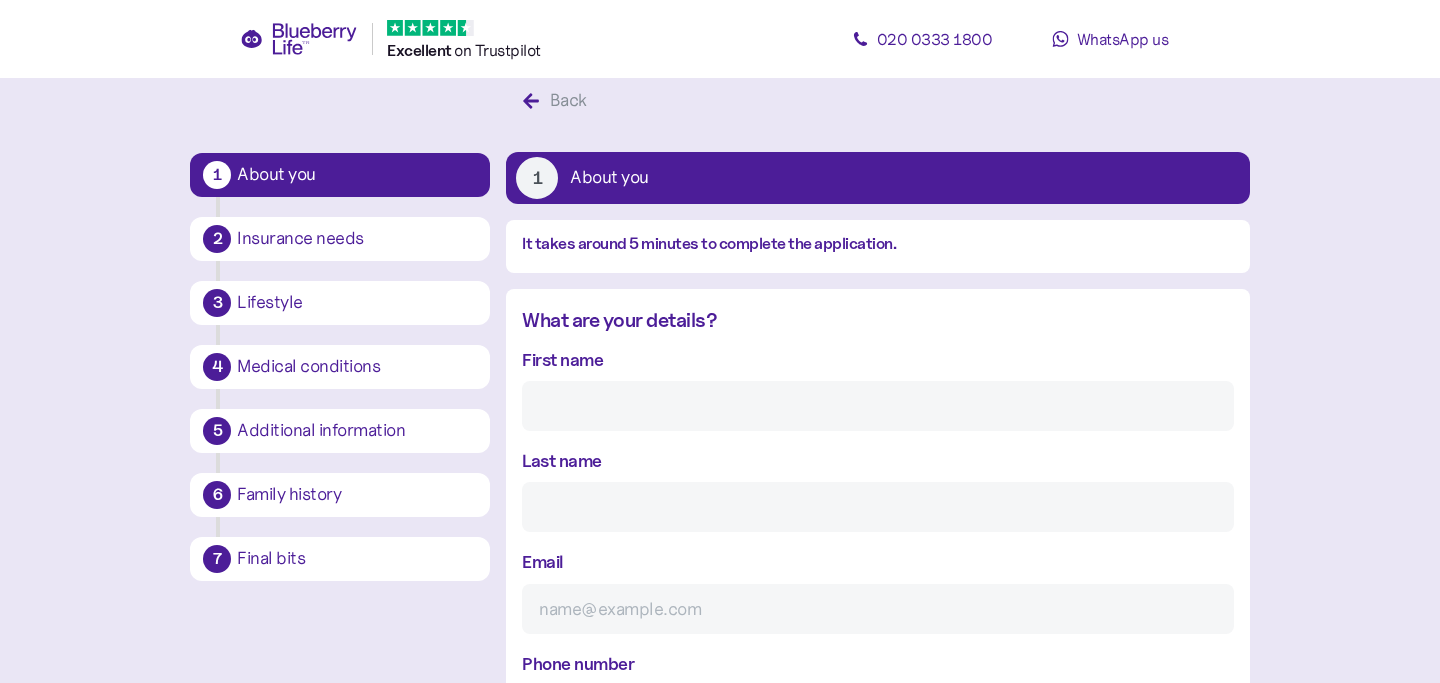 click on "First name" at bounding box center (877, 406) 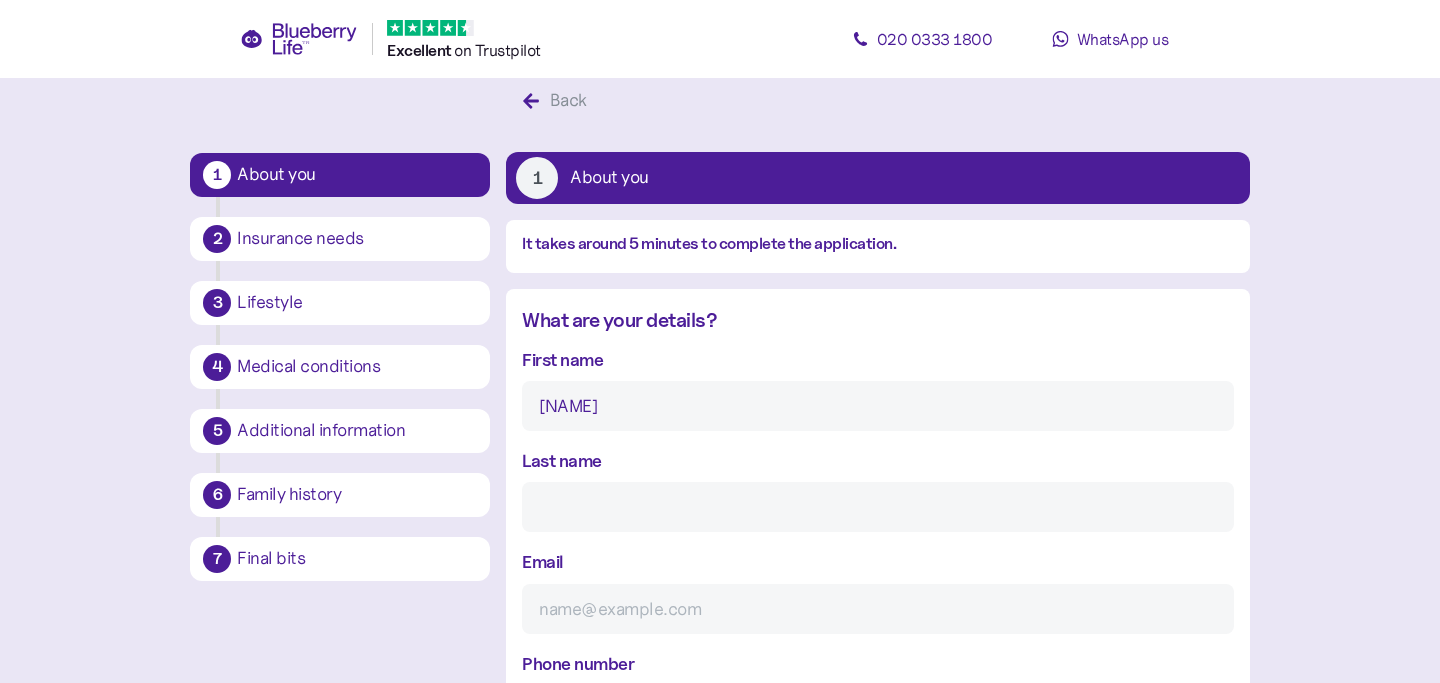 type on "Bower" 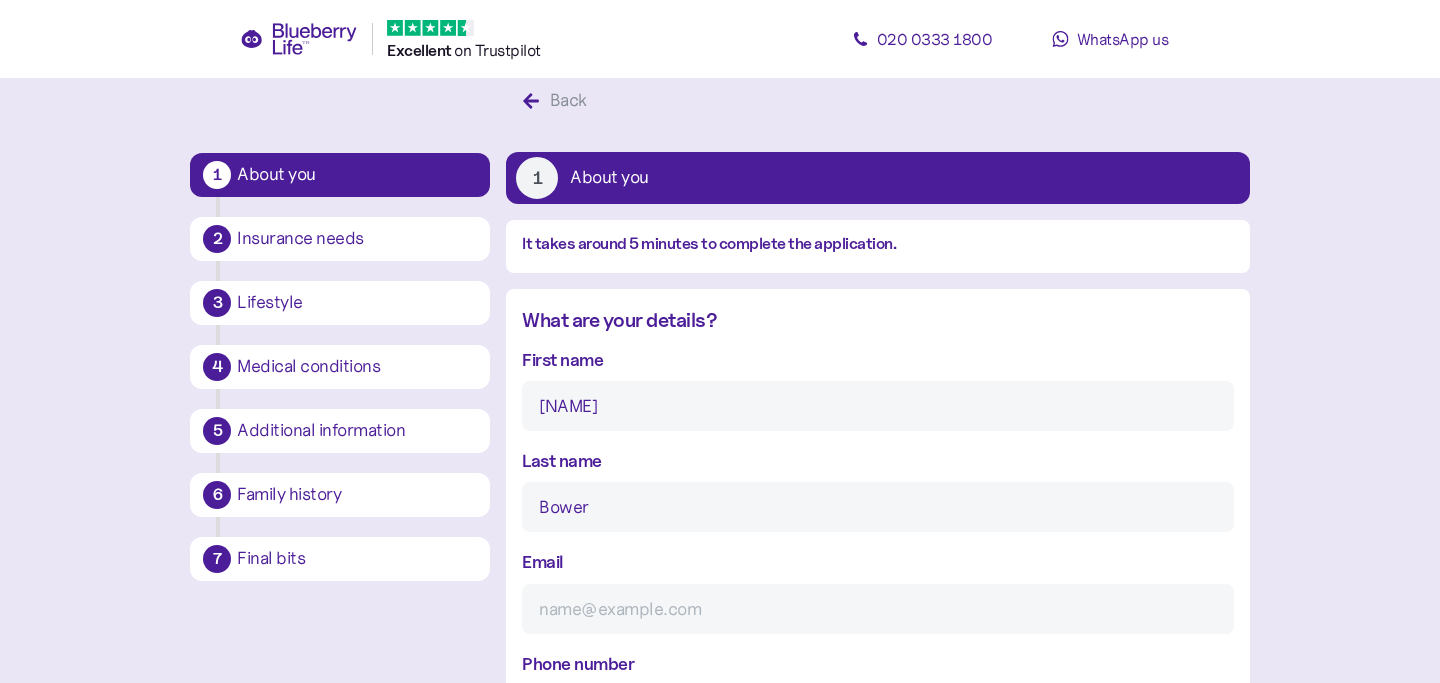 type on "[USERNAME]@[DOMAIN]" 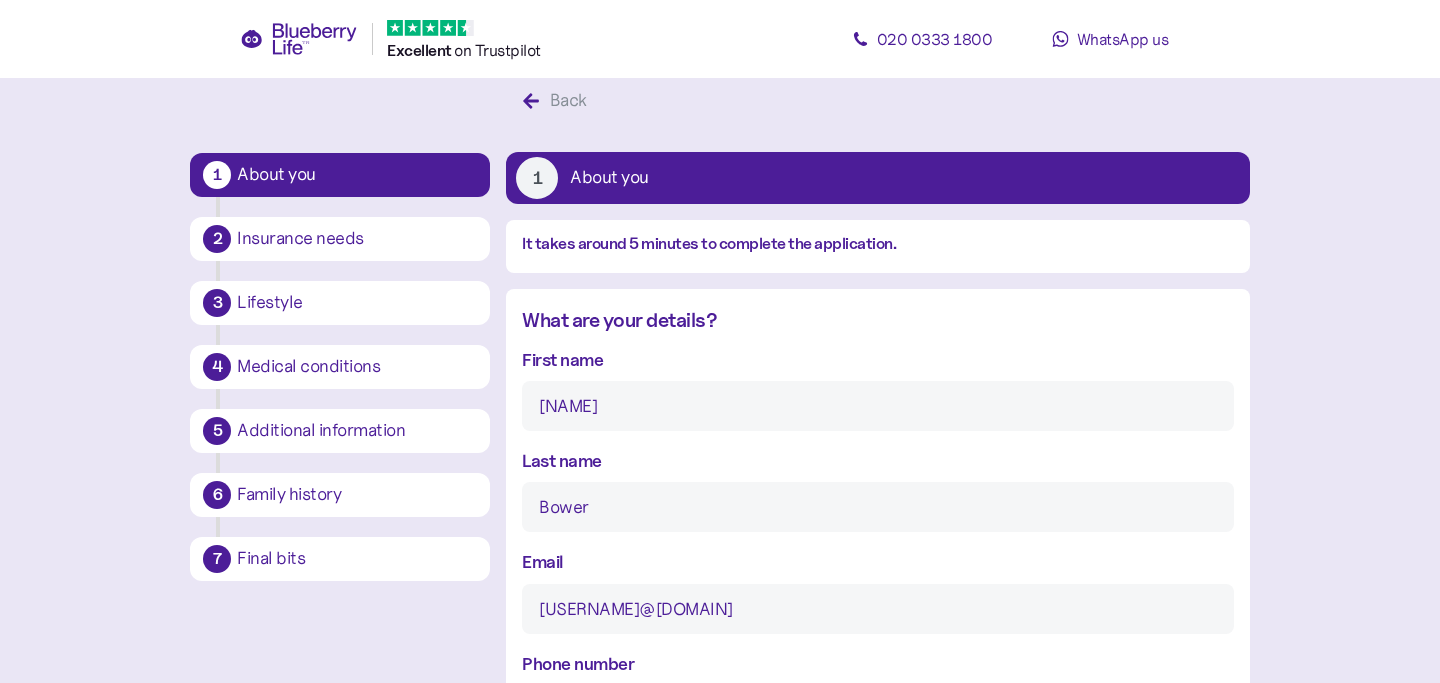 type on "**********" 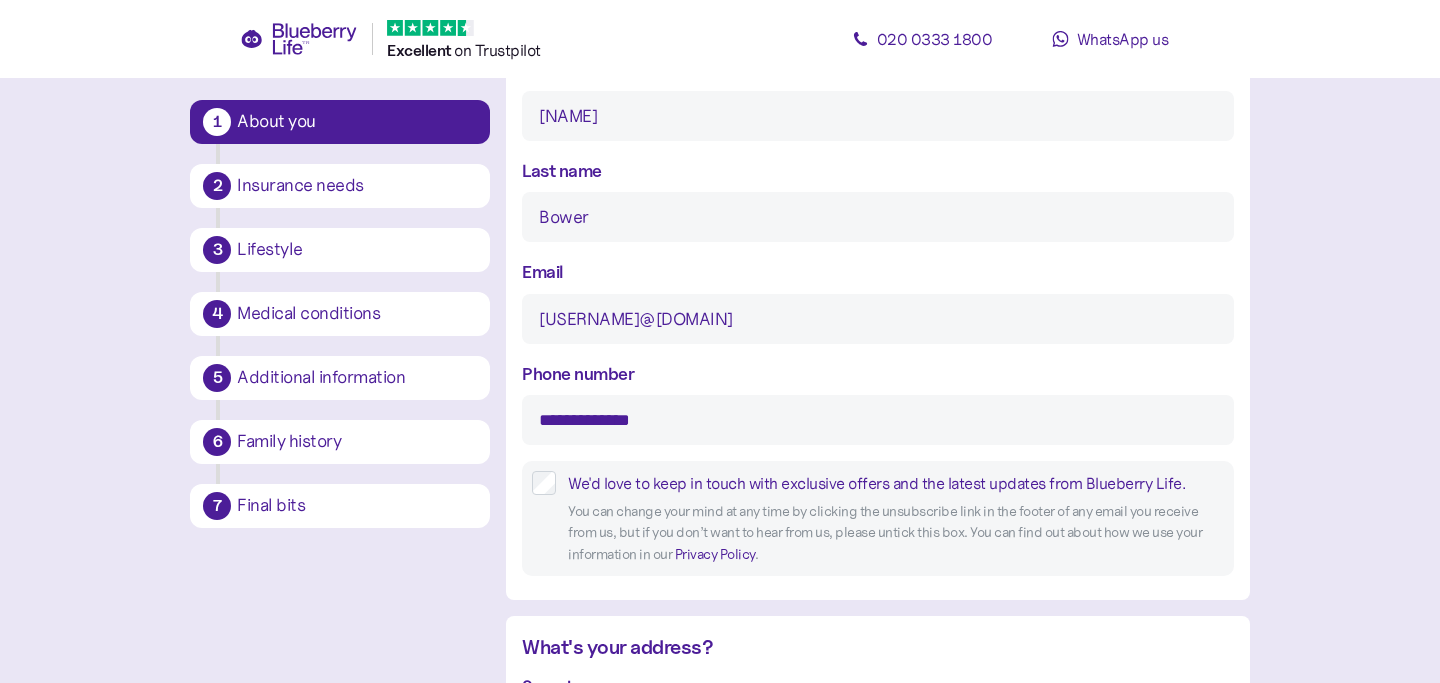 scroll, scrollTop: 350, scrollLeft: 0, axis: vertical 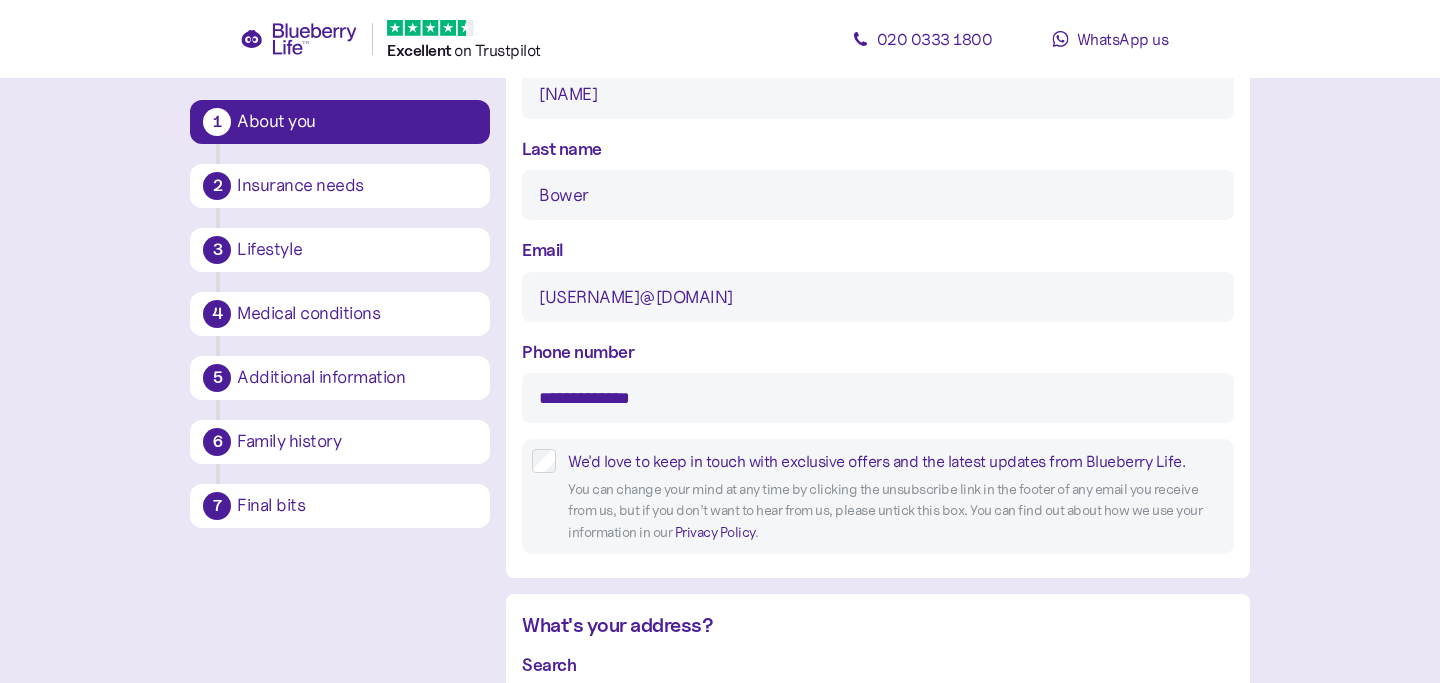 click on "You can change your mind at any time by clicking the unsubscribe link in the footer of any email you receive from us, but if you don’t want to hear from us, please untick this box. You can find out about how we use your information in our   Privacy Policy ." at bounding box center (895, 511) 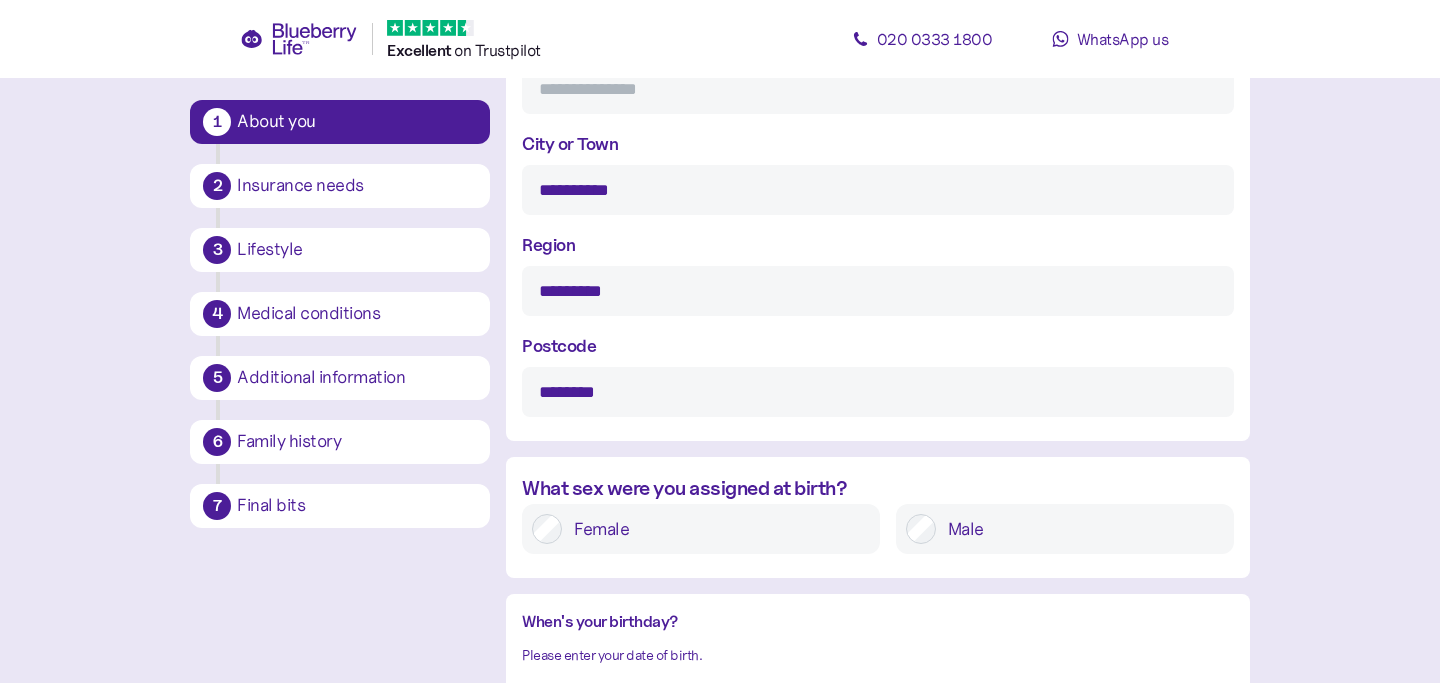 scroll, scrollTop: 1195, scrollLeft: 0, axis: vertical 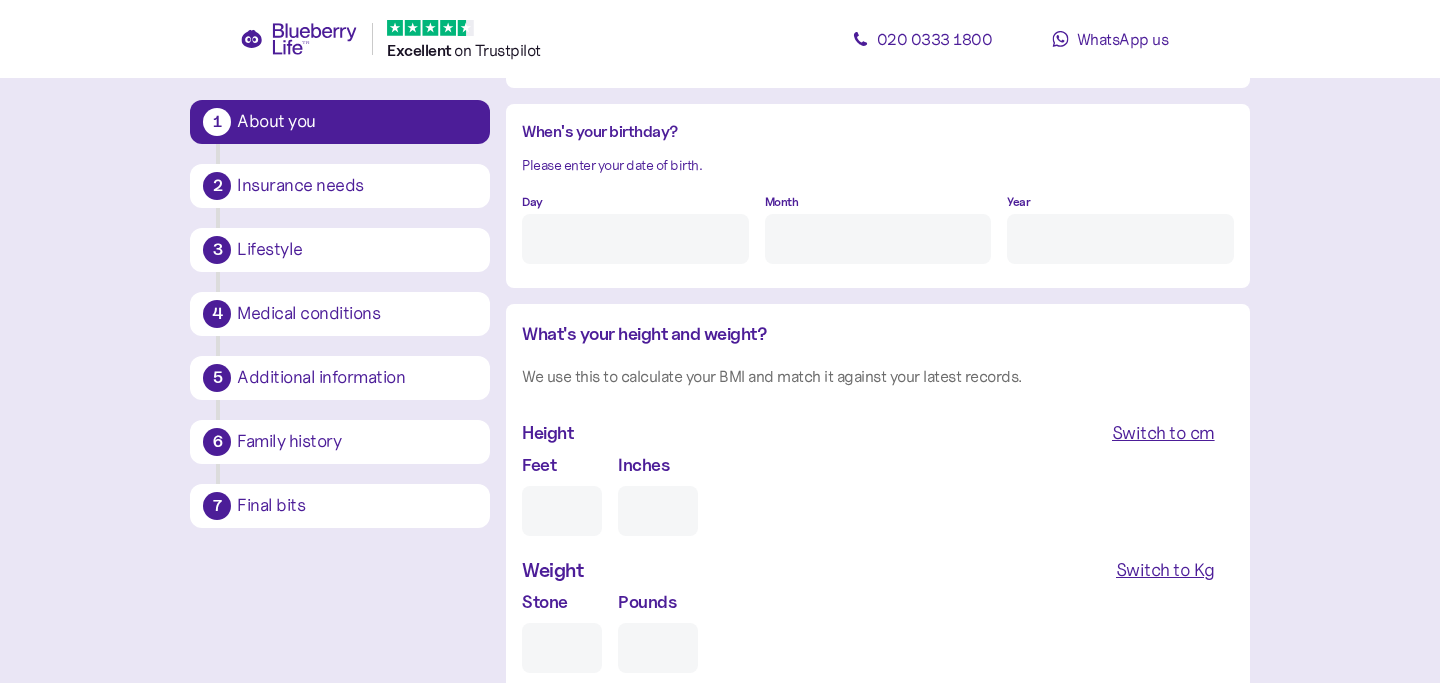 click on "Day" at bounding box center [635, 239] 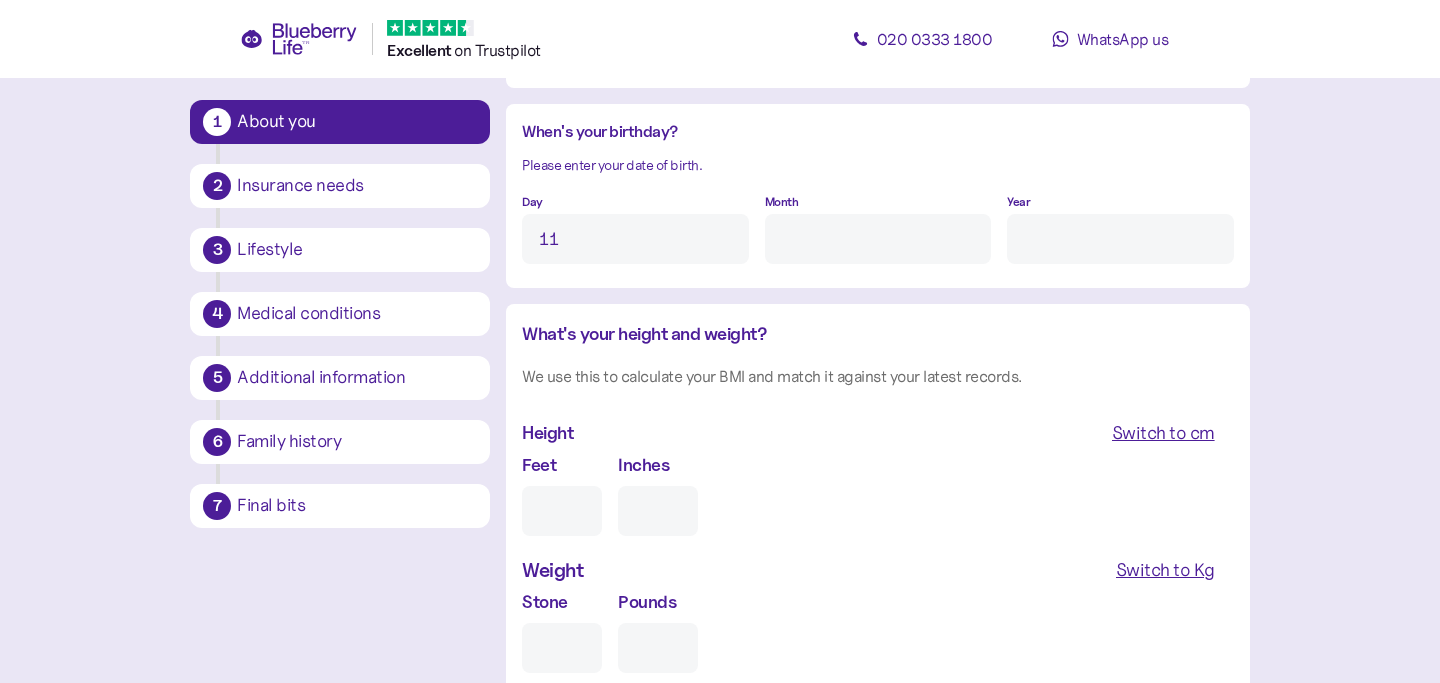 click on "Month" at bounding box center (878, 239) 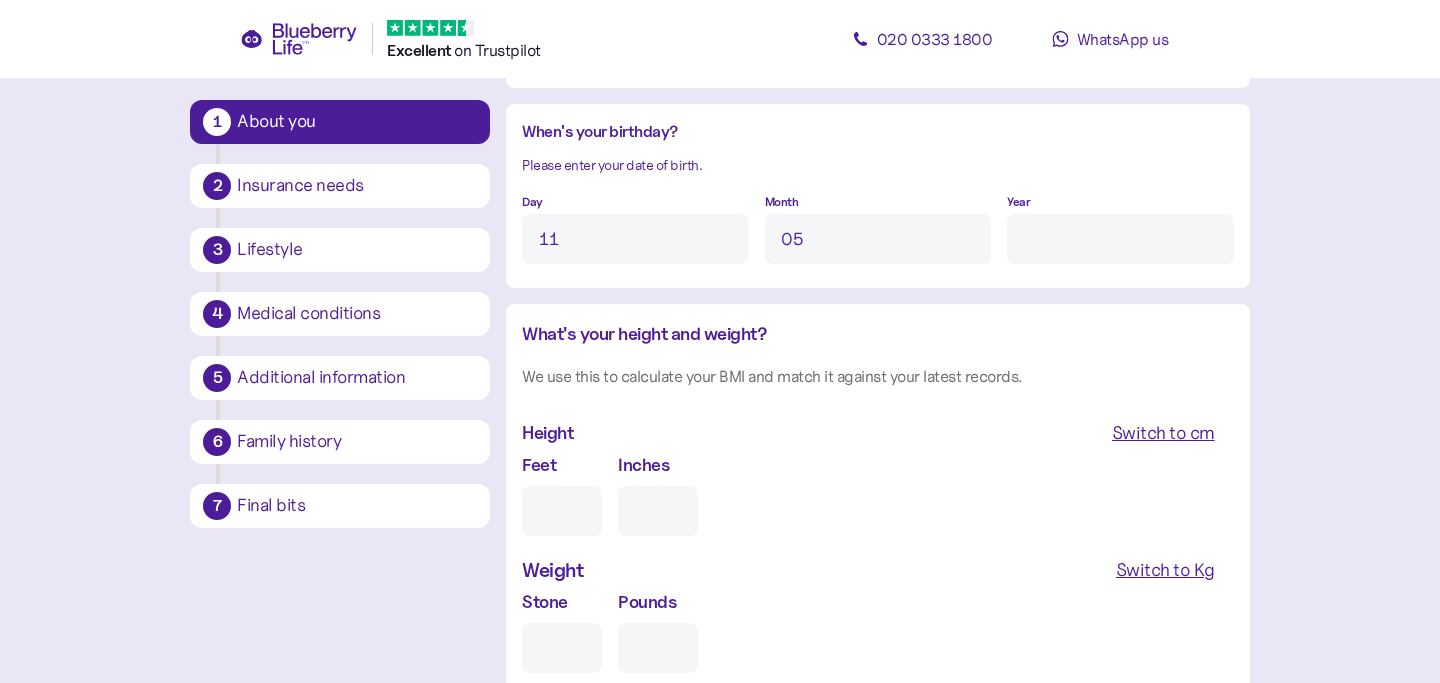 type on "5" 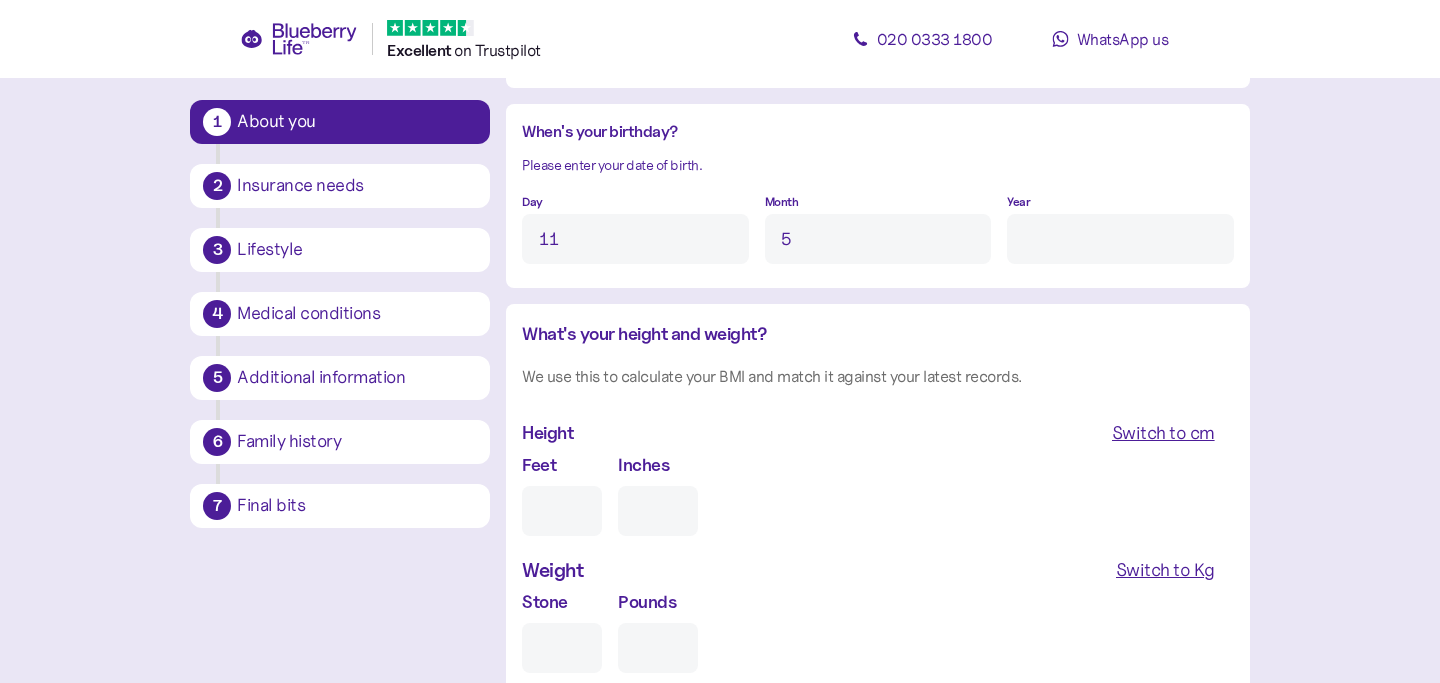 click on "Year" at bounding box center (1120, 239) 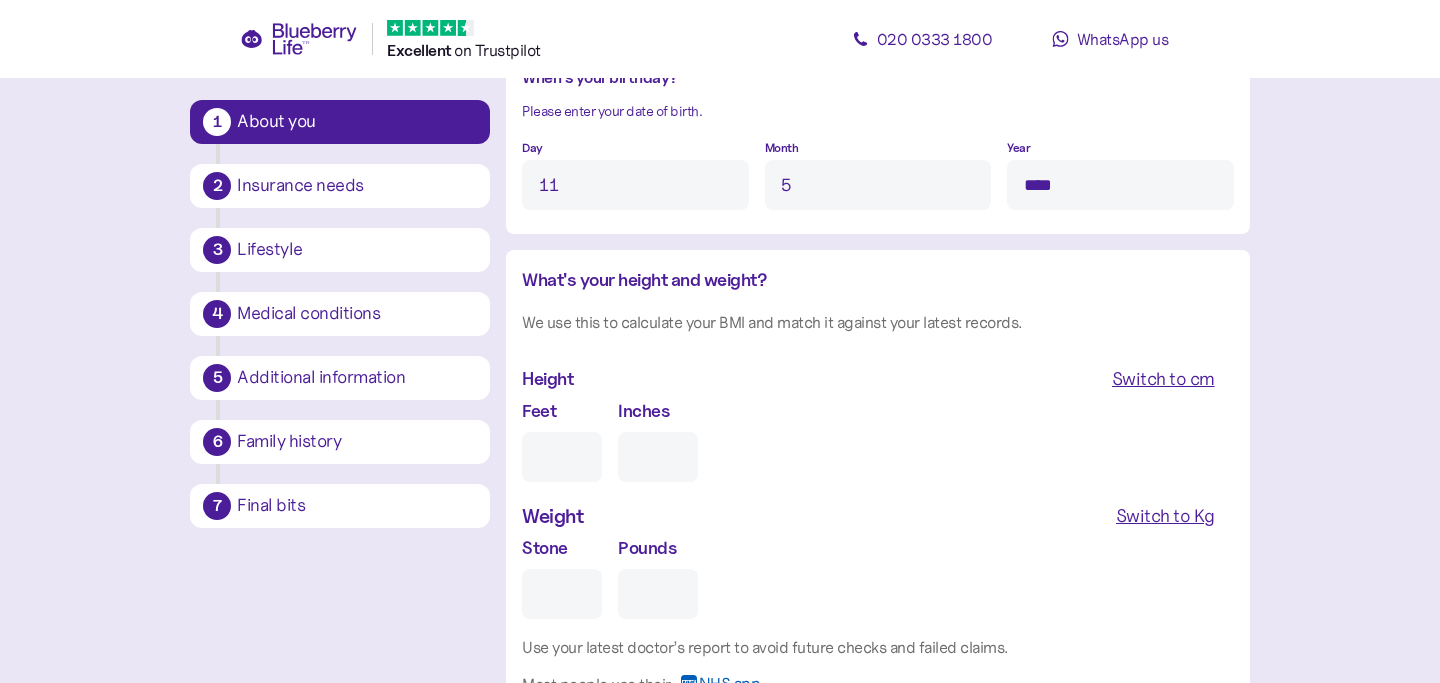 scroll, scrollTop: 1737, scrollLeft: 0, axis: vertical 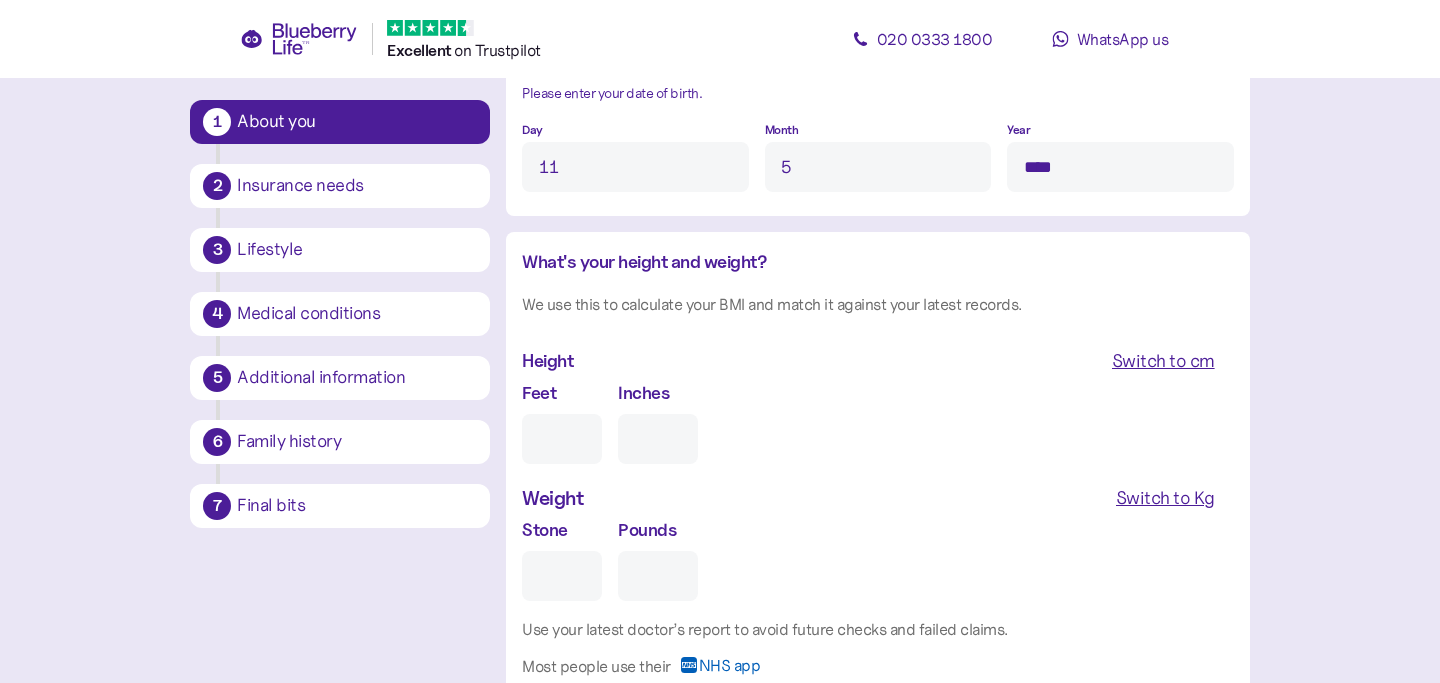 click on "Feet" at bounding box center (562, 439) 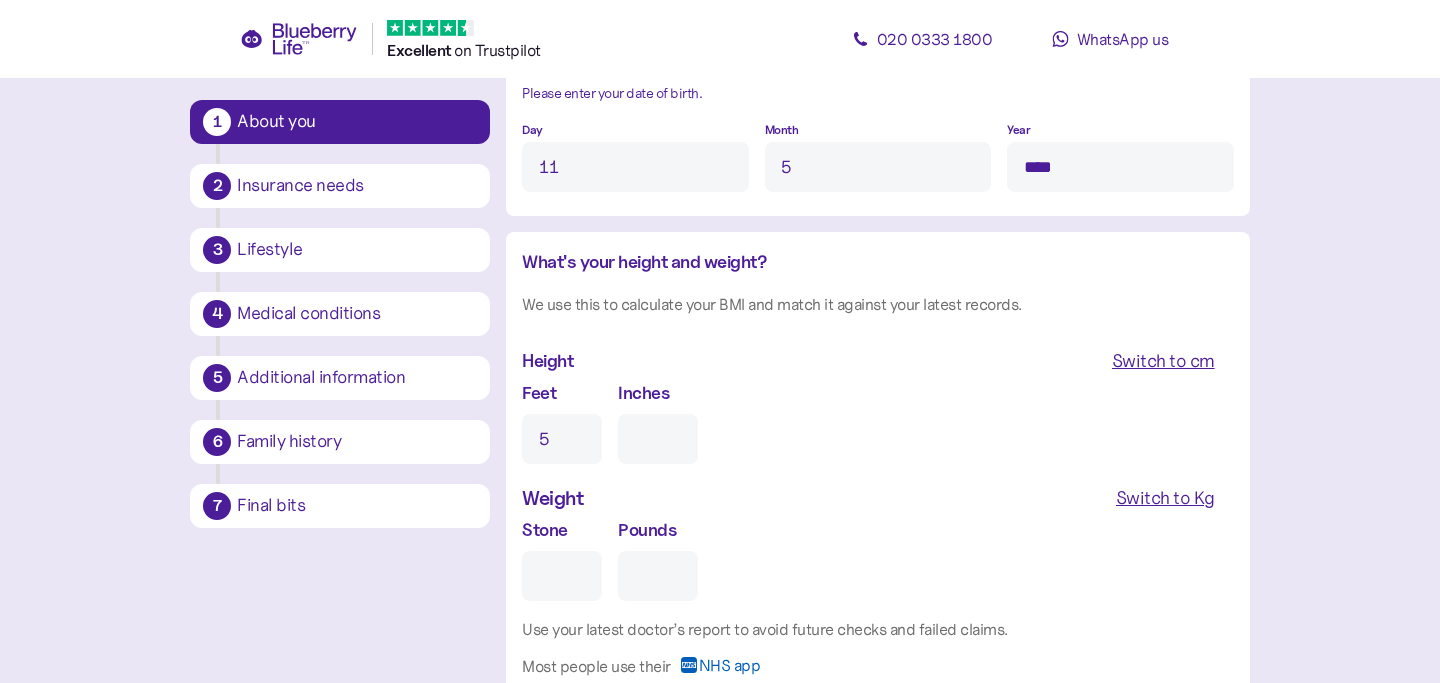 type on "0" 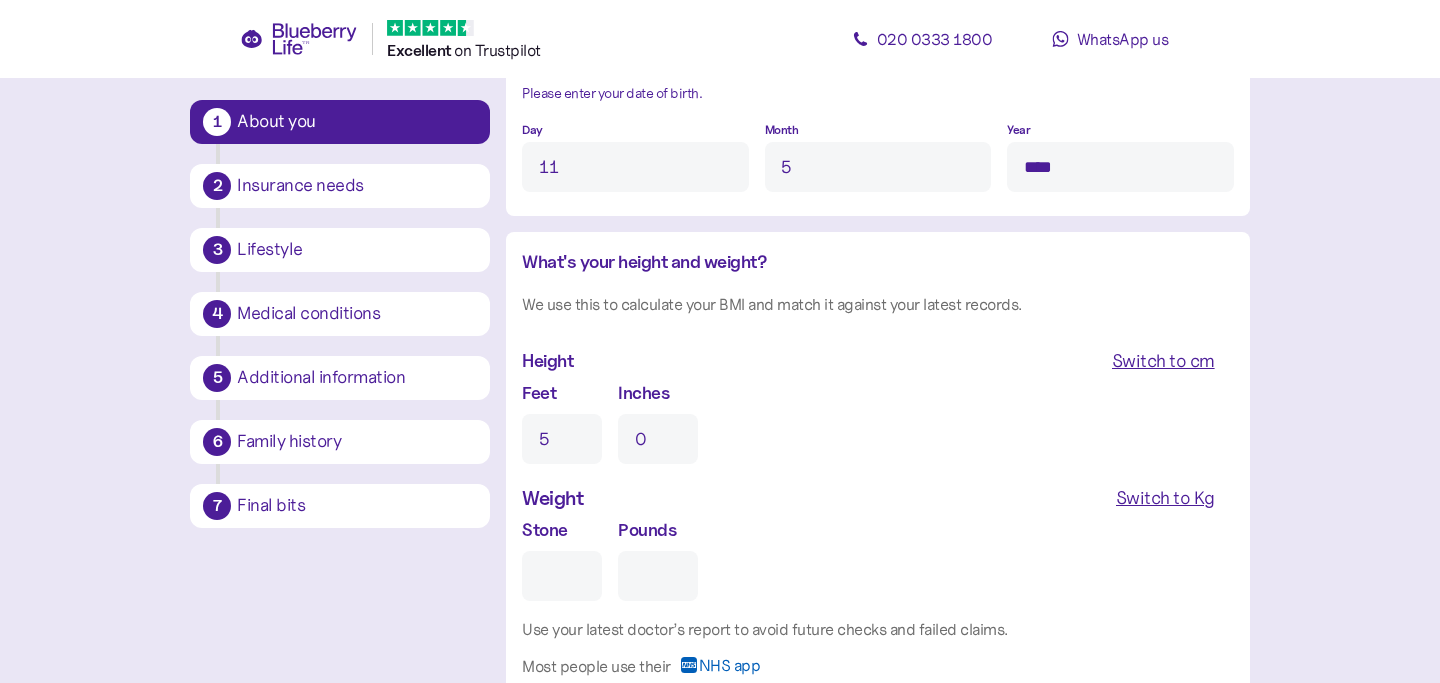 type on "5" 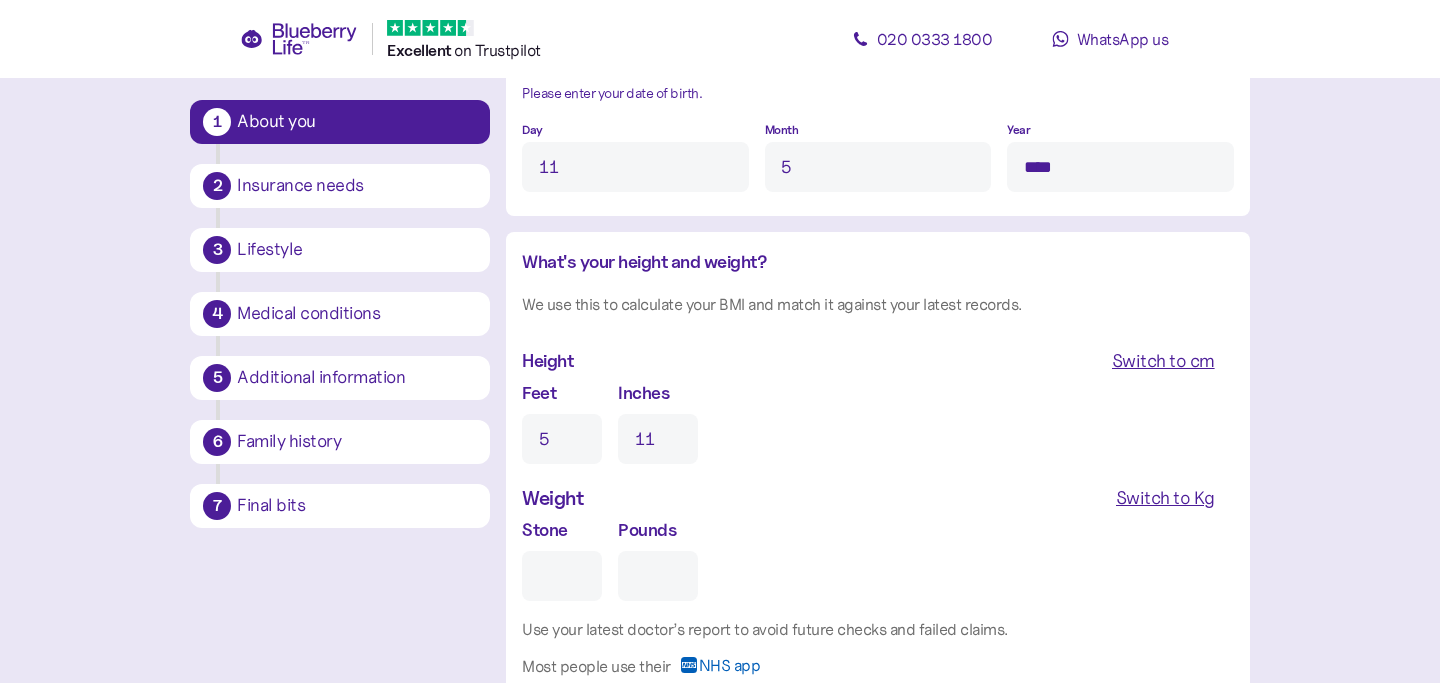 type on "11" 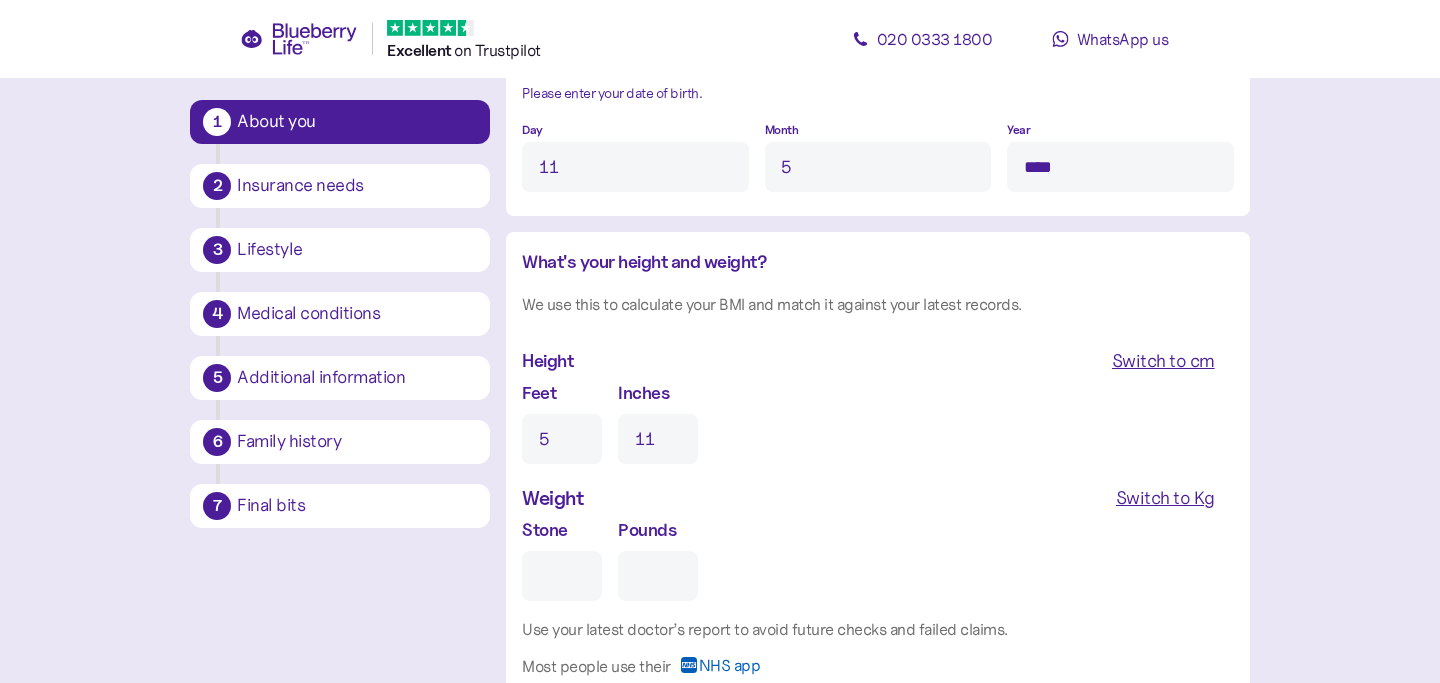 click on "Switch to Kg" at bounding box center (1165, 498) 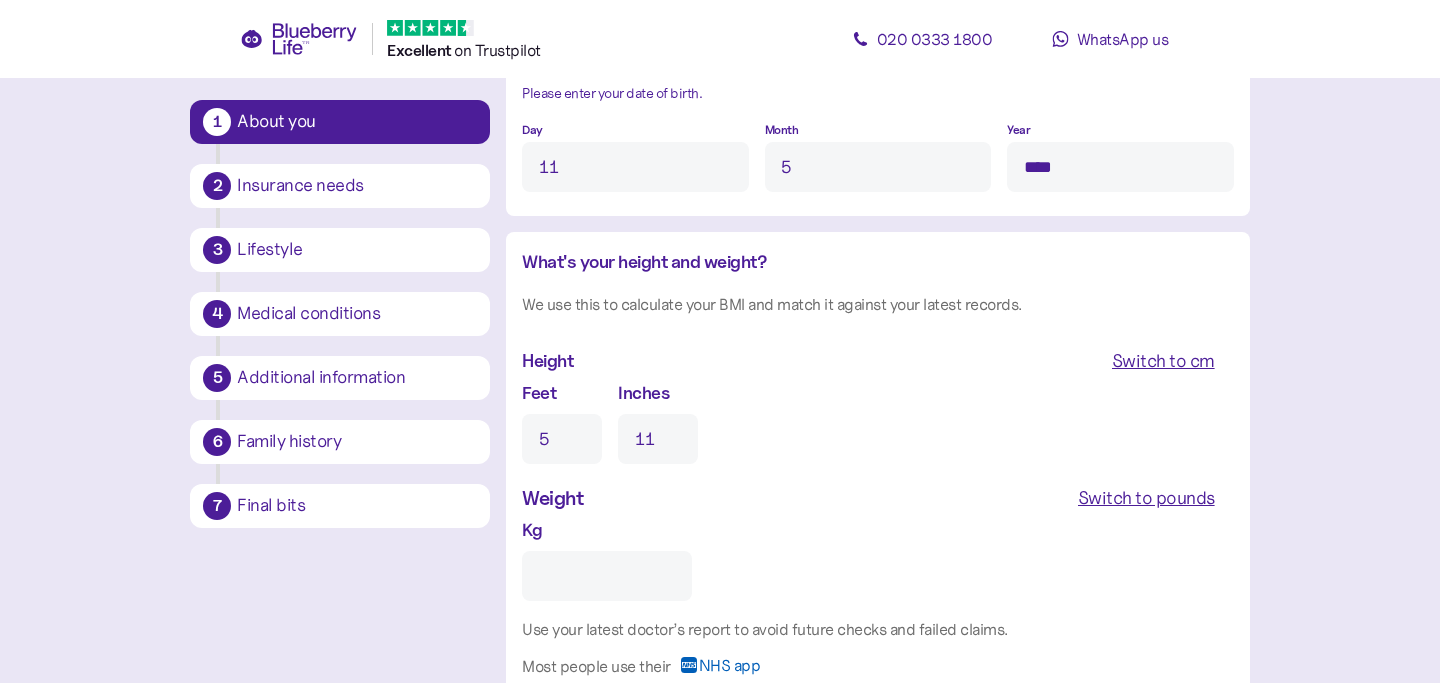 click on "Kg" at bounding box center (607, 576) 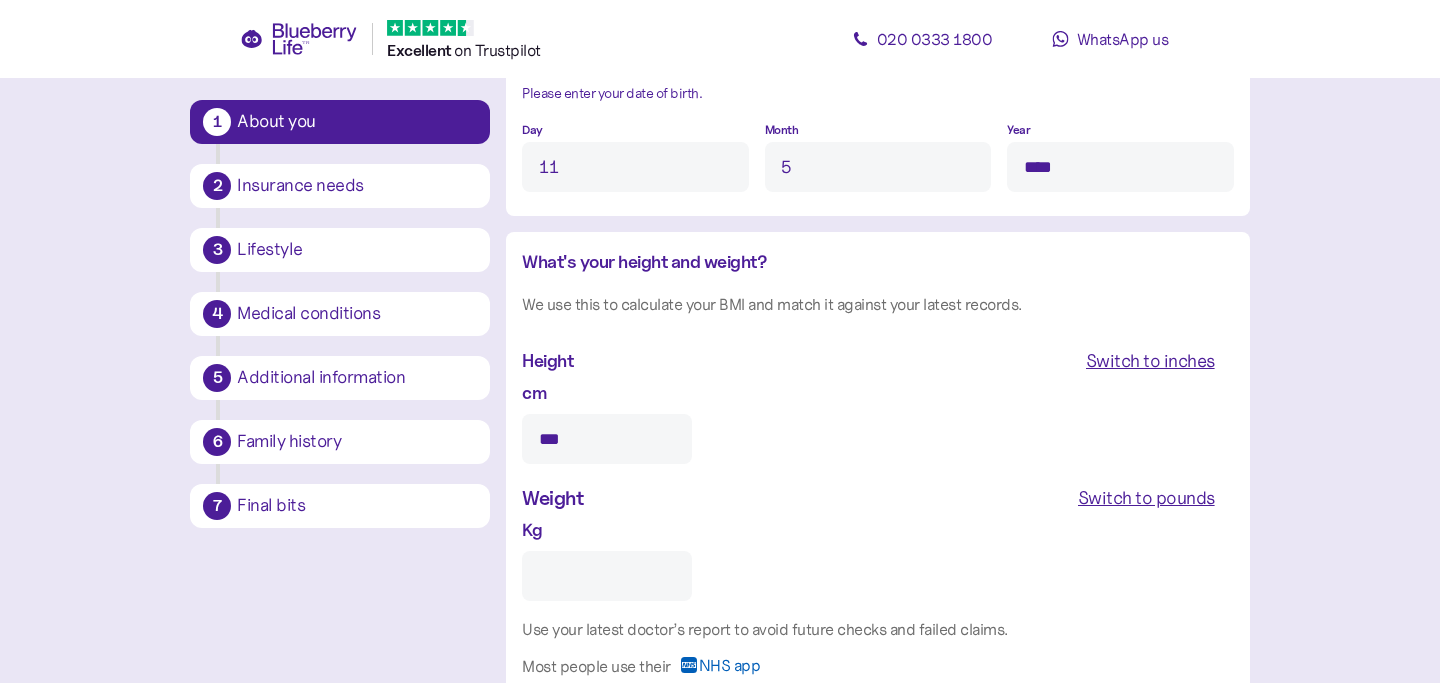 click on "Switch to inches" at bounding box center (1150, 361) 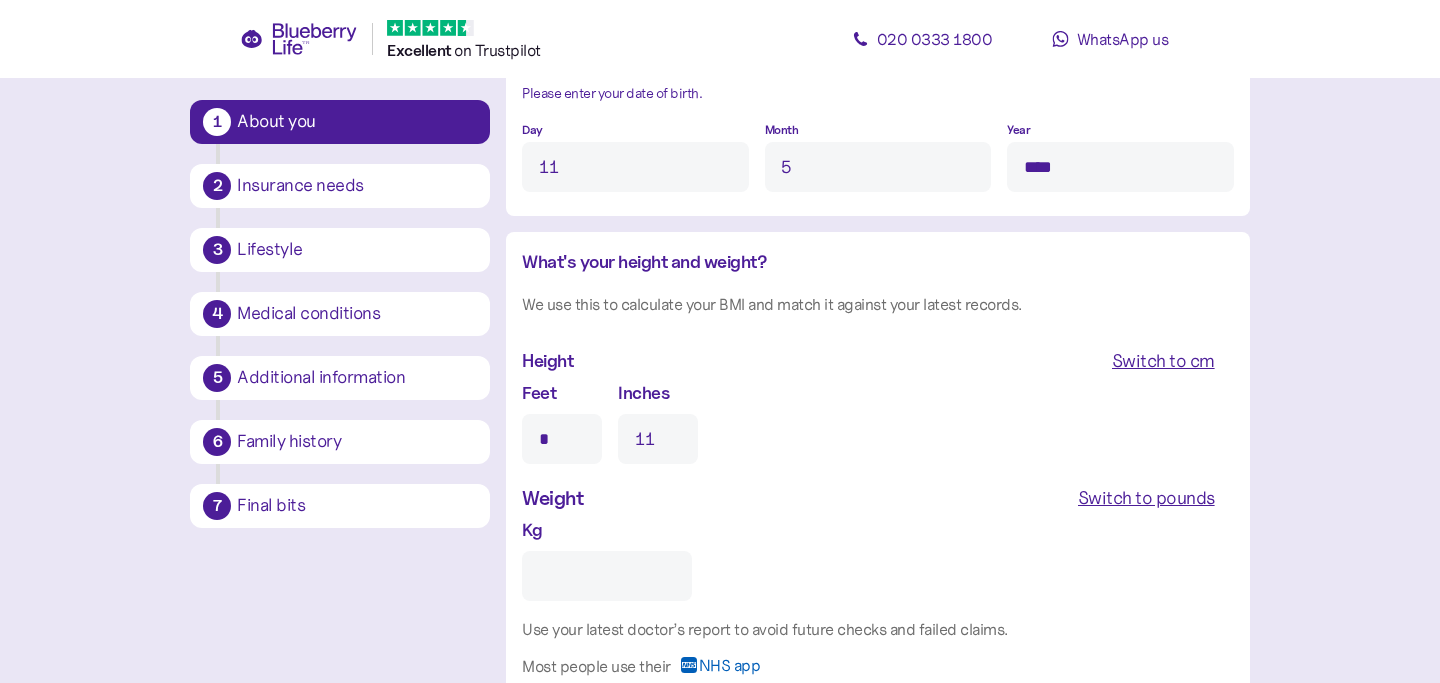 click on "Switch to cm" at bounding box center (1163, 361) 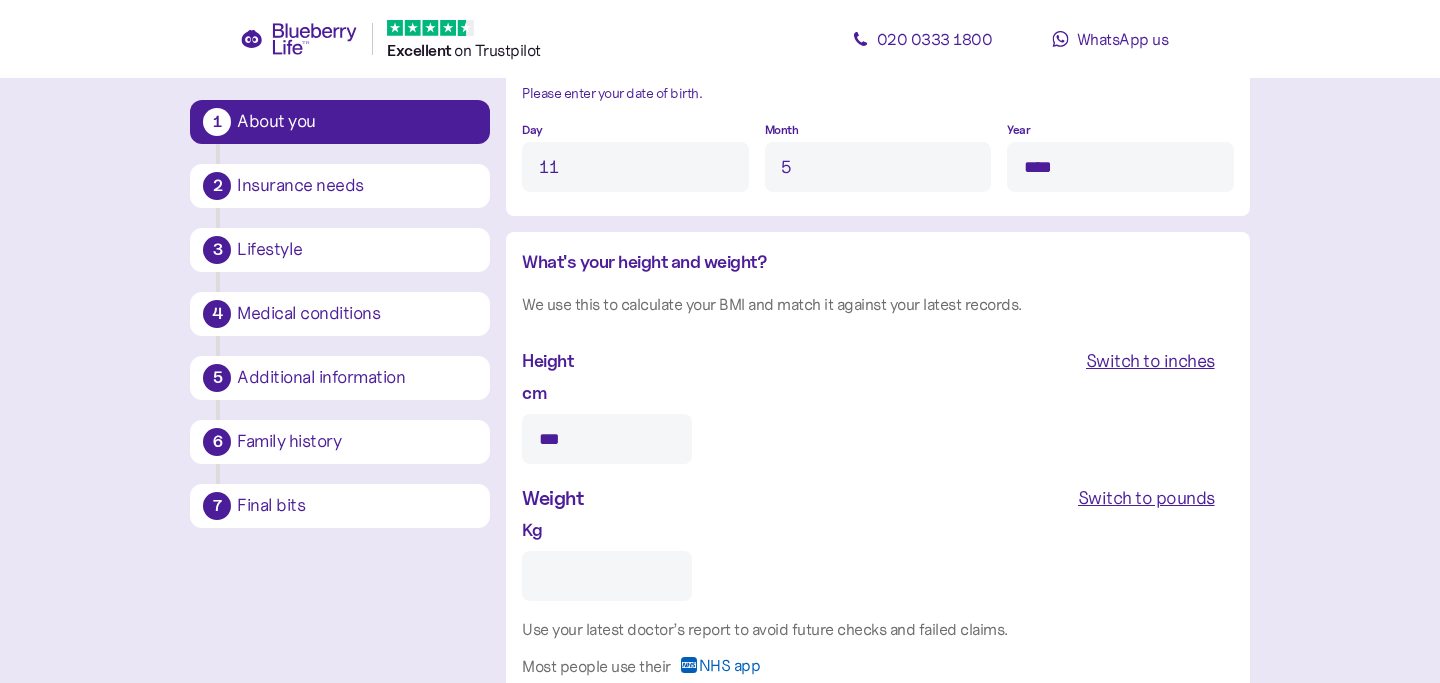 click on "Kg" at bounding box center (607, 576) 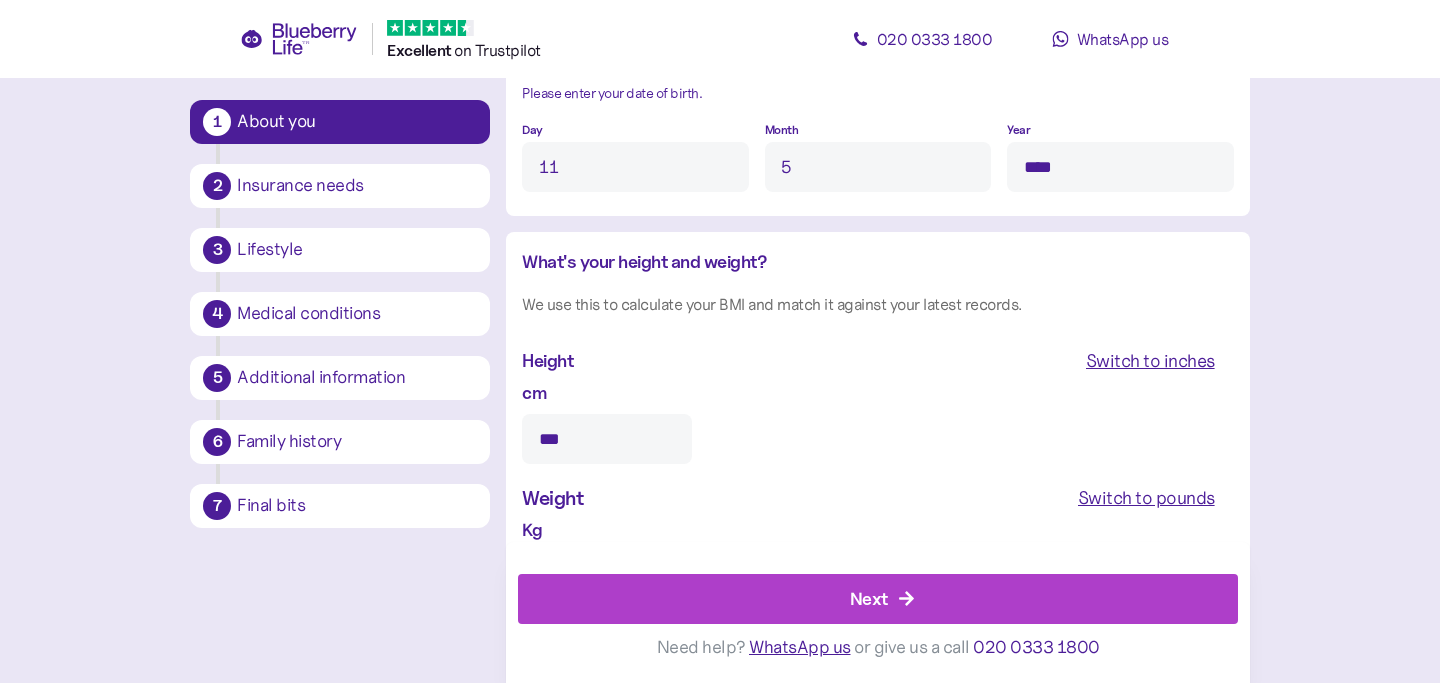 type on "**" 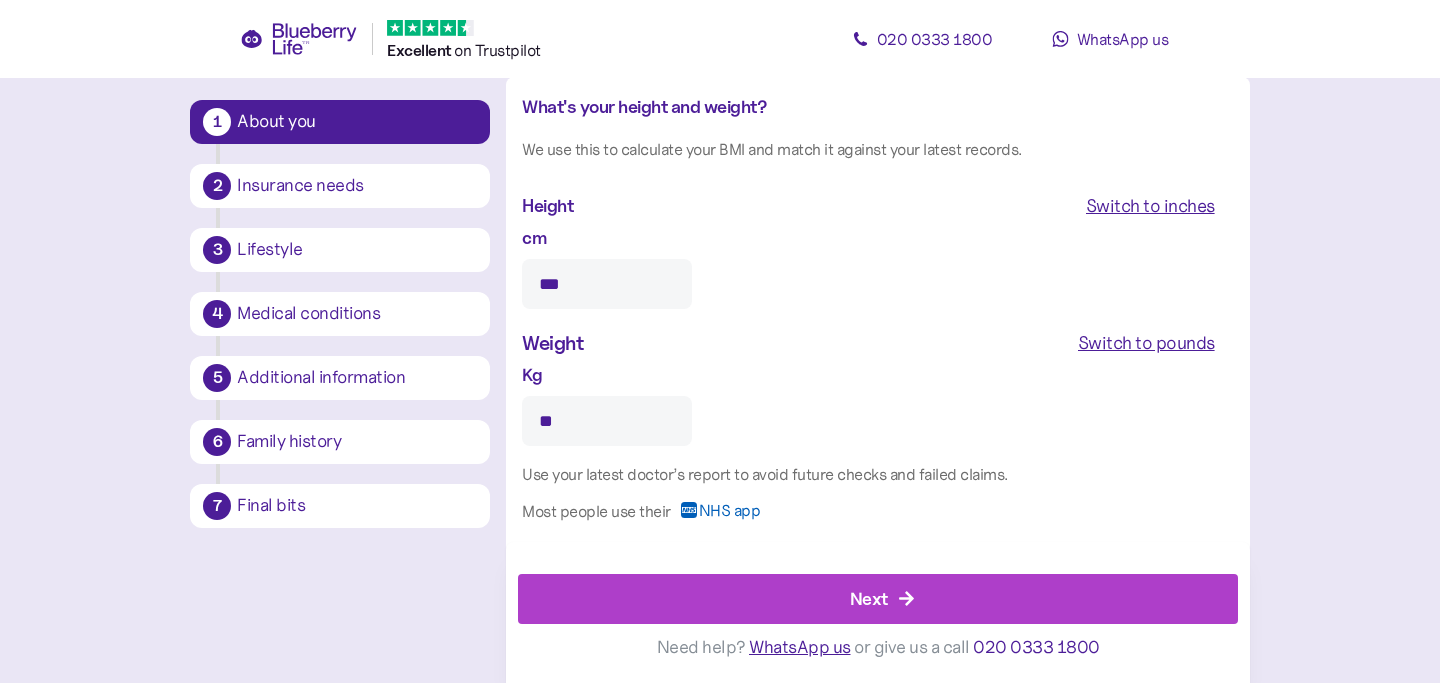 scroll, scrollTop: 1904, scrollLeft: 0, axis: vertical 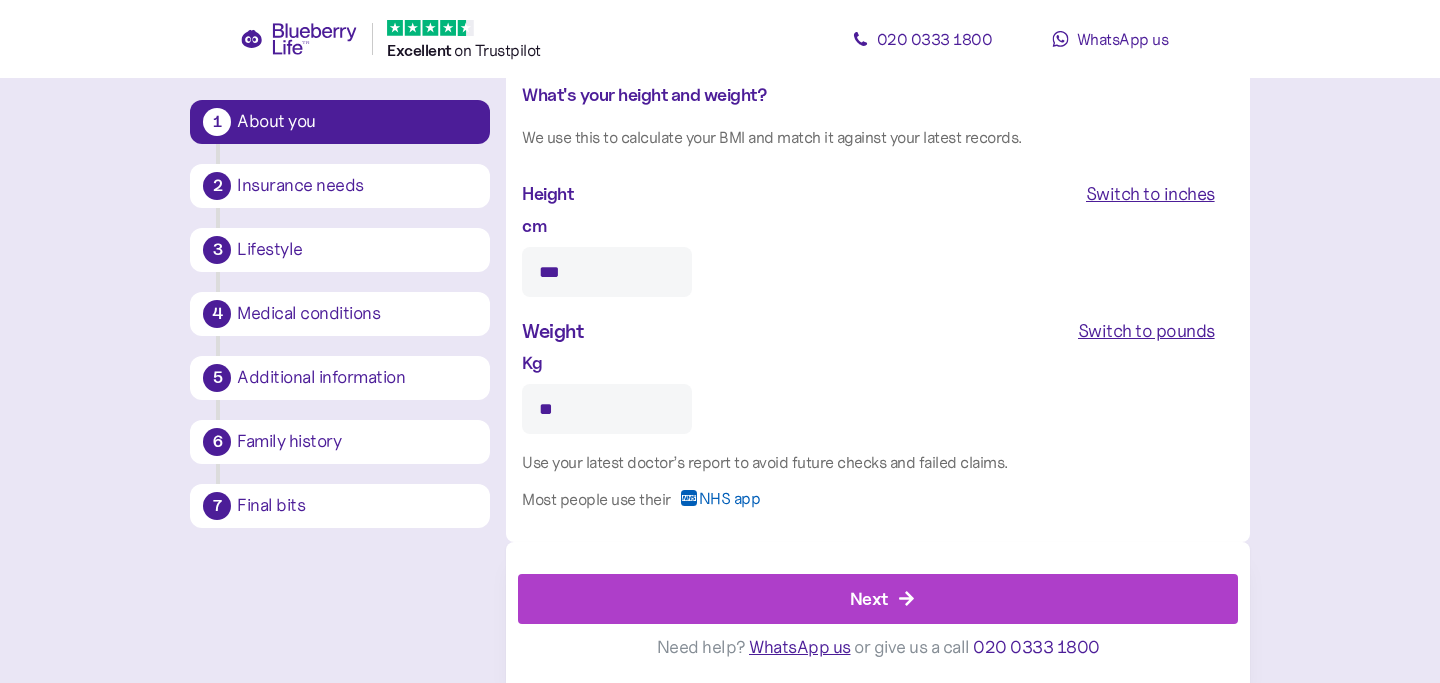 click at bounding box center (877, 564) 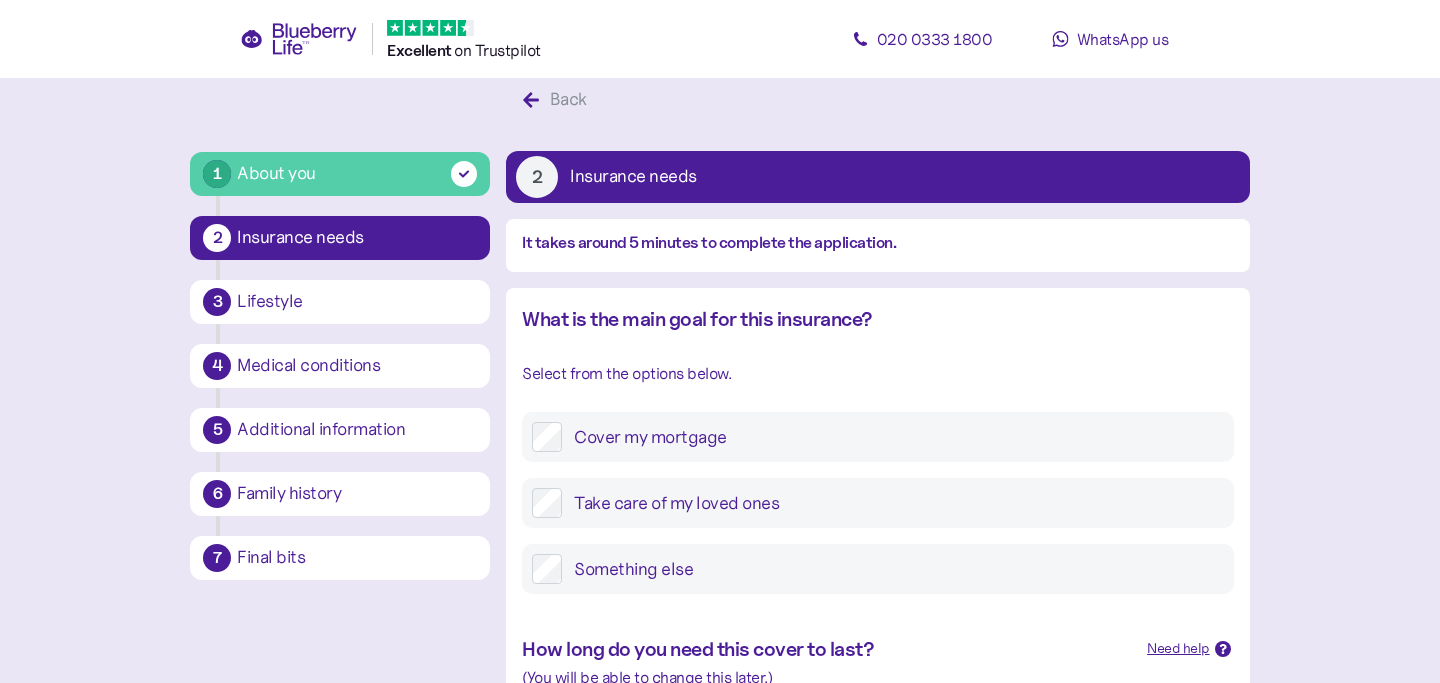 scroll, scrollTop: 44, scrollLeft: 0, axis: vertical 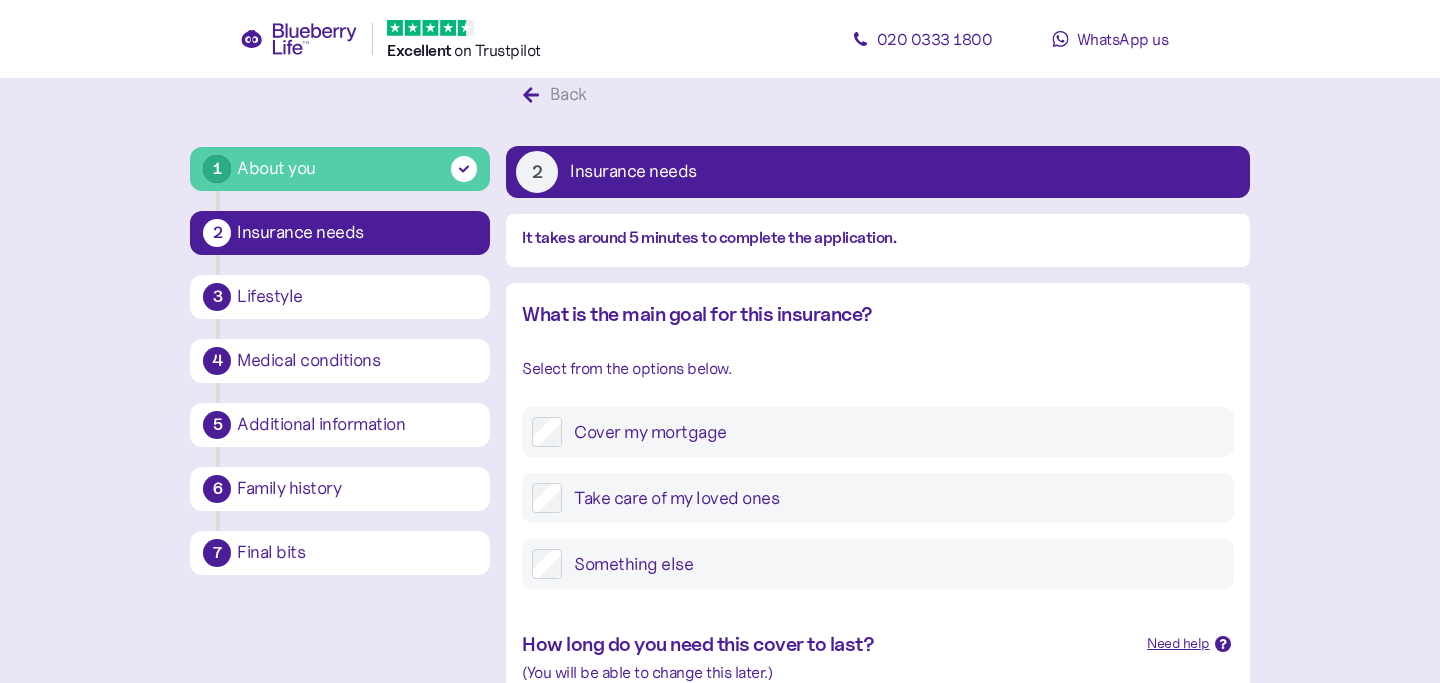 click on "Cover my mortgage" at bounding box center [892, 432] 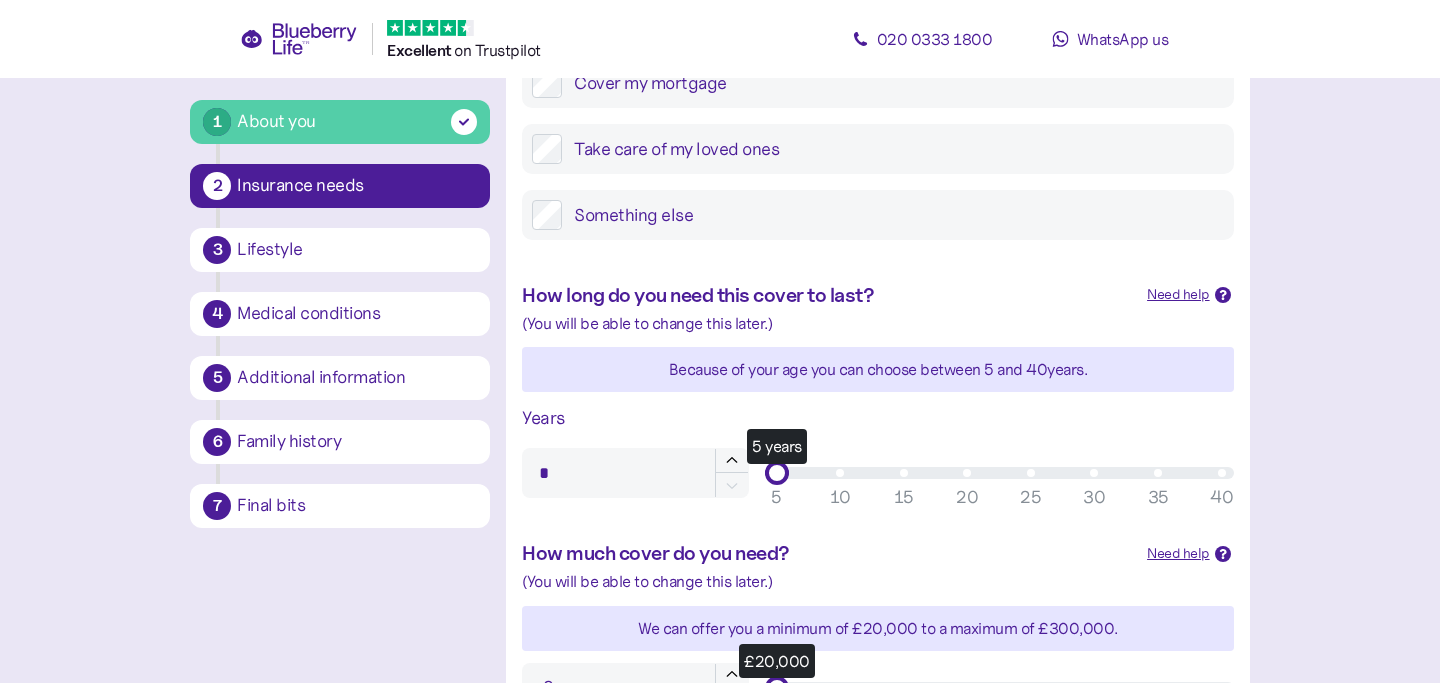 scroll, scrollTop: 406, scrollLeft: 0, axis: vertical 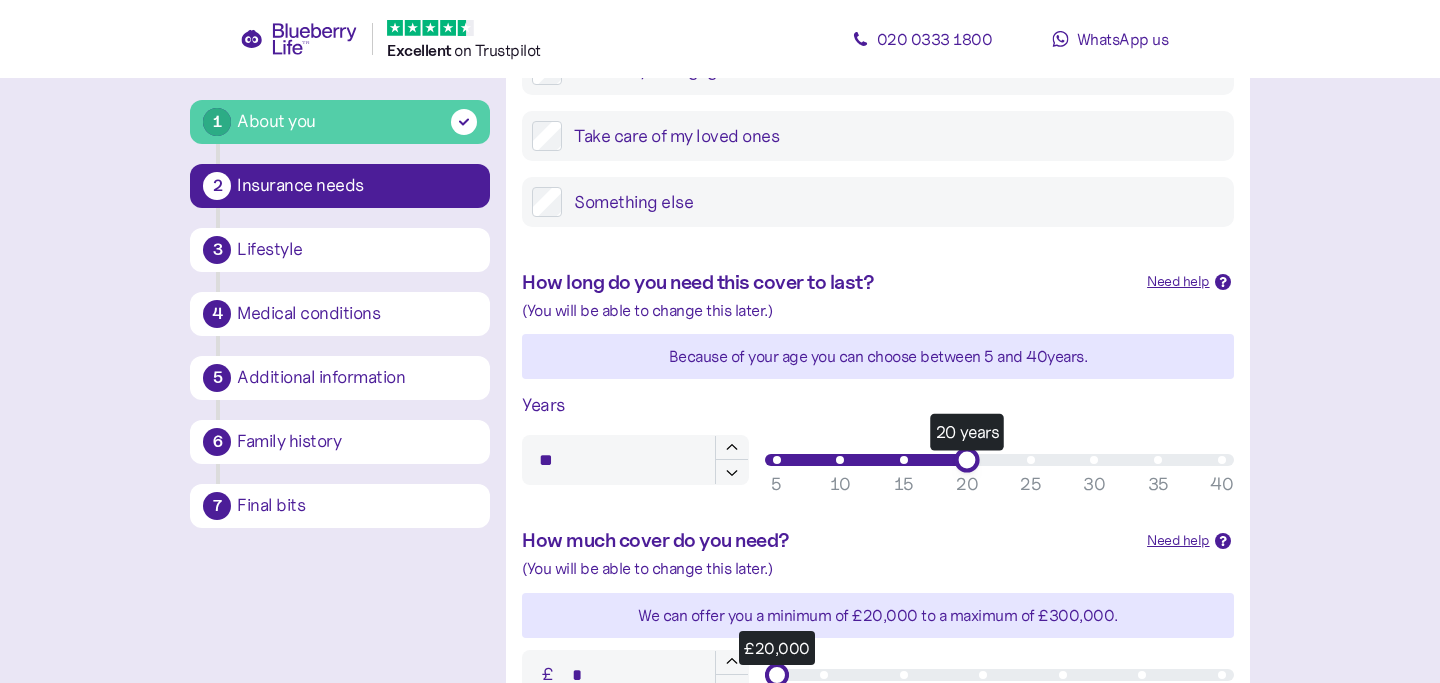 click on "20 years" at bounding box center [999, 460] 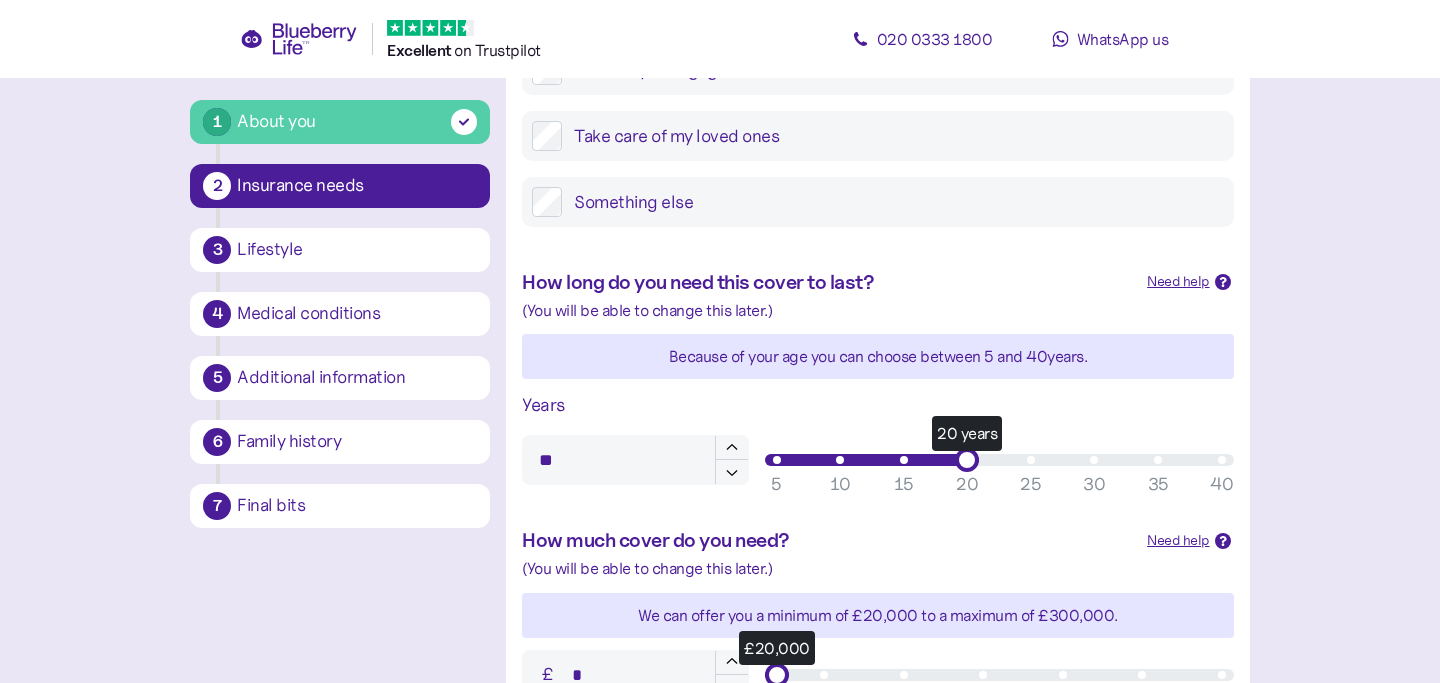click on "20 years" at bounding box center [999, 460] 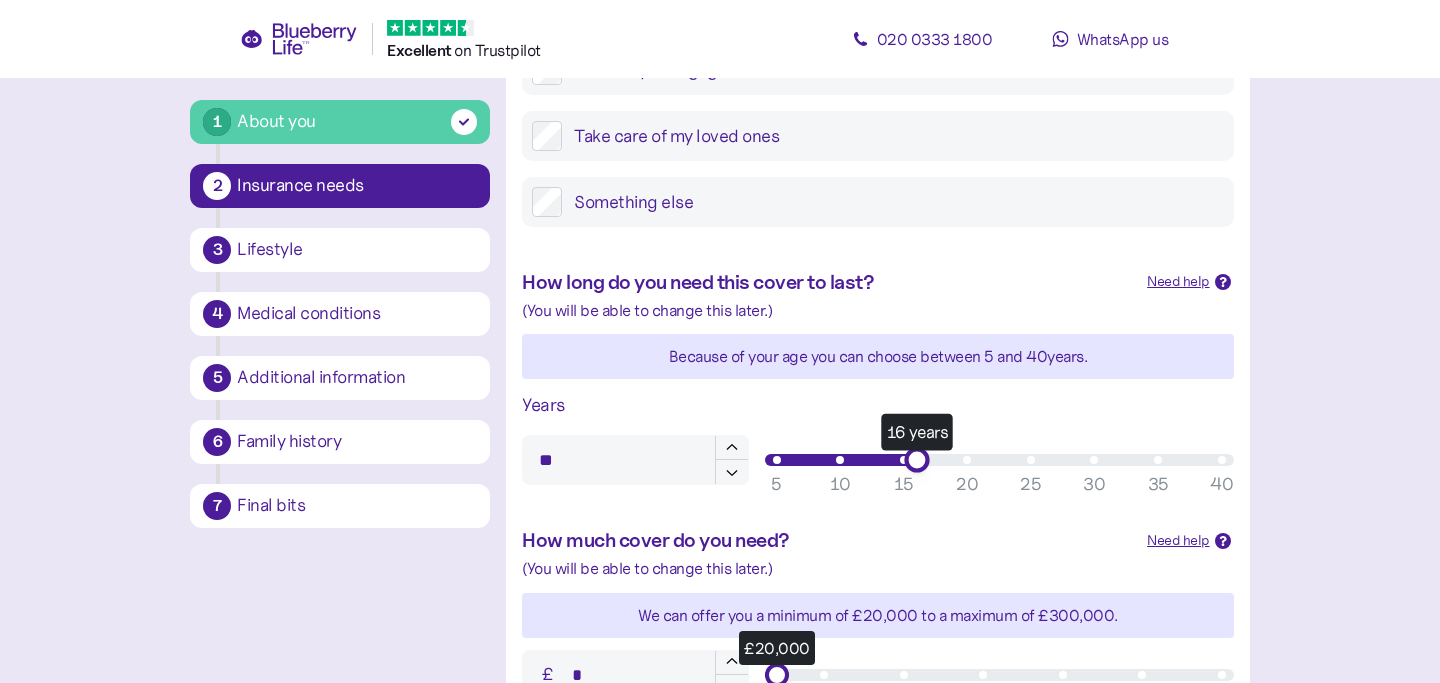 type on "**" 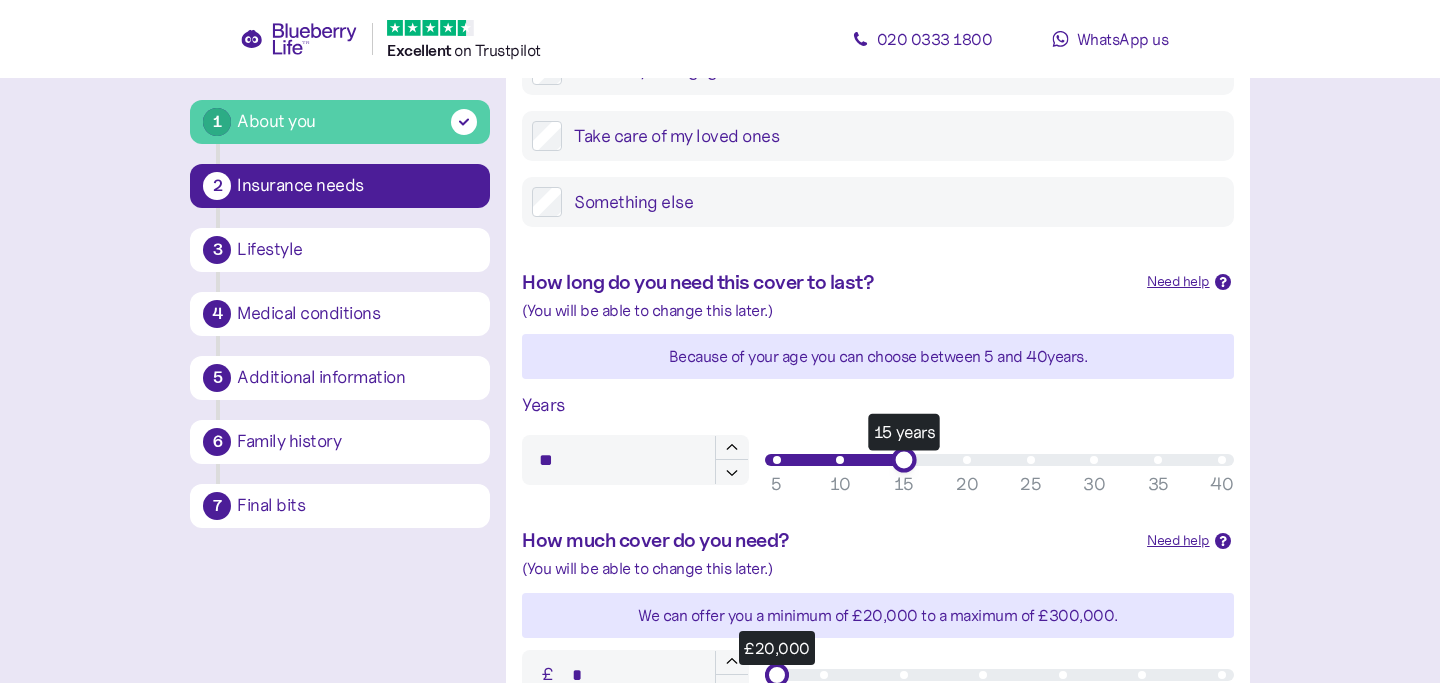 click on "15 years" at bounding box center (903, 459) 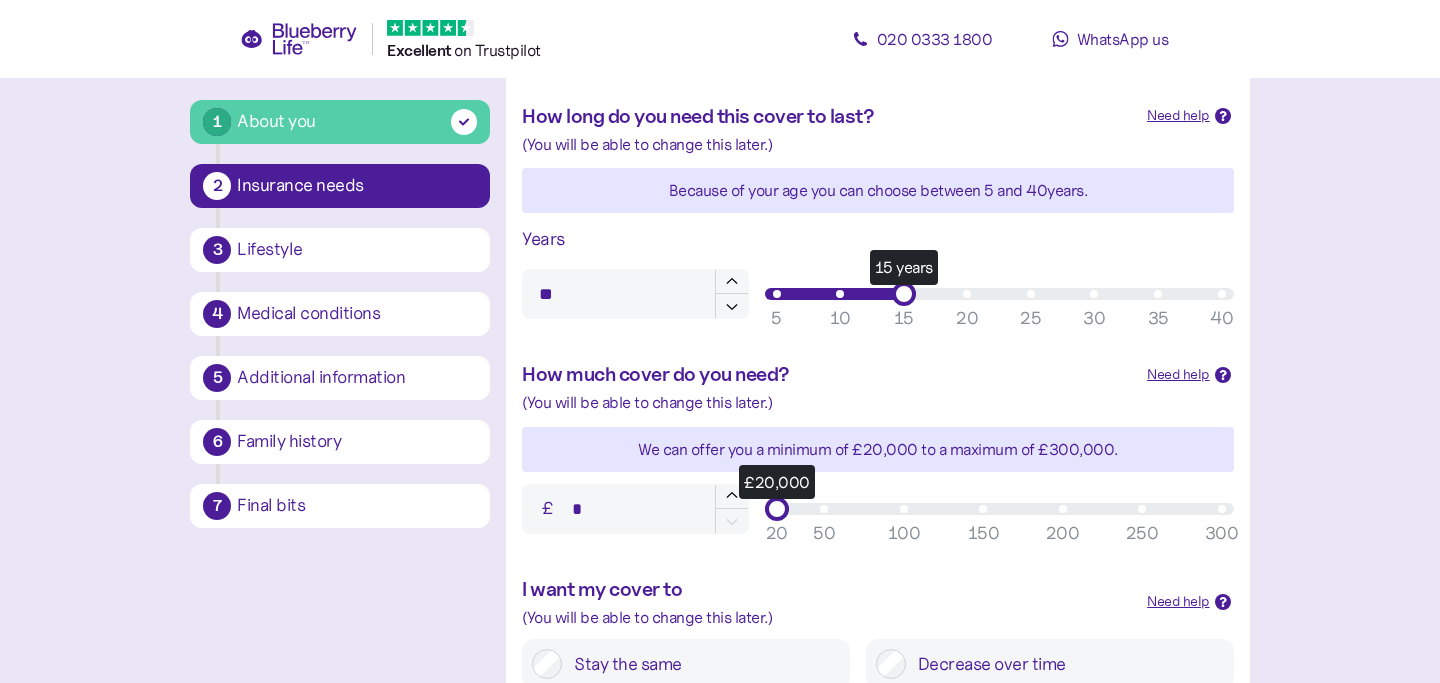 scroll, scrollTop: 577, scrollLeft: 0, axis: vertical 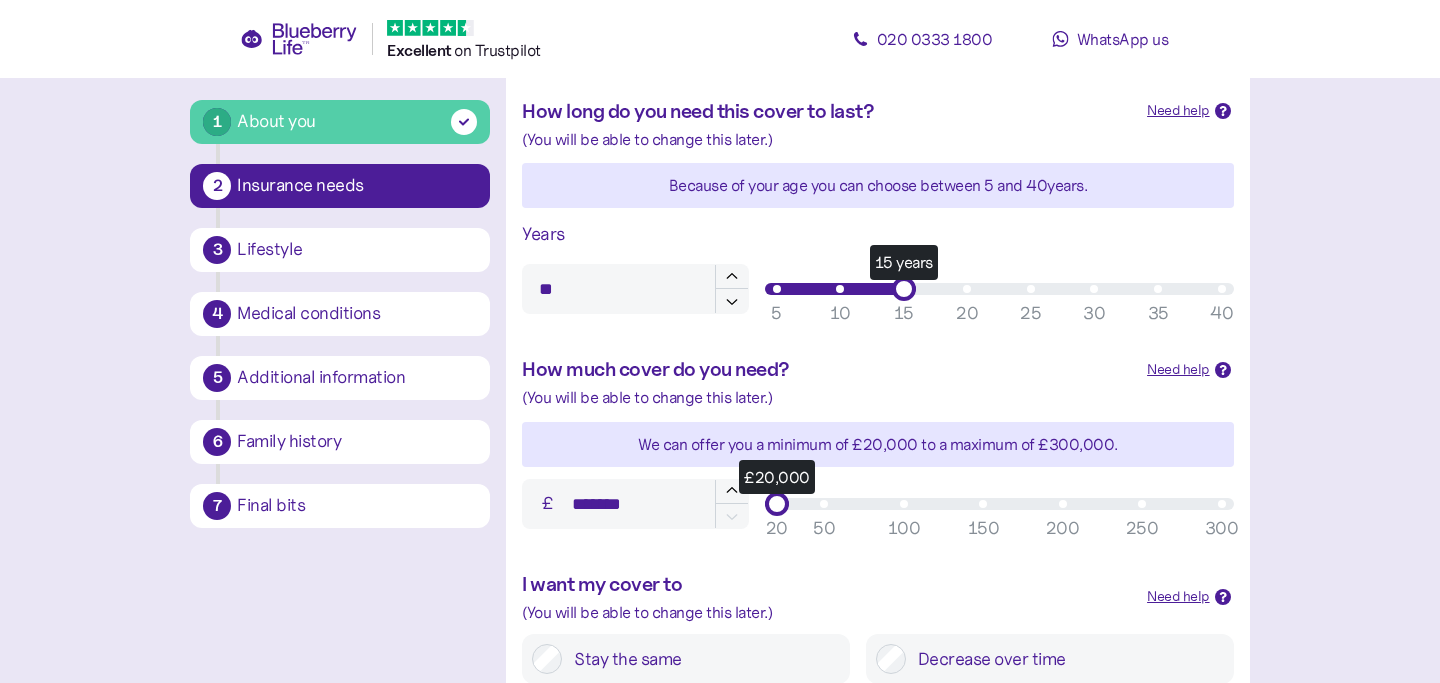 click on "£20,000" at bounding box center (999, 504) 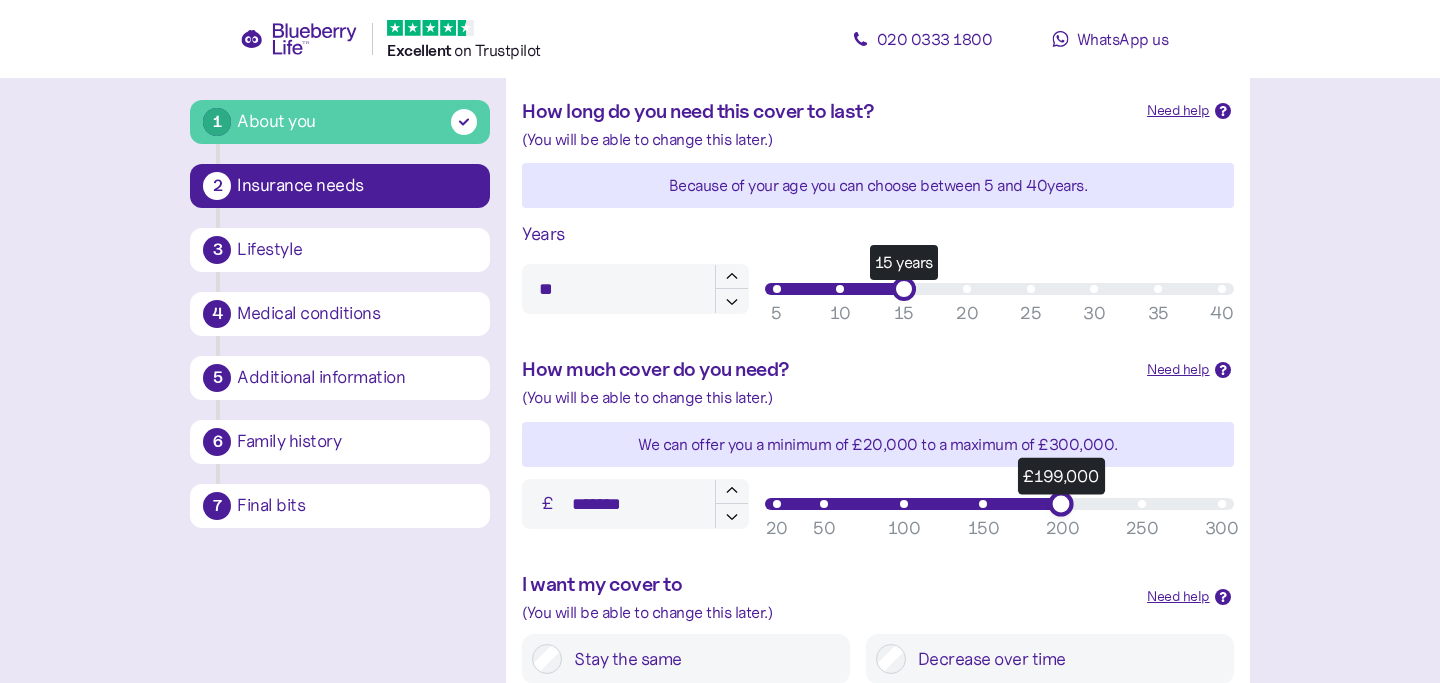 type on "*******" 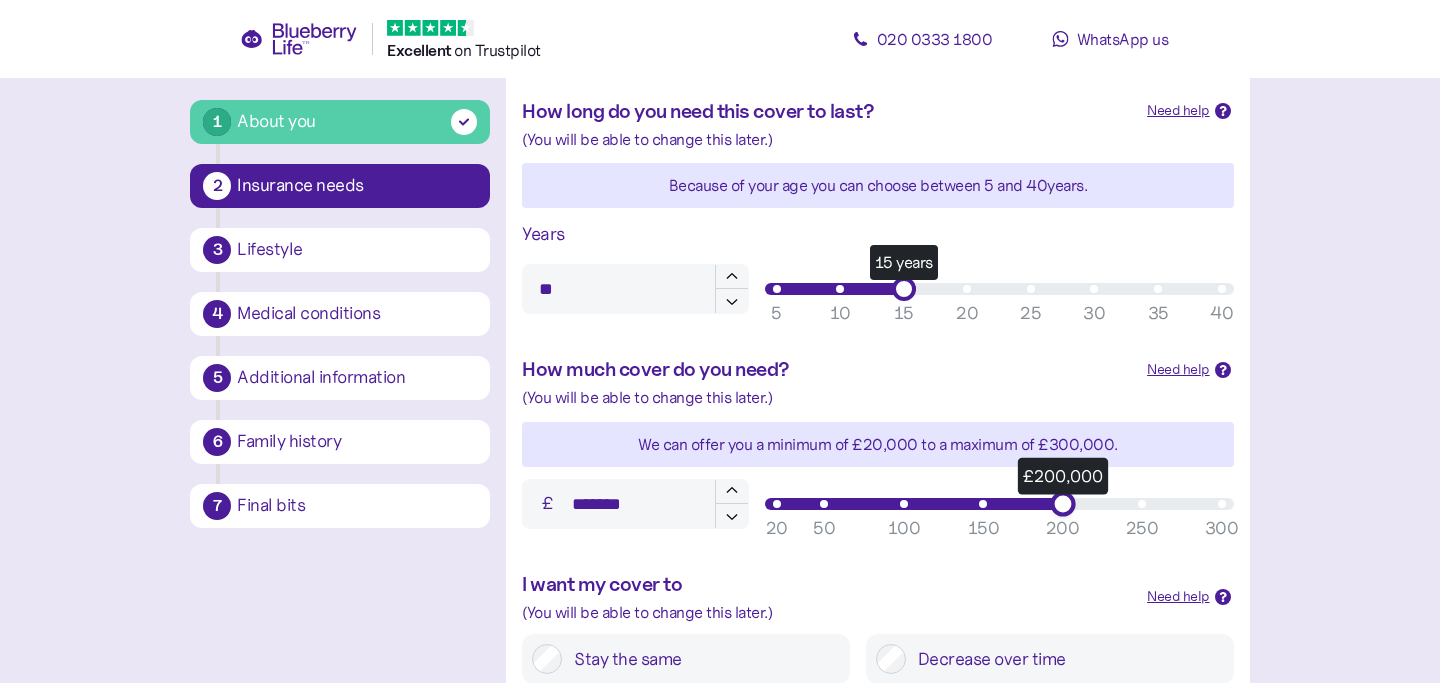 click on "£200,000" at bounding box center (1062, 503) 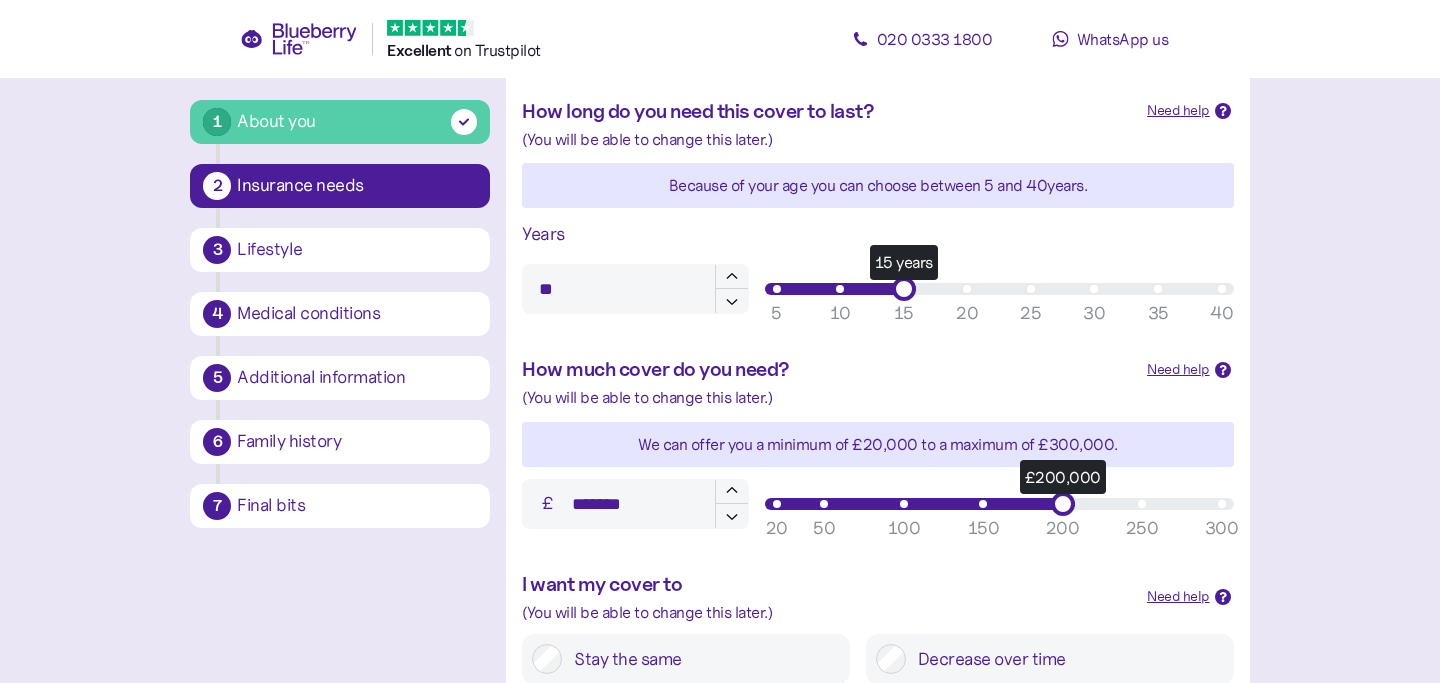 click on "I want my cover to" at bounding box center (826, 584) 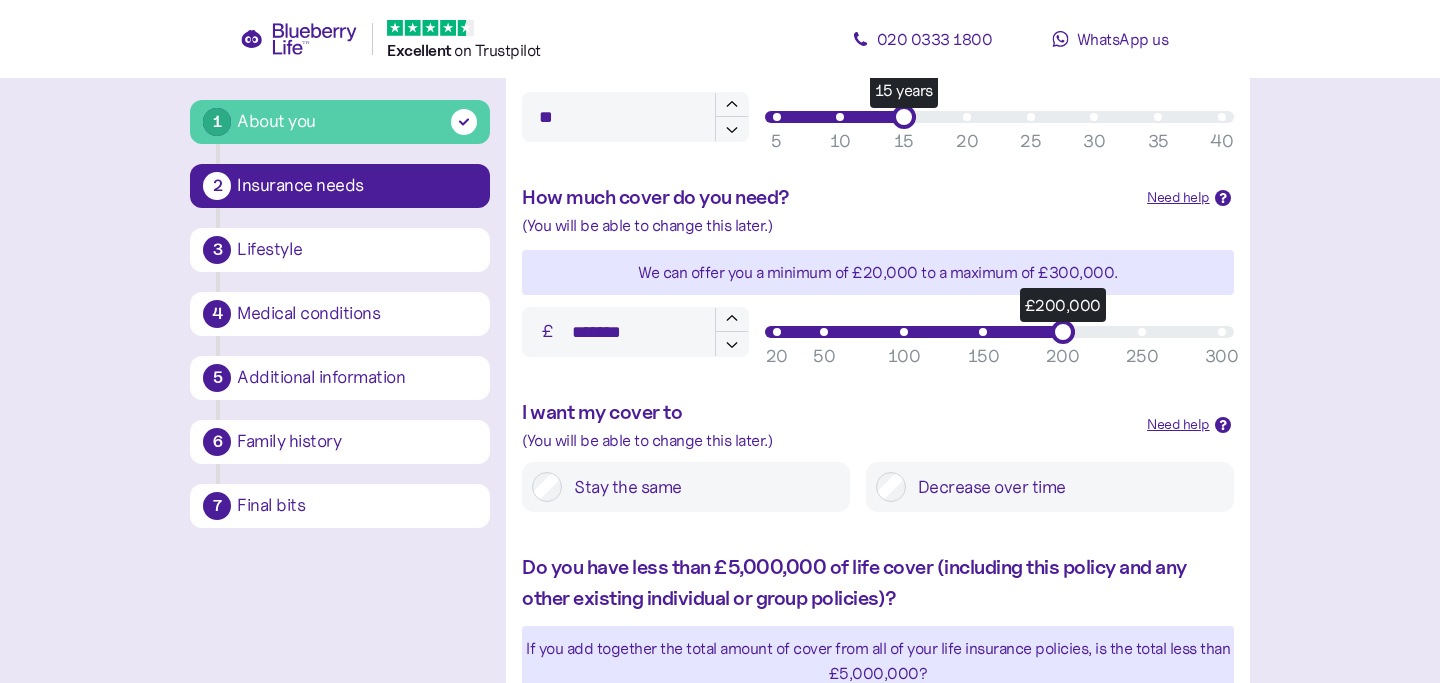 scroll, scrollTop: 766, scrollLeft: 0, axis: vertical 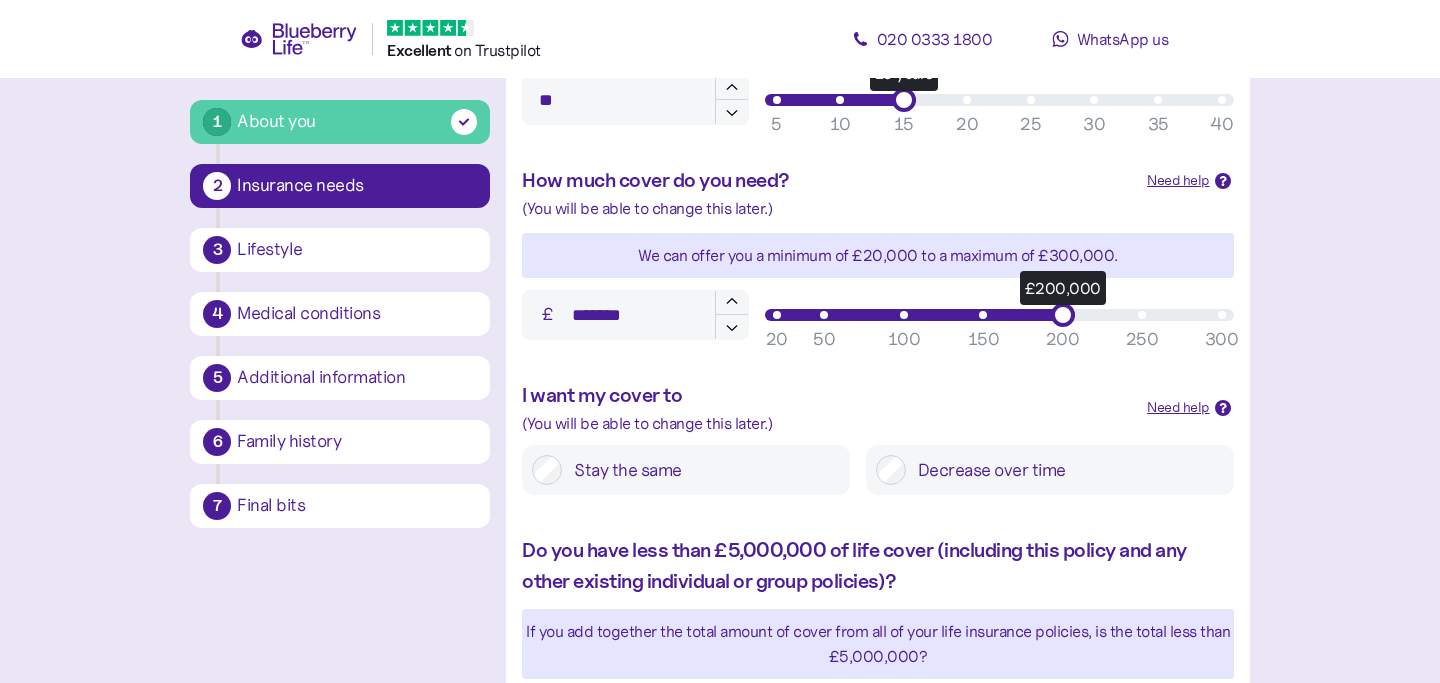 click on "Stay the same" at bounding box center [700, 470] 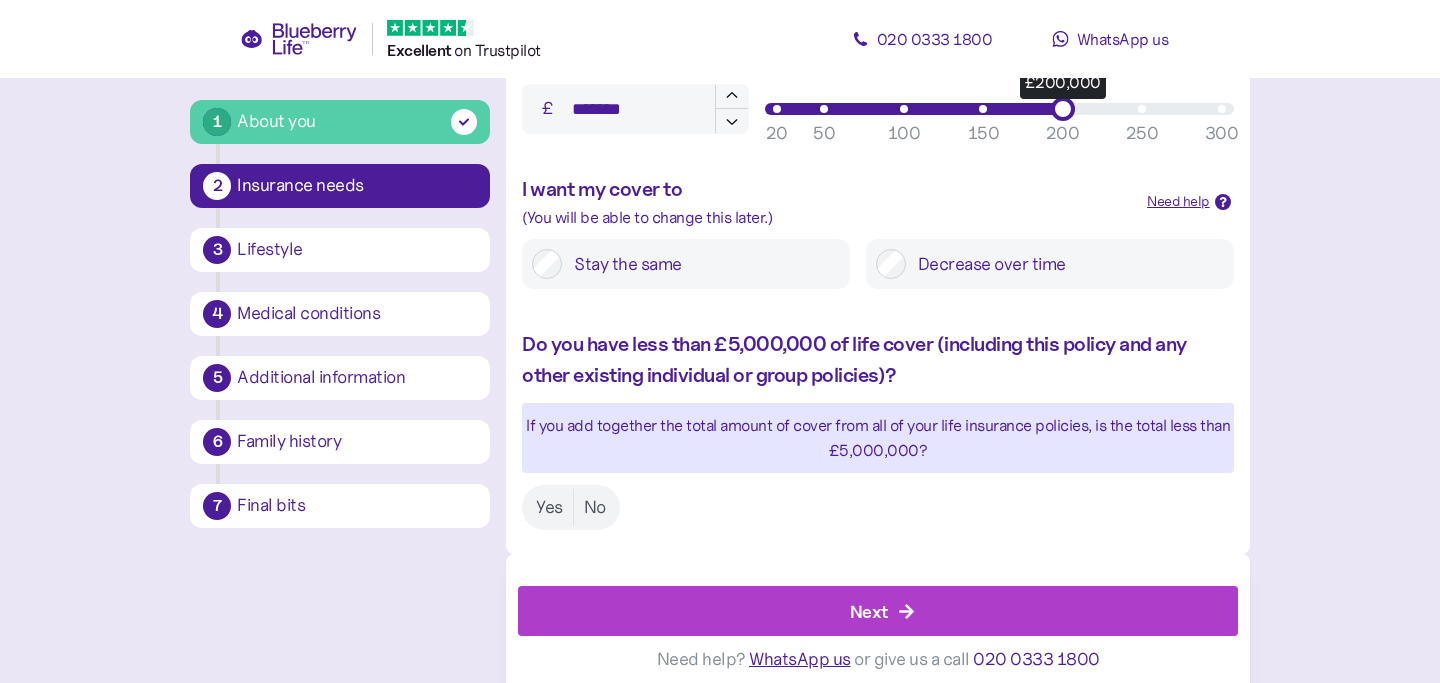 scroll, scrollTop: 984, scrollLeft: 0, axis: vertical 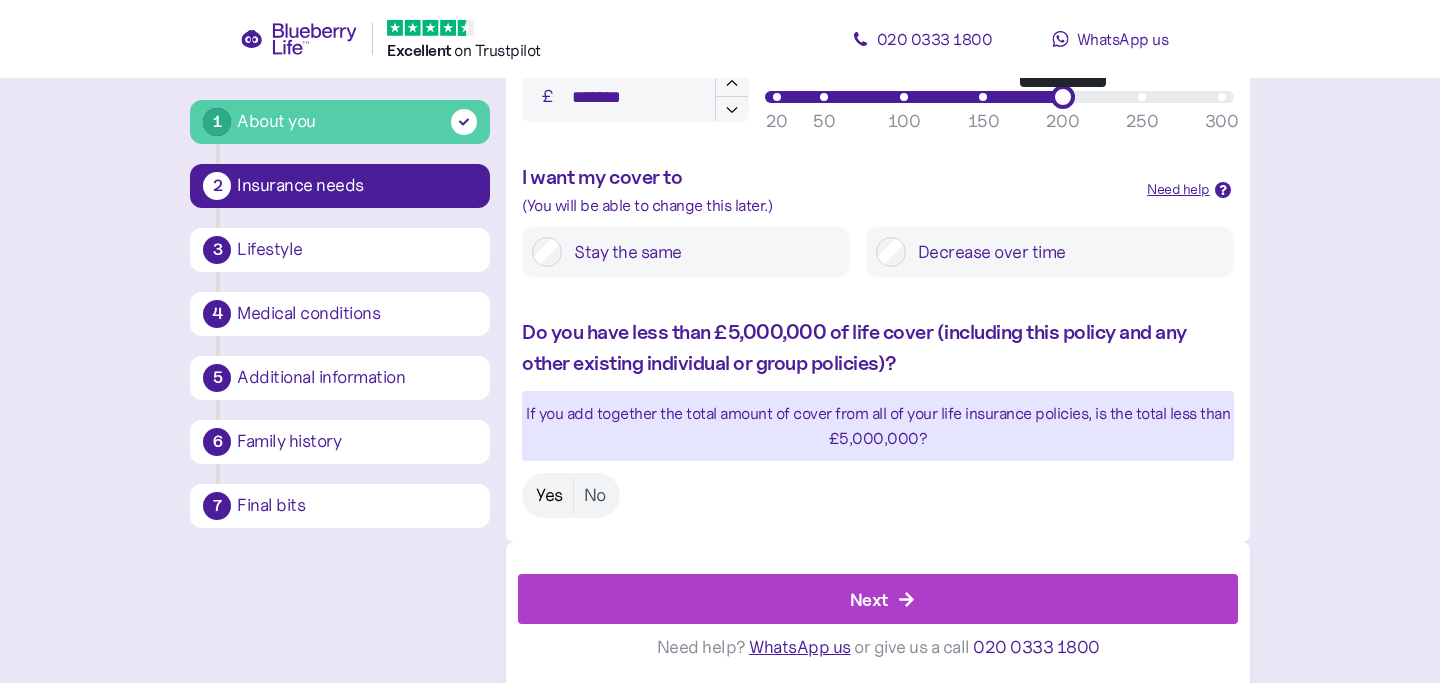 click on "Yes" at bounding box center (549, 495) 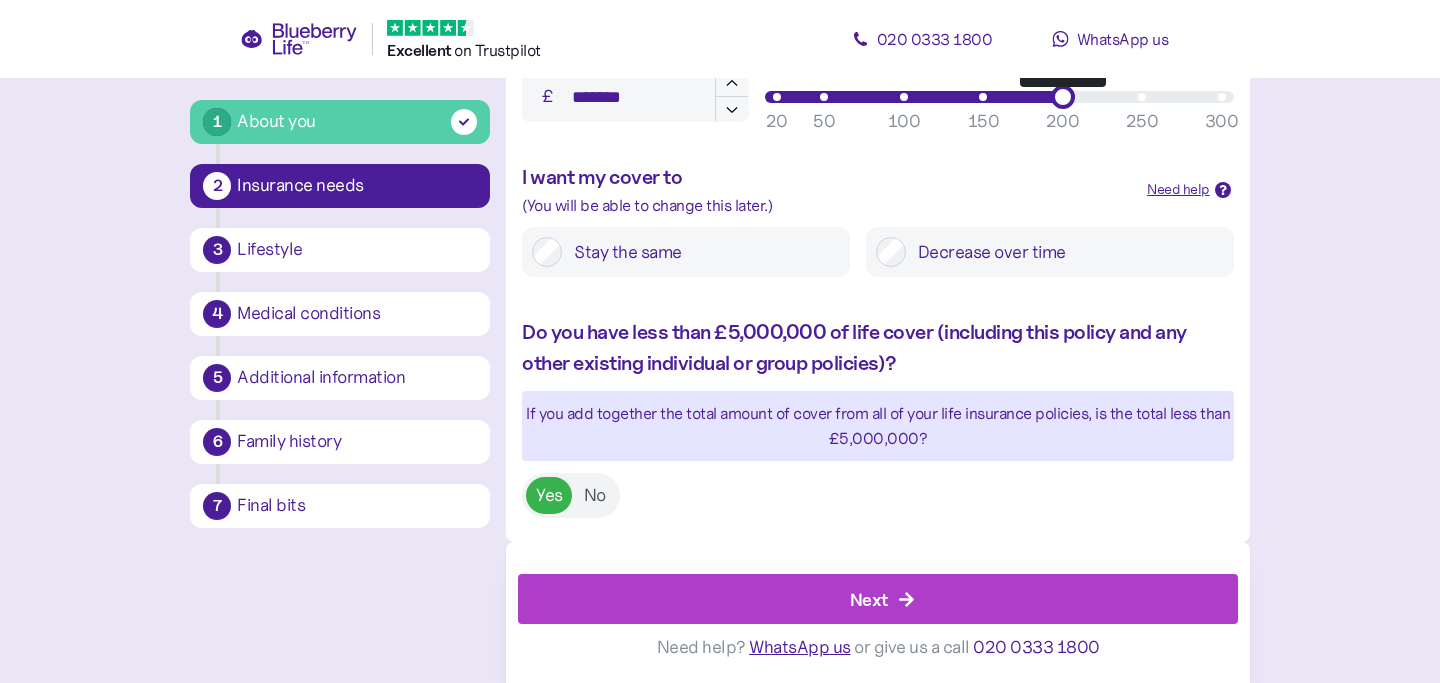 click on "Next" at bounding box center (882, 599) 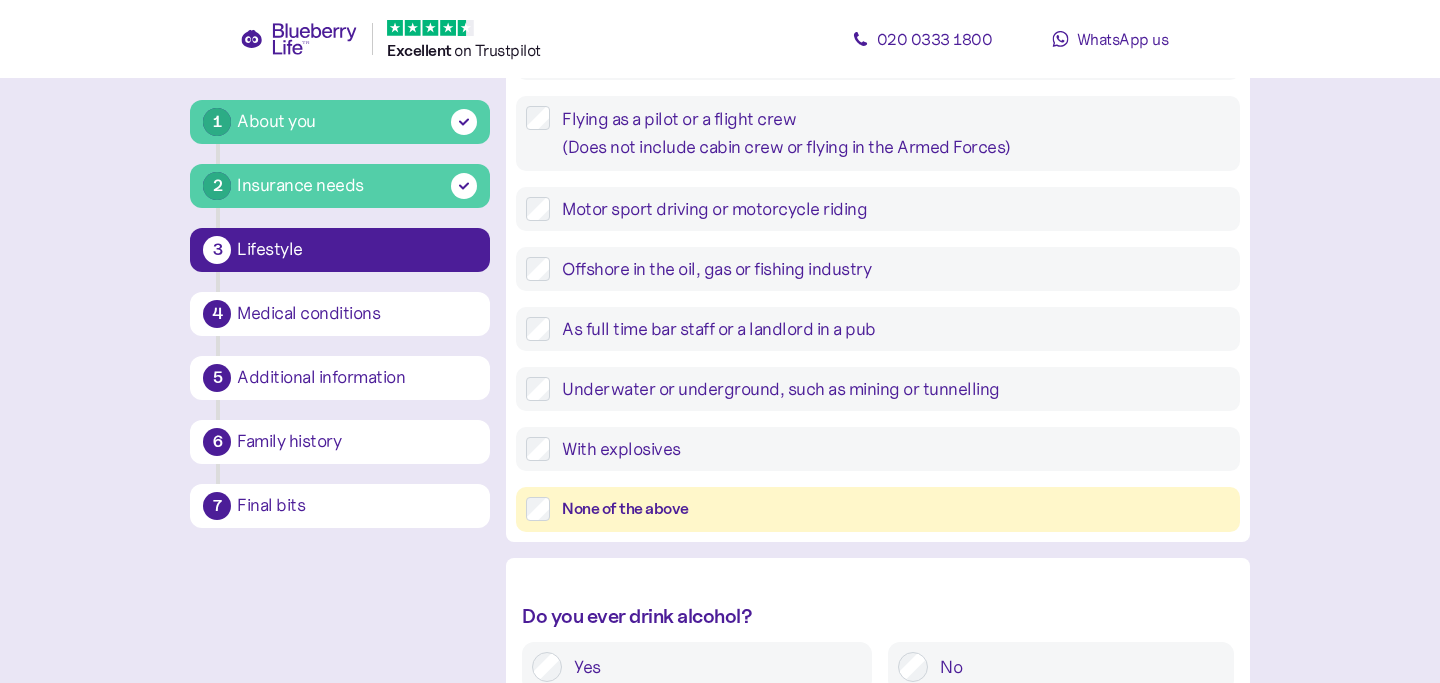 scroll, scrollTop: 486, scrollLeft: 0, axis: vertical 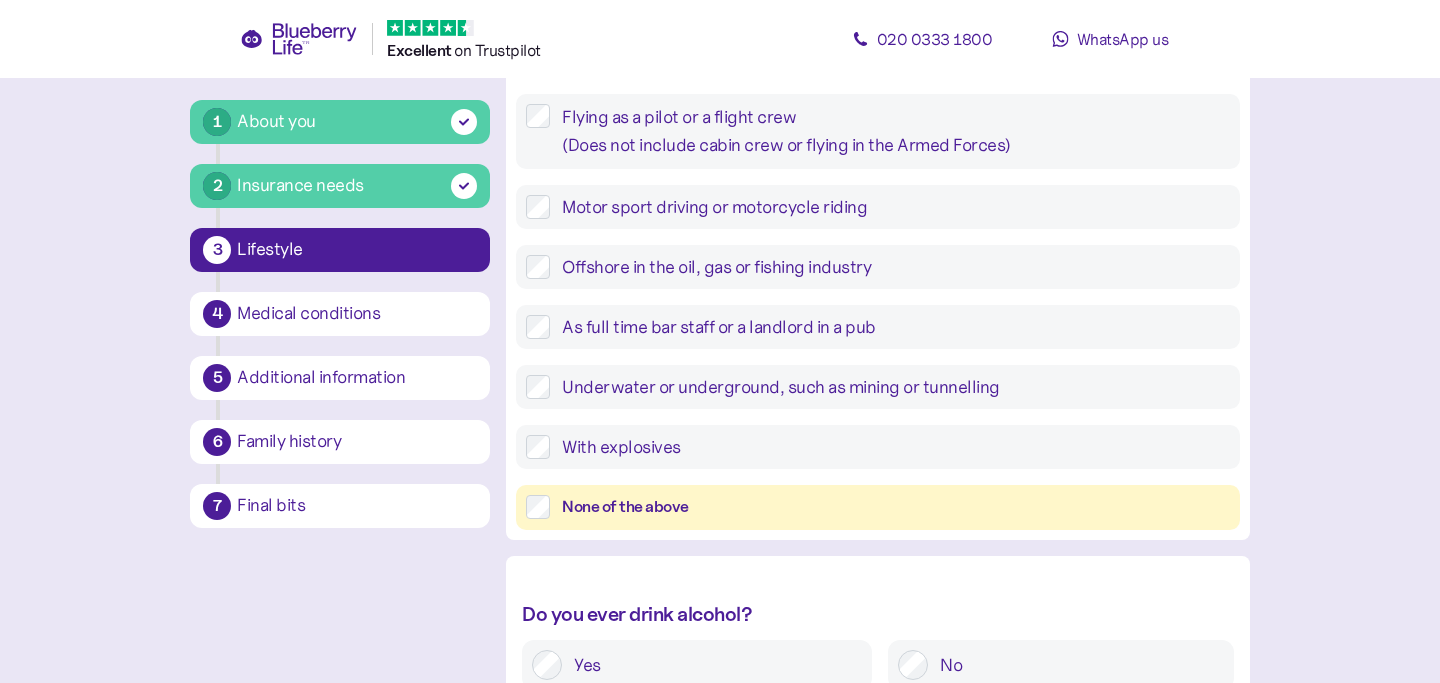 click on "None of the above" at bounding box center (895, 507) 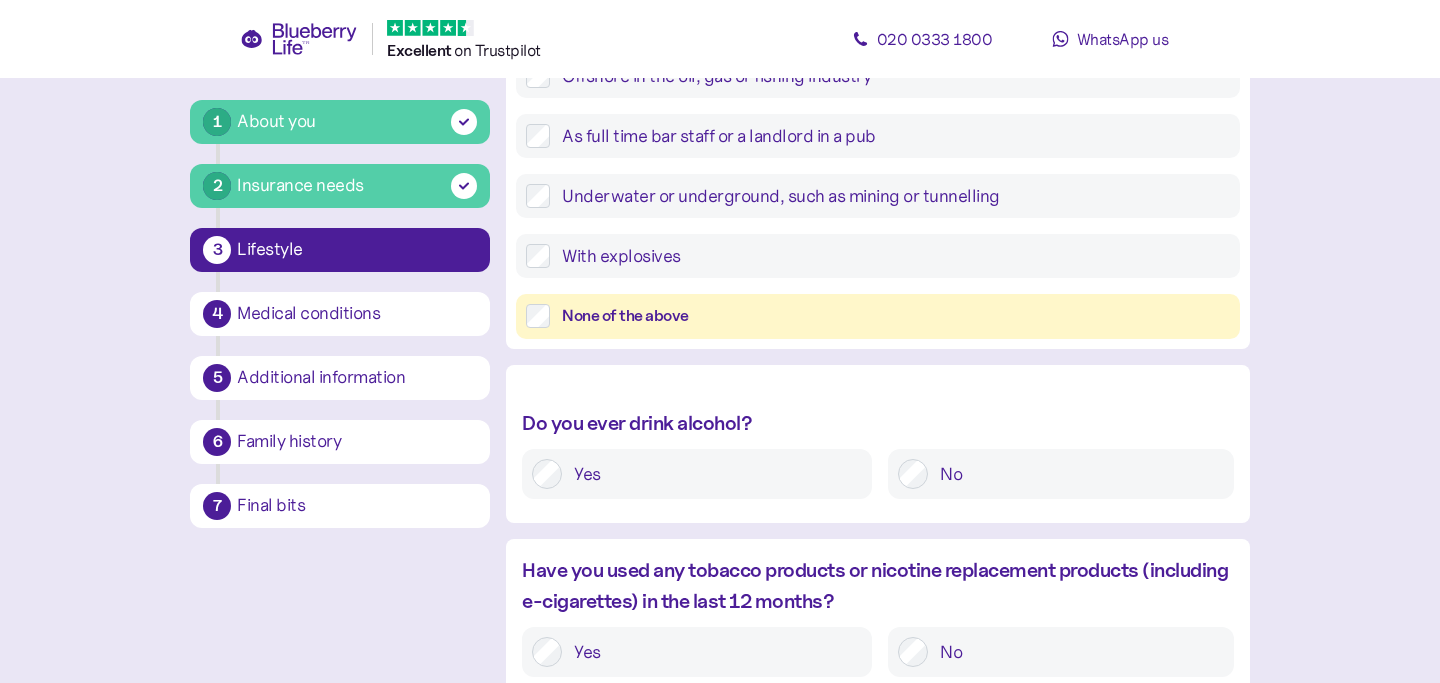 scroll, scrollTop: 694, scrollLeft: 0, axis: vertical 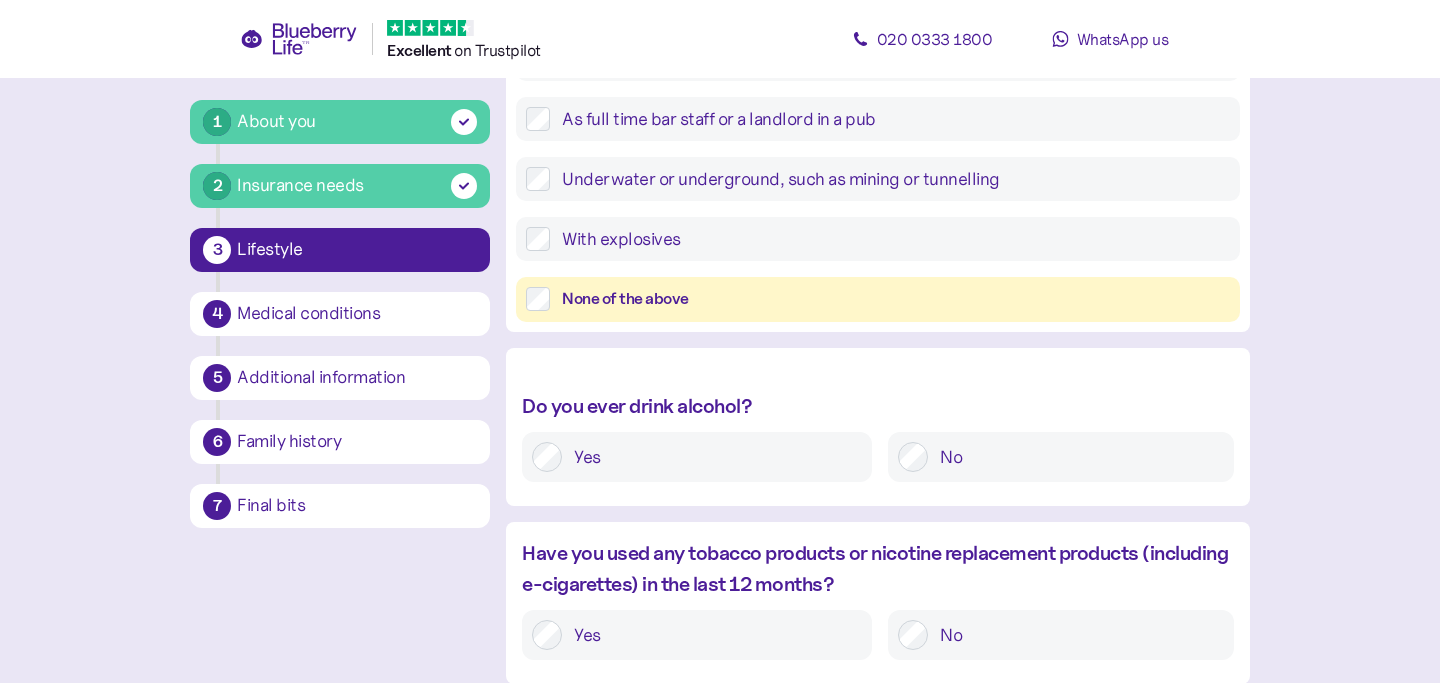 click on "Yes" at bounding box center [712, 457] 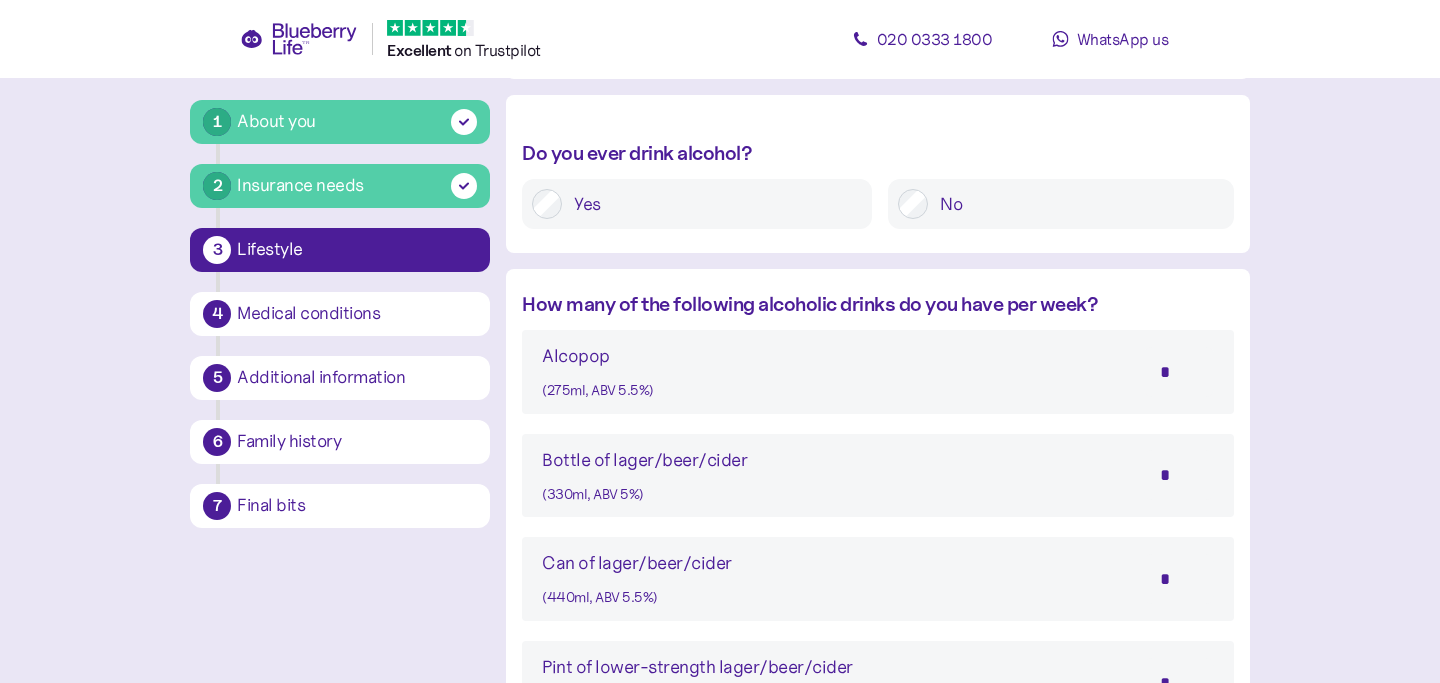 scroll, scrollTop: 974, scrollLeft: 0, axis: vertical 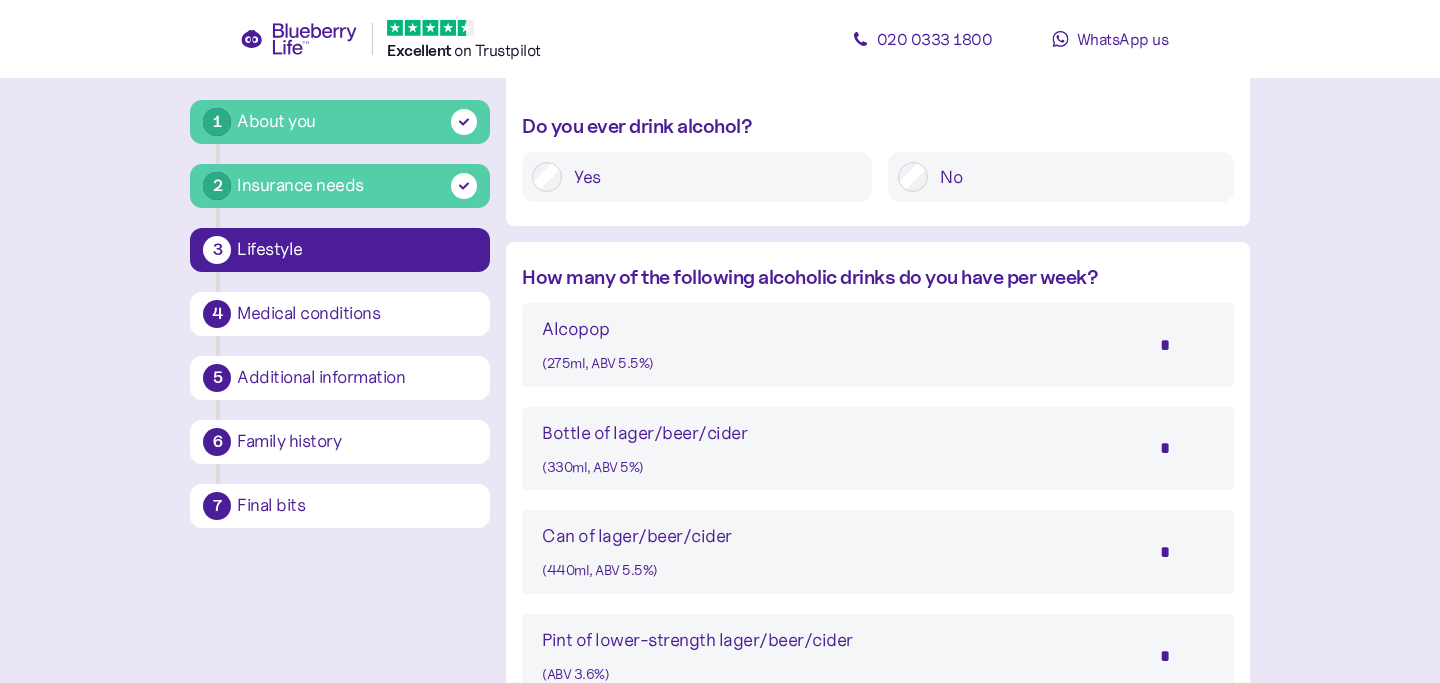 drag, startPoint x: 1173, startPoint y: 449, endPoint x: 1157, endPoint y: 449, distance: 16 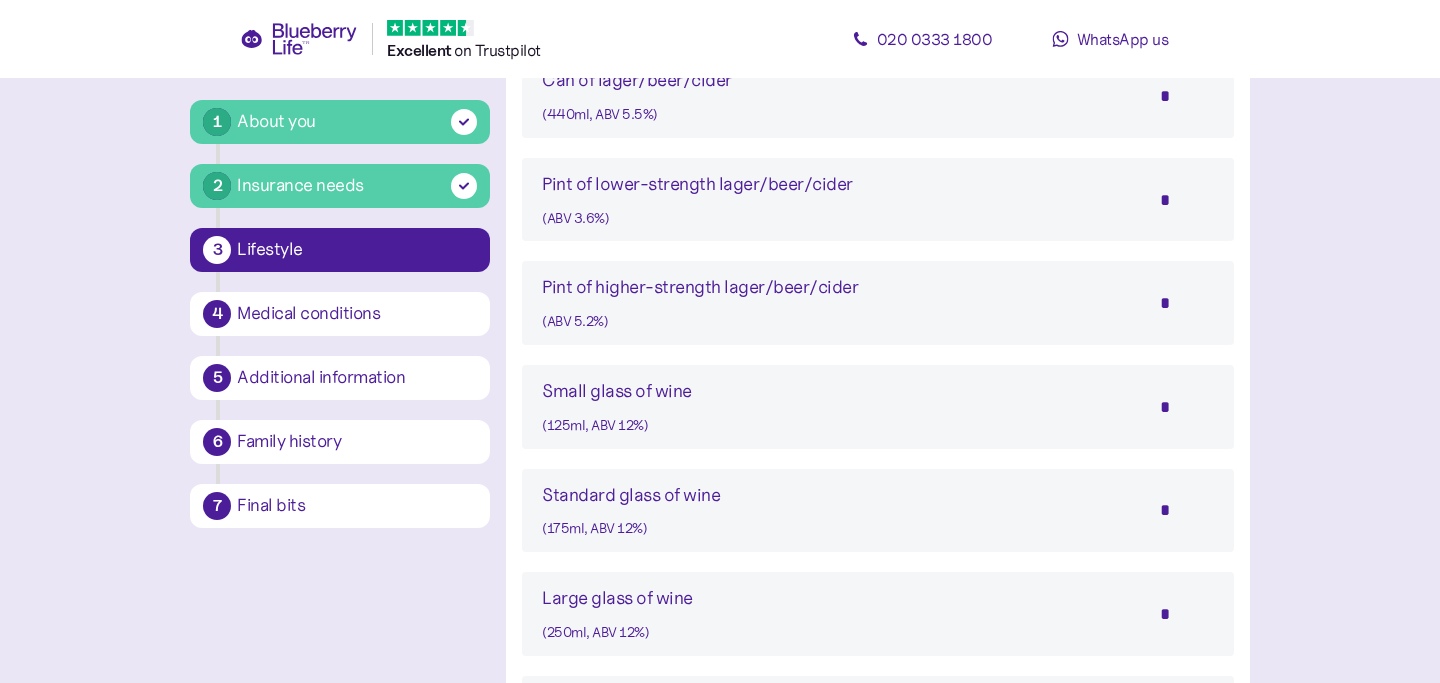 scroll, scrollTop: 1439, scrollLeft: 0, axis: vertical 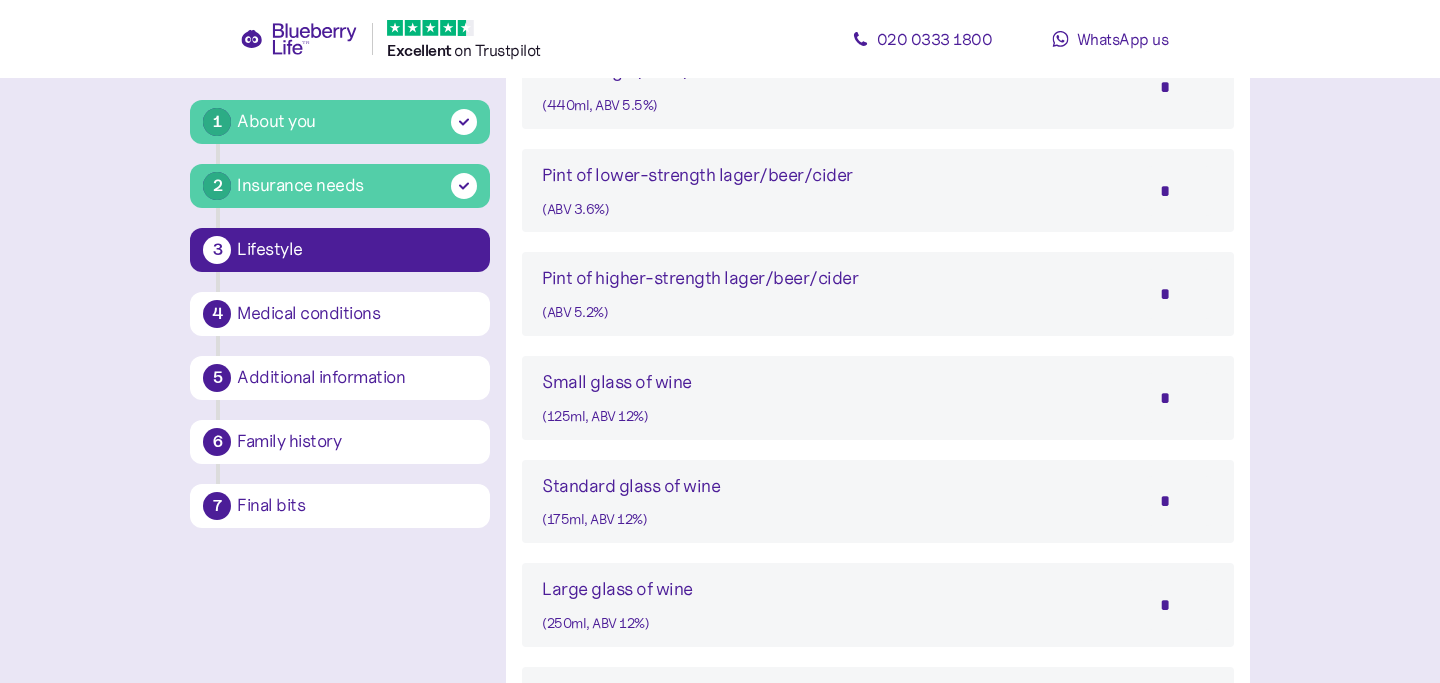 click on "*" at bounding box center (1179, 294) 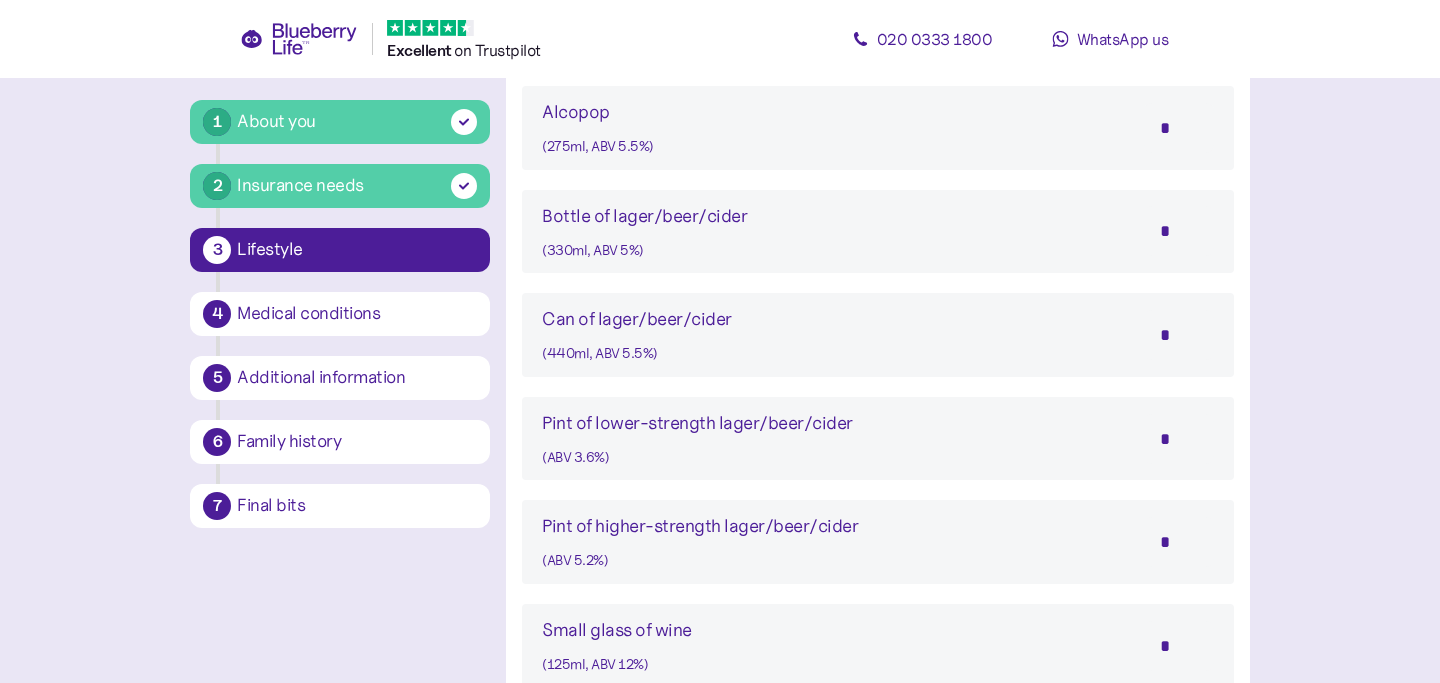 scroll, scrollTop: 1200, scrollLeft: 0, axis: vertical 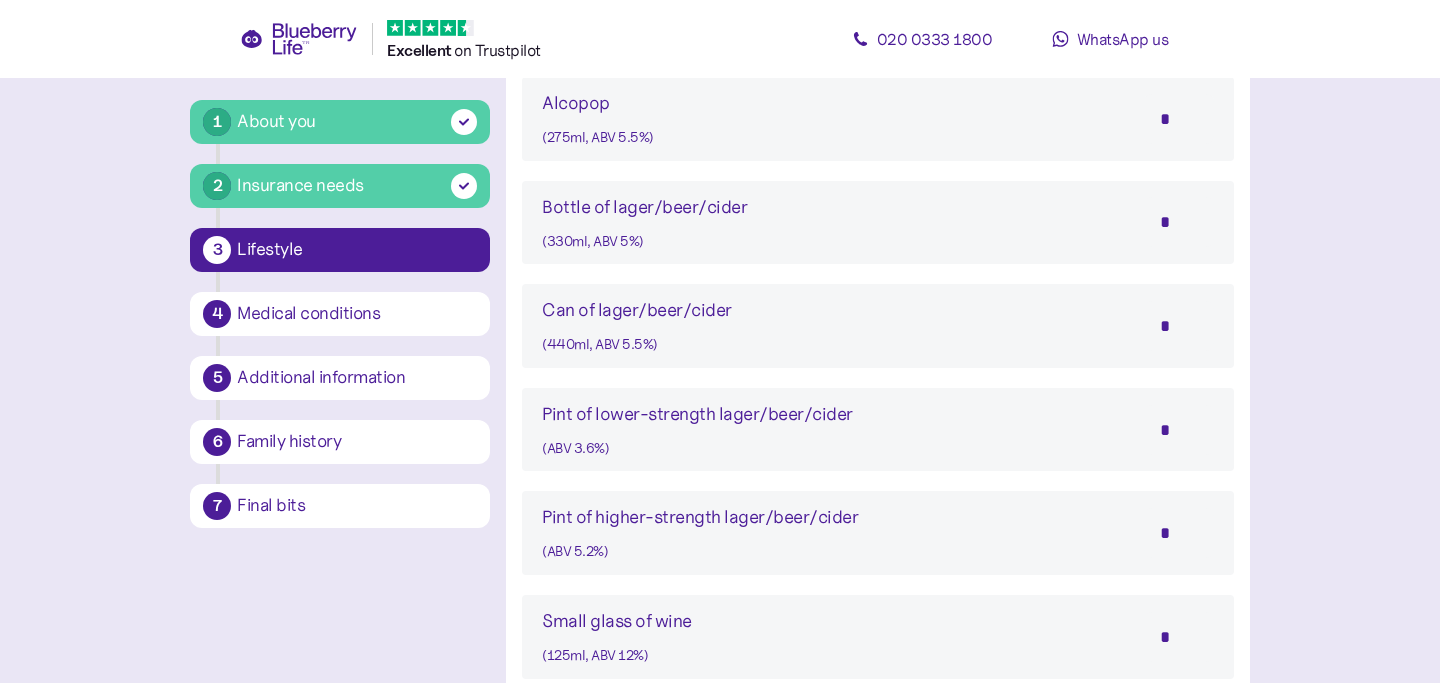 click on "*" at bounding box center (1179, 430) 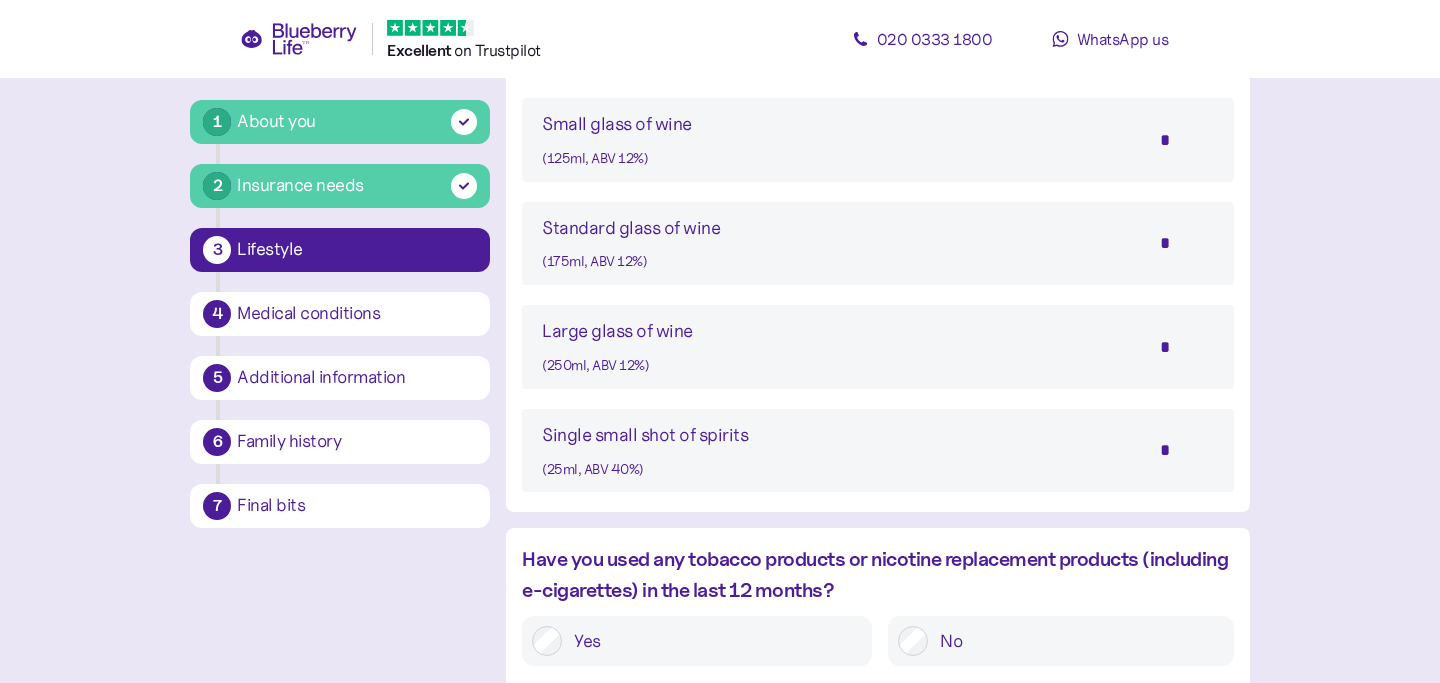 scroll, scrollTop: 1711, scrollLeft: 0, axis: vertical 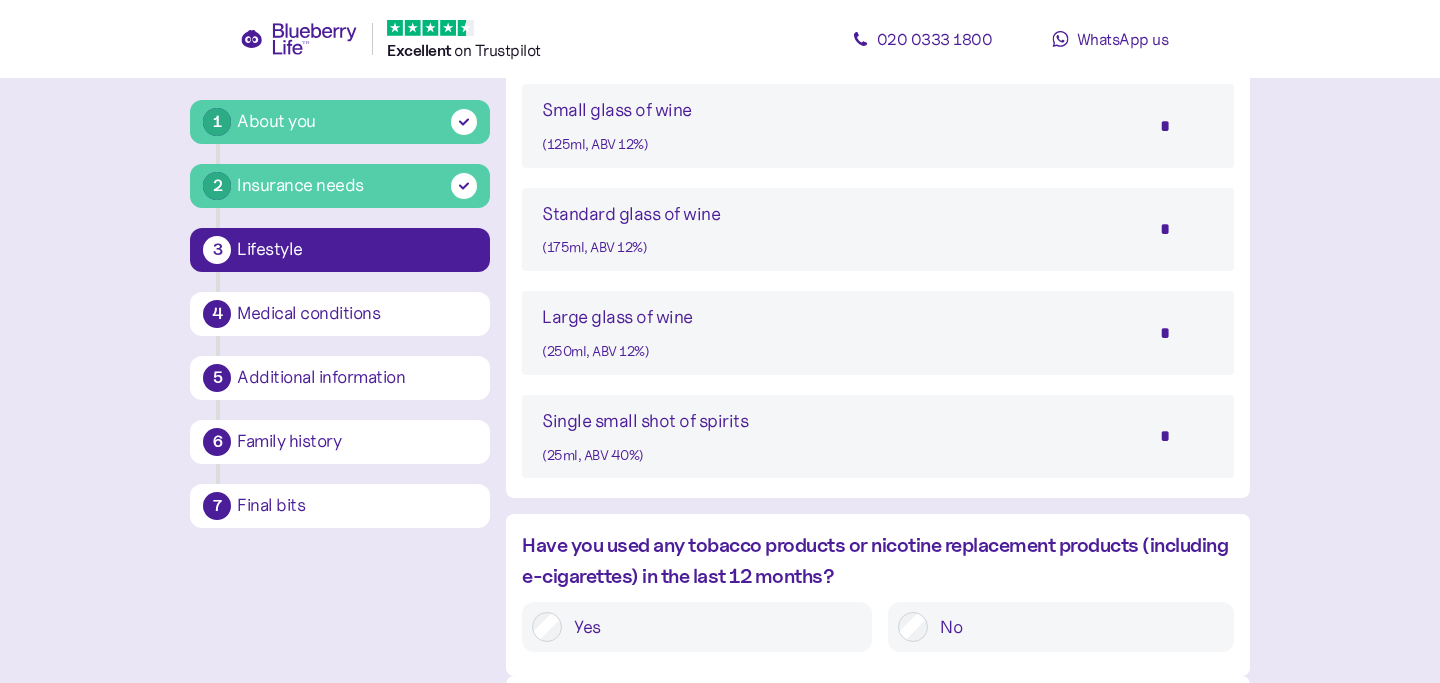 type on "*" 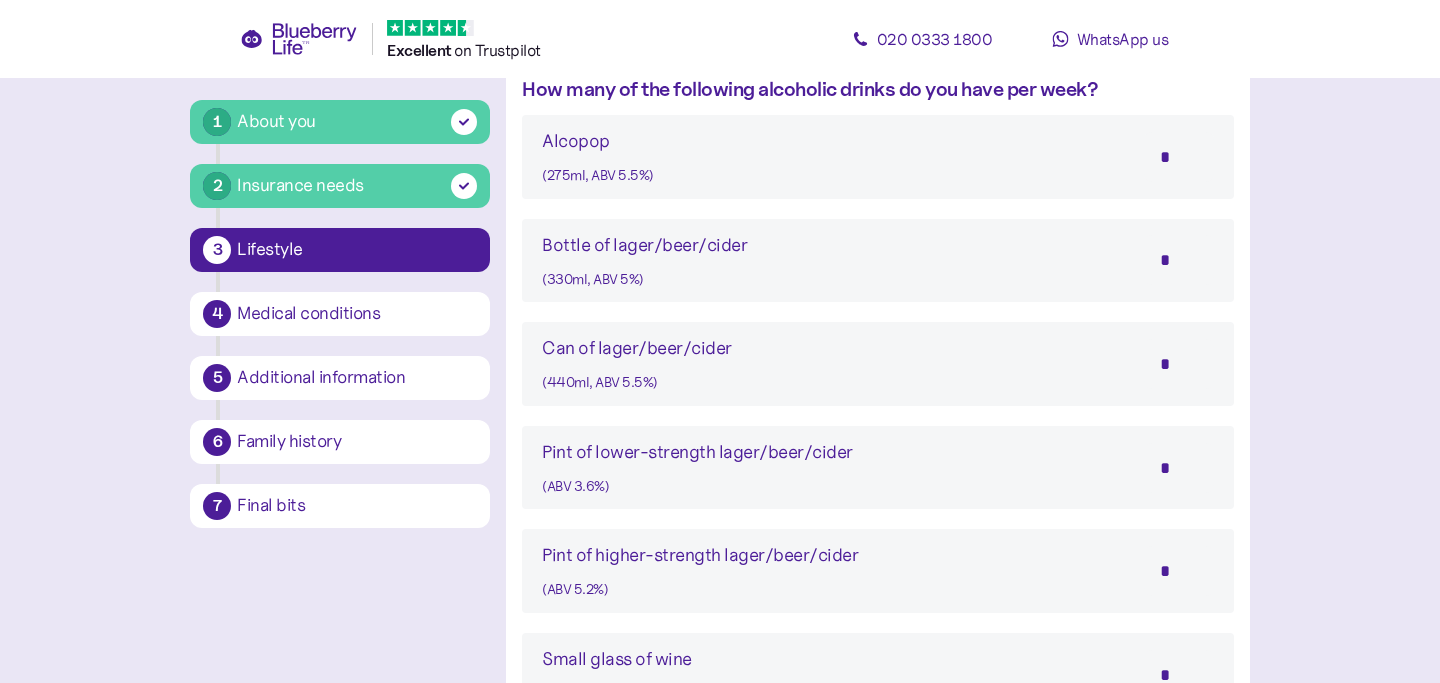 scroll, scrollTop: 1160, scrollLeft: 0, axis: vertical 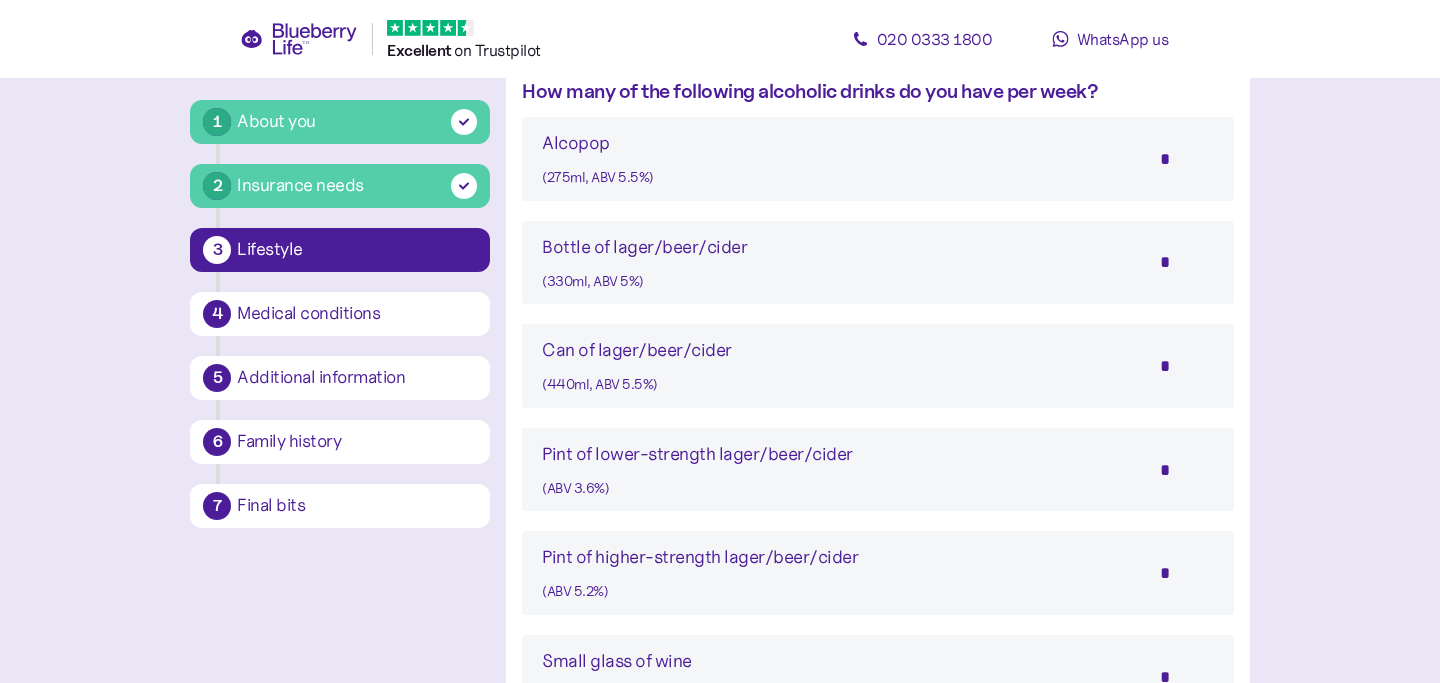 type on "*" 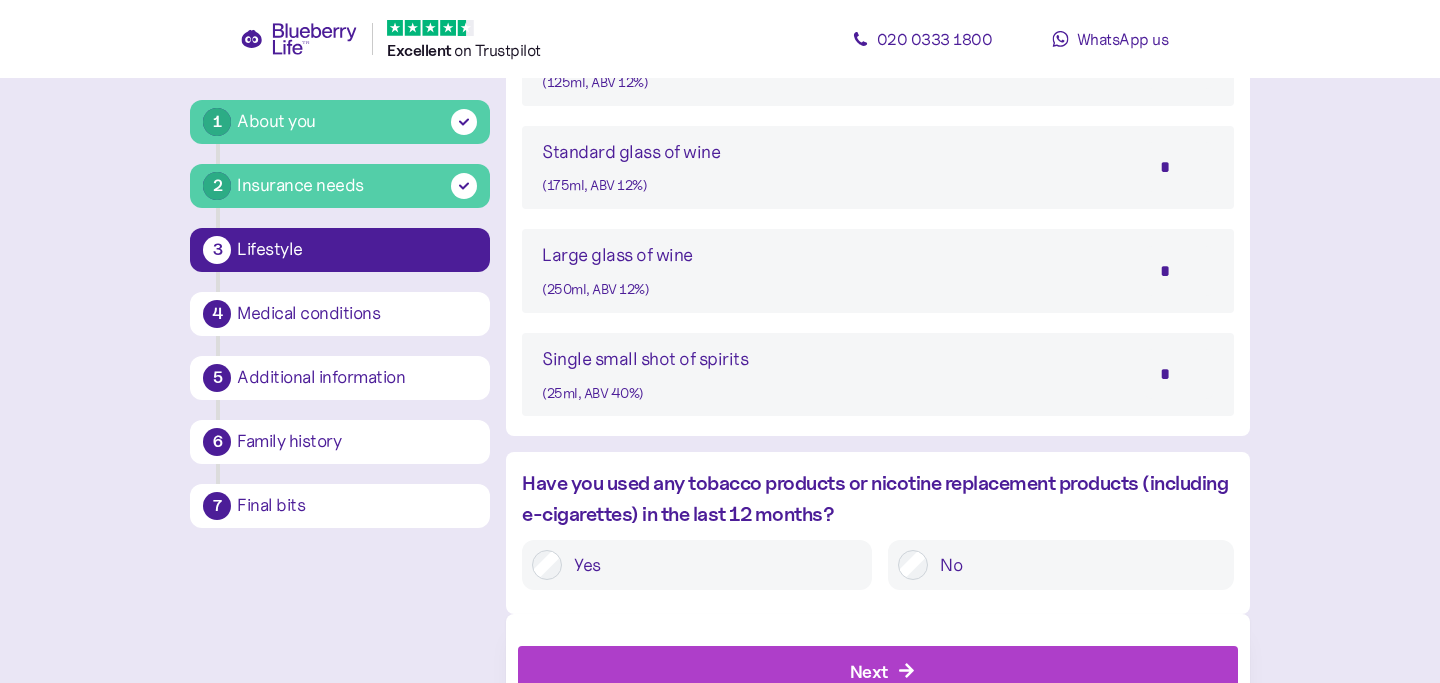 scroll, scrollTop: 1845, scrollLeft: 0, axis: vertical 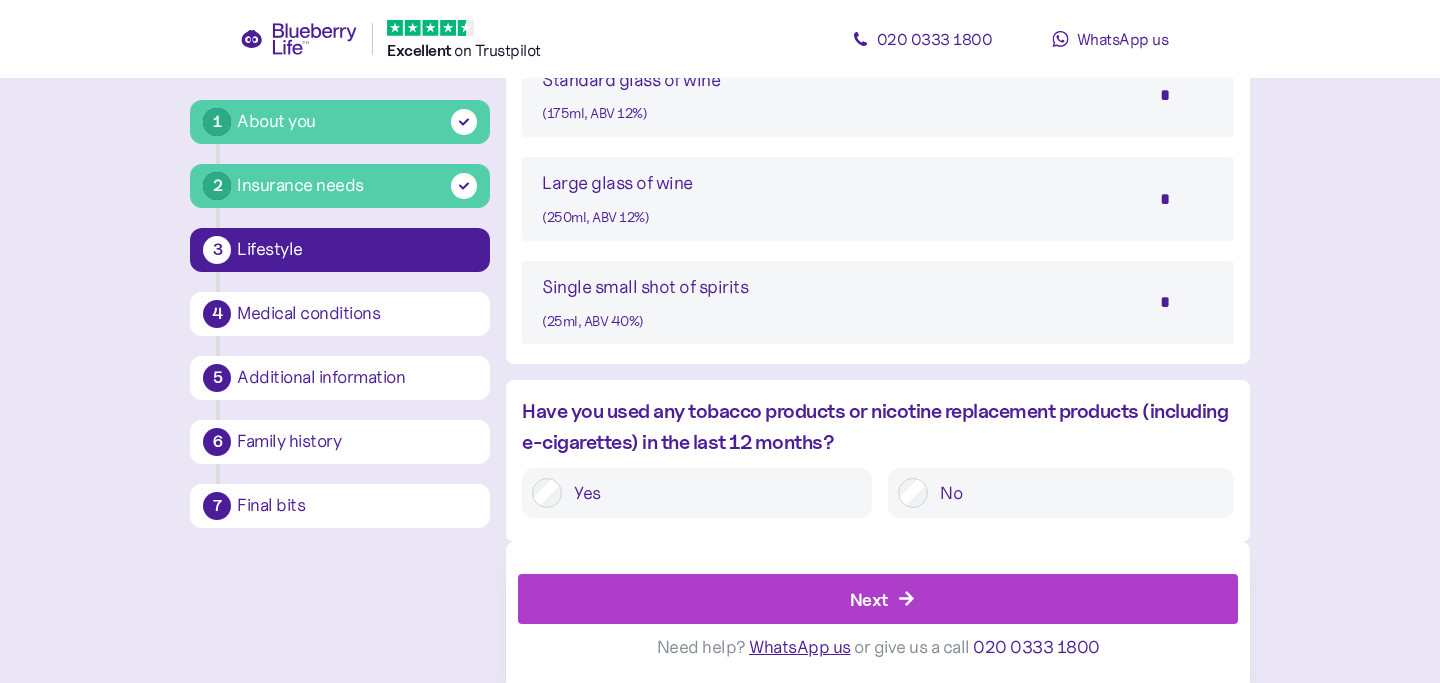type on "*" 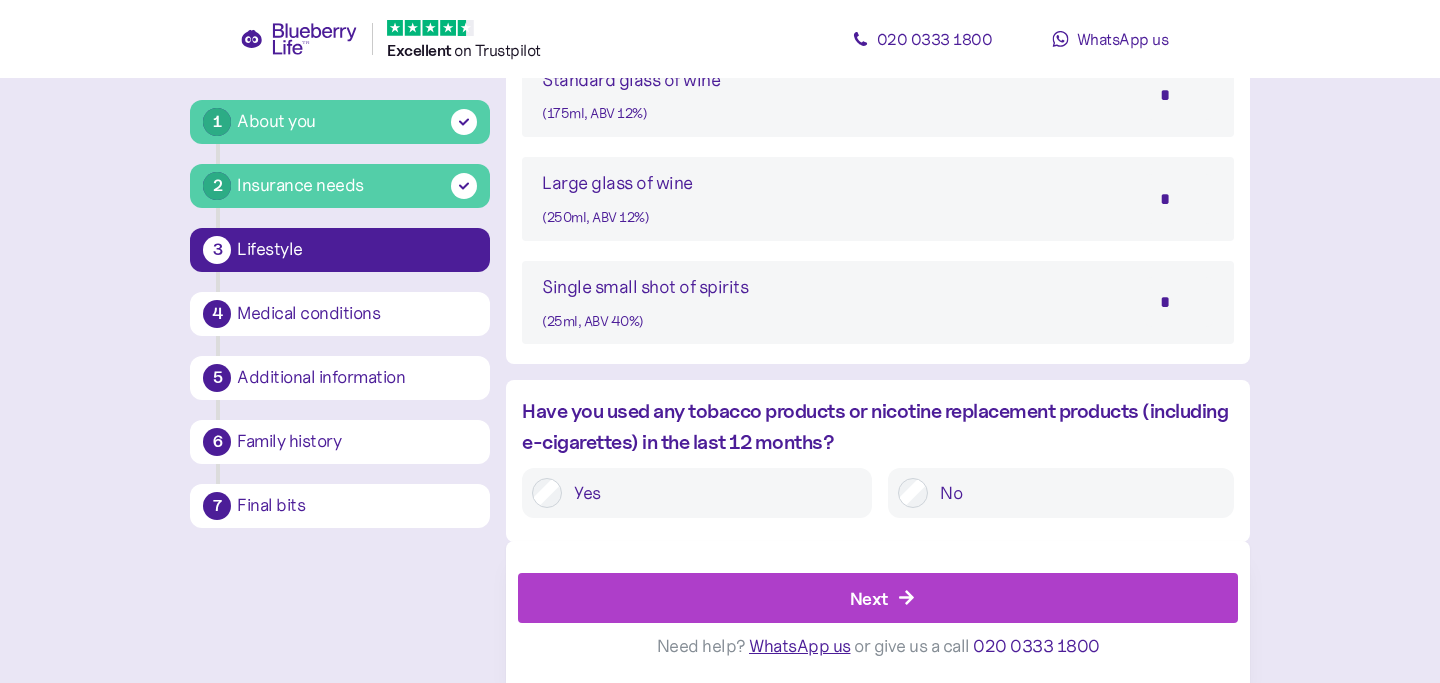 click on "Next" at bounding box center (869, 598) 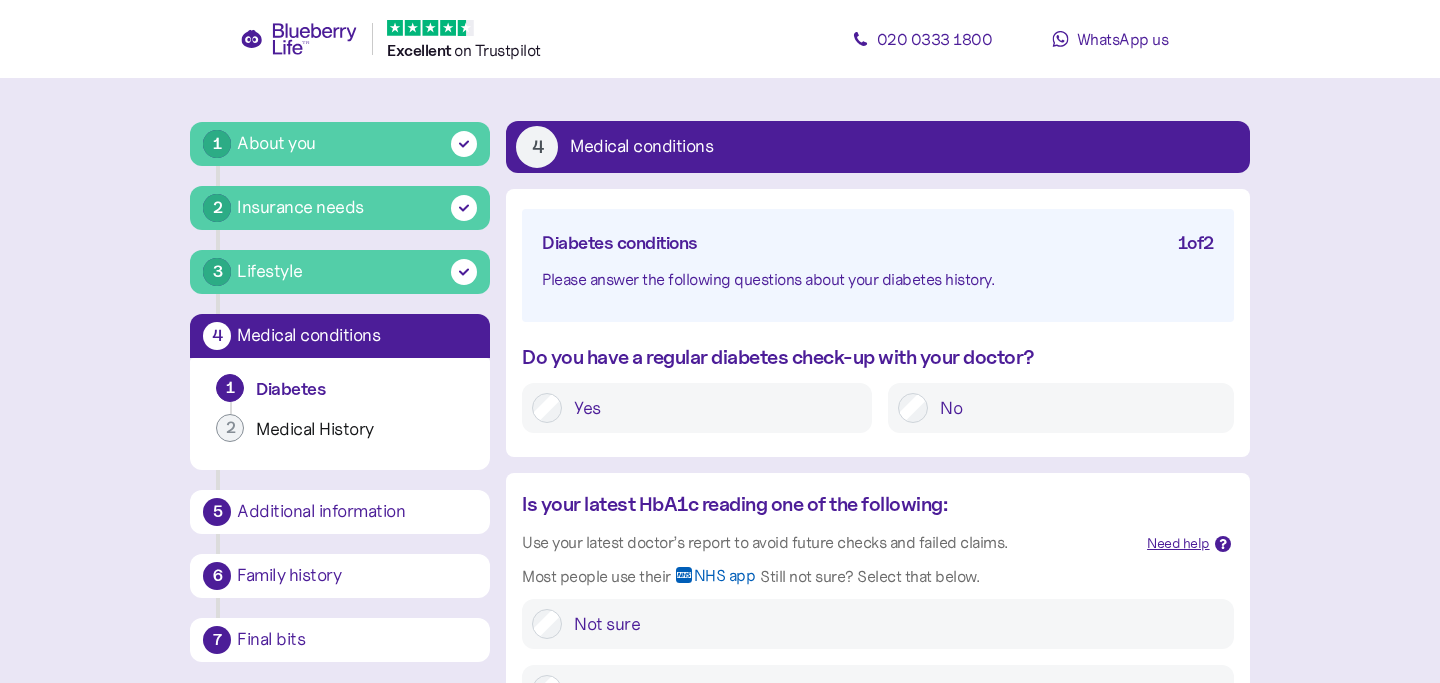 scroll, scrollTop: 80, scrollLeft: 0, axis: vertical 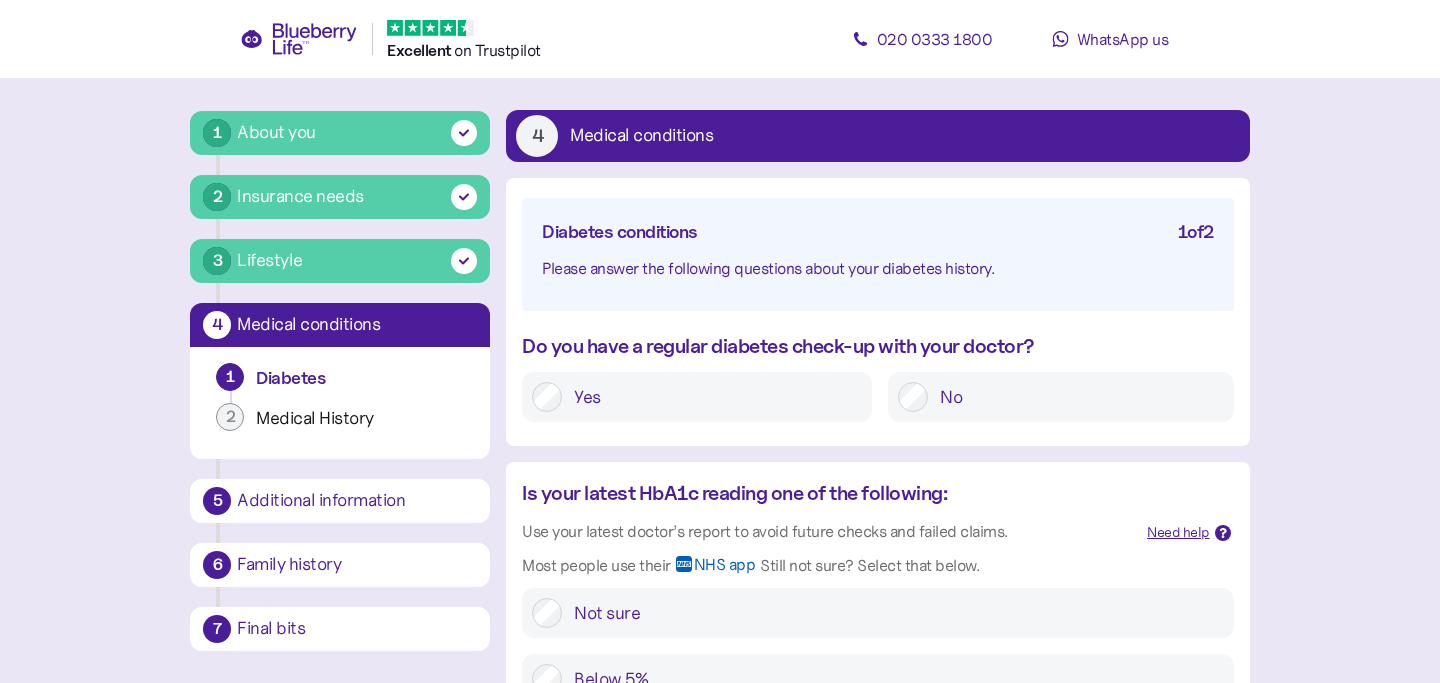 click on "Yes" at bounding box center (712, 397) 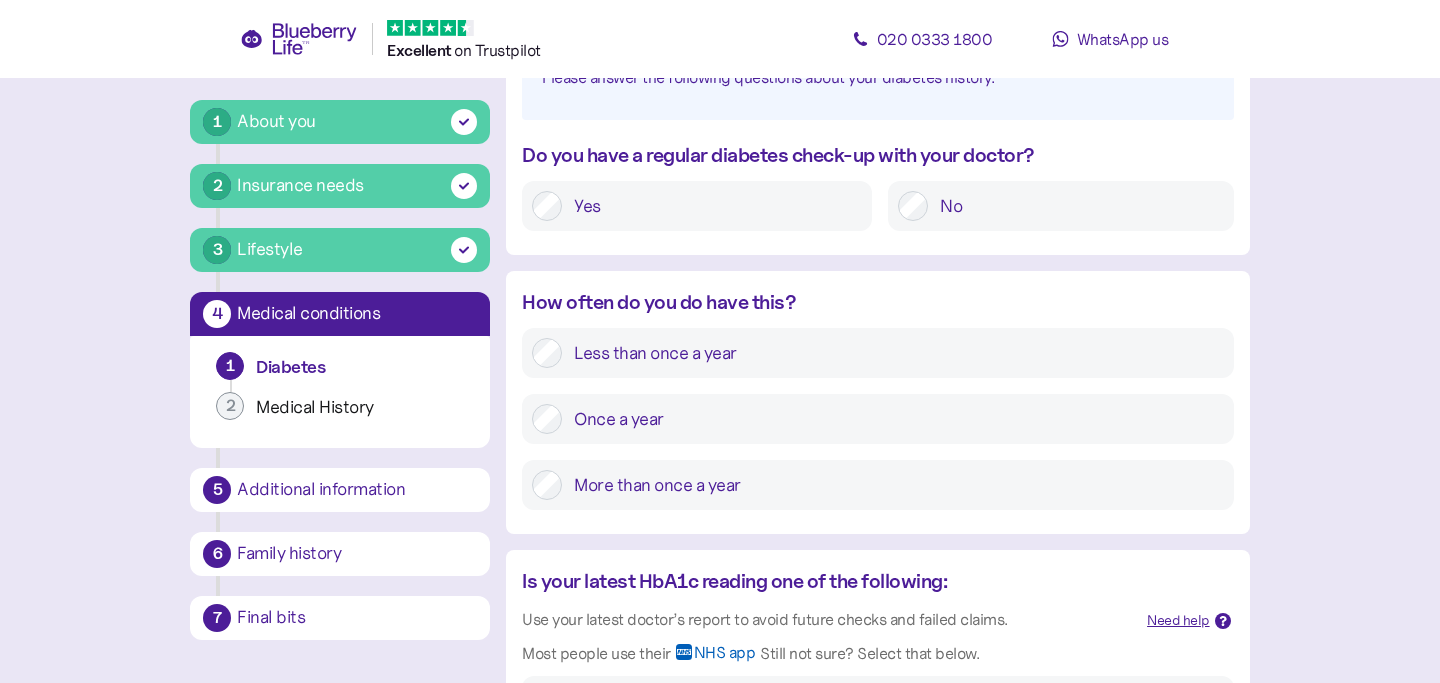 scroll, scrollTop: 303, scrollLeft: 0, axis: vertical 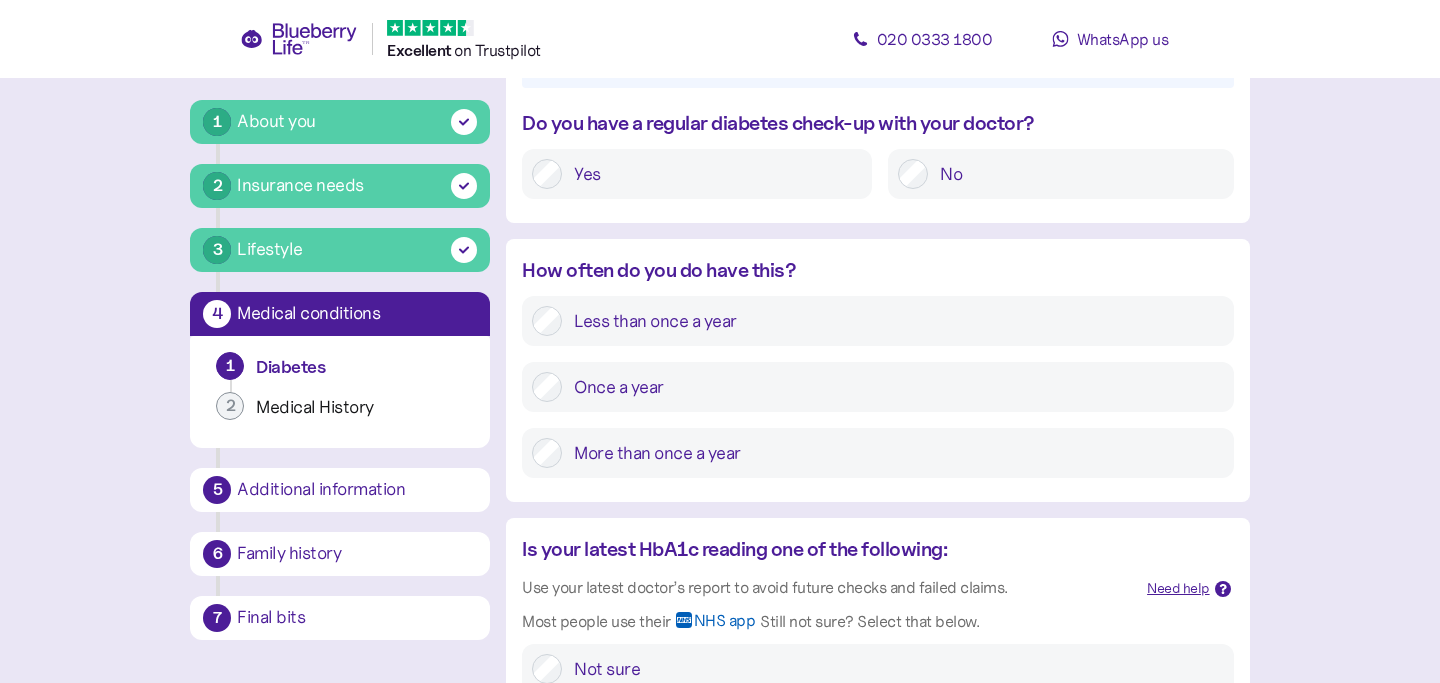 click on "Once a year" at bounding box center (892, 387) 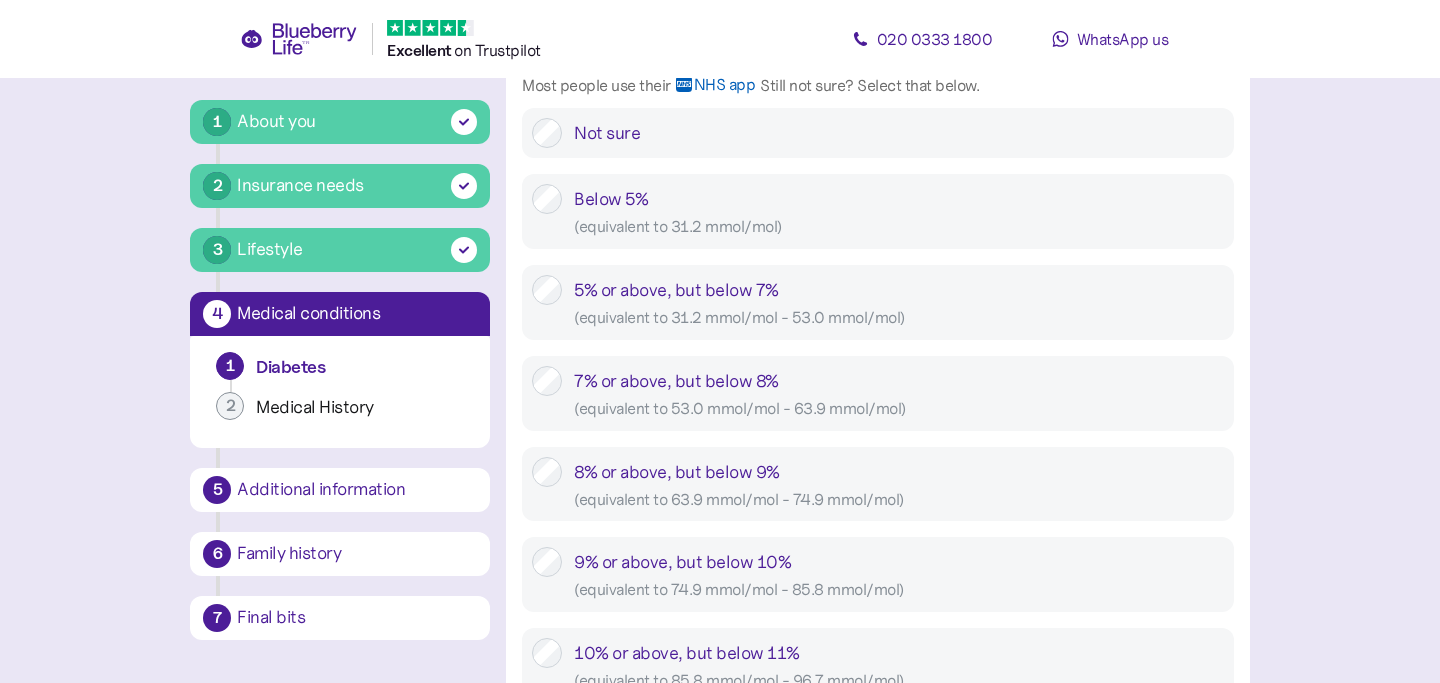 scroll, scrollTop: 838, scrollLeft: 0, axis: vertical 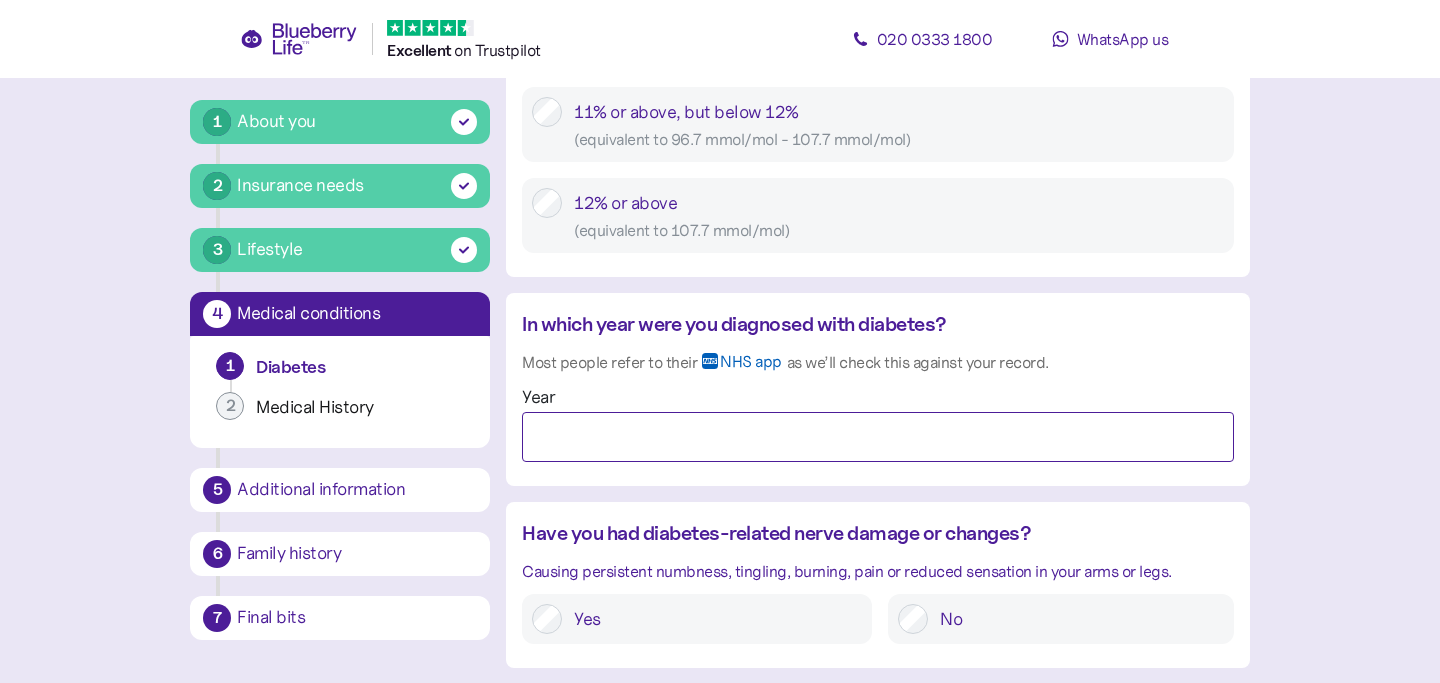 click on "Year" at bounding box center [877, 437] 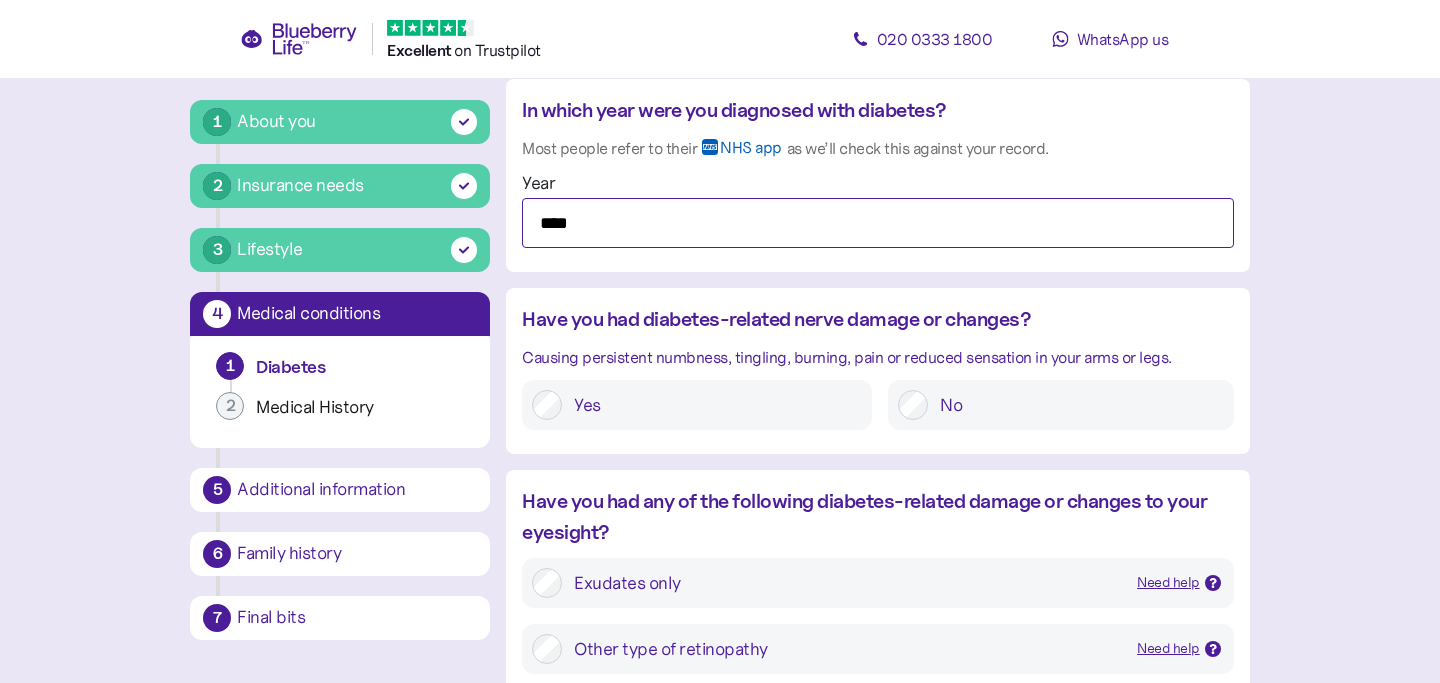 scroll, scrollTop: 1700, scrollLeft: 0, axis: vertical 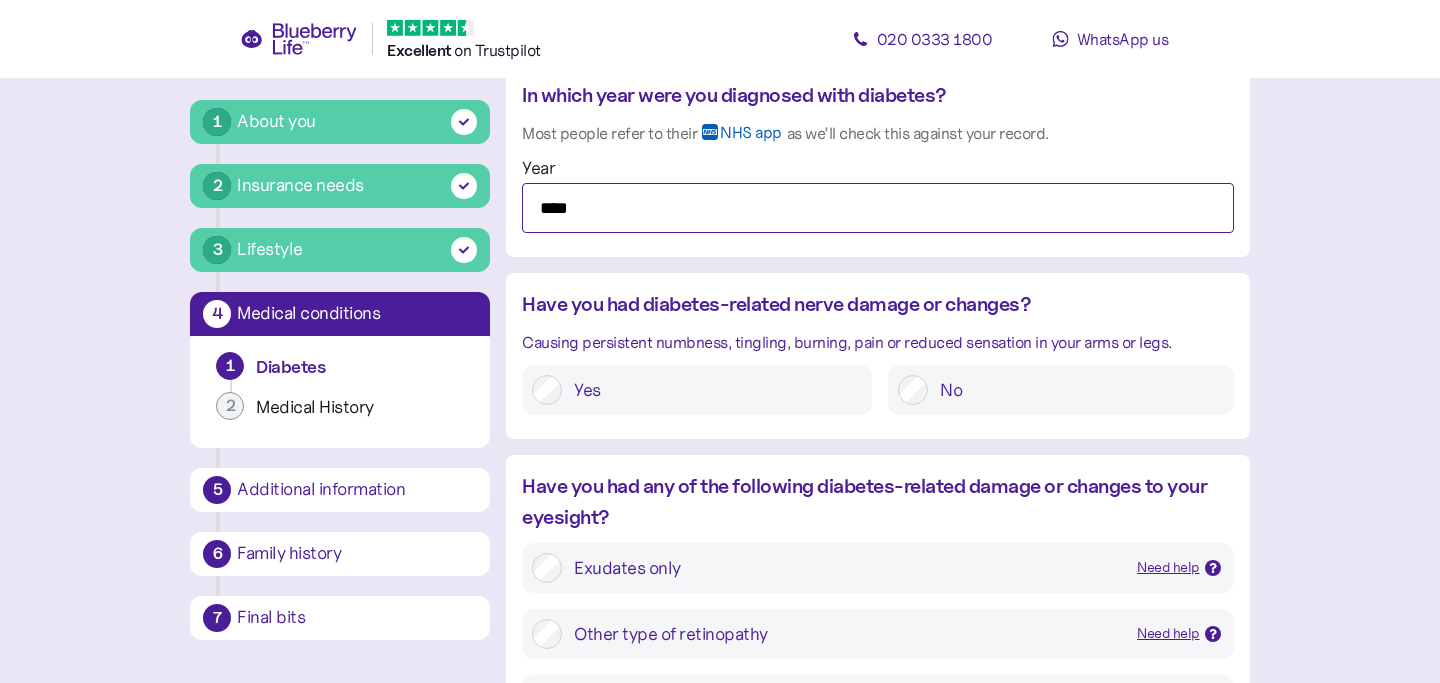 type on "****" 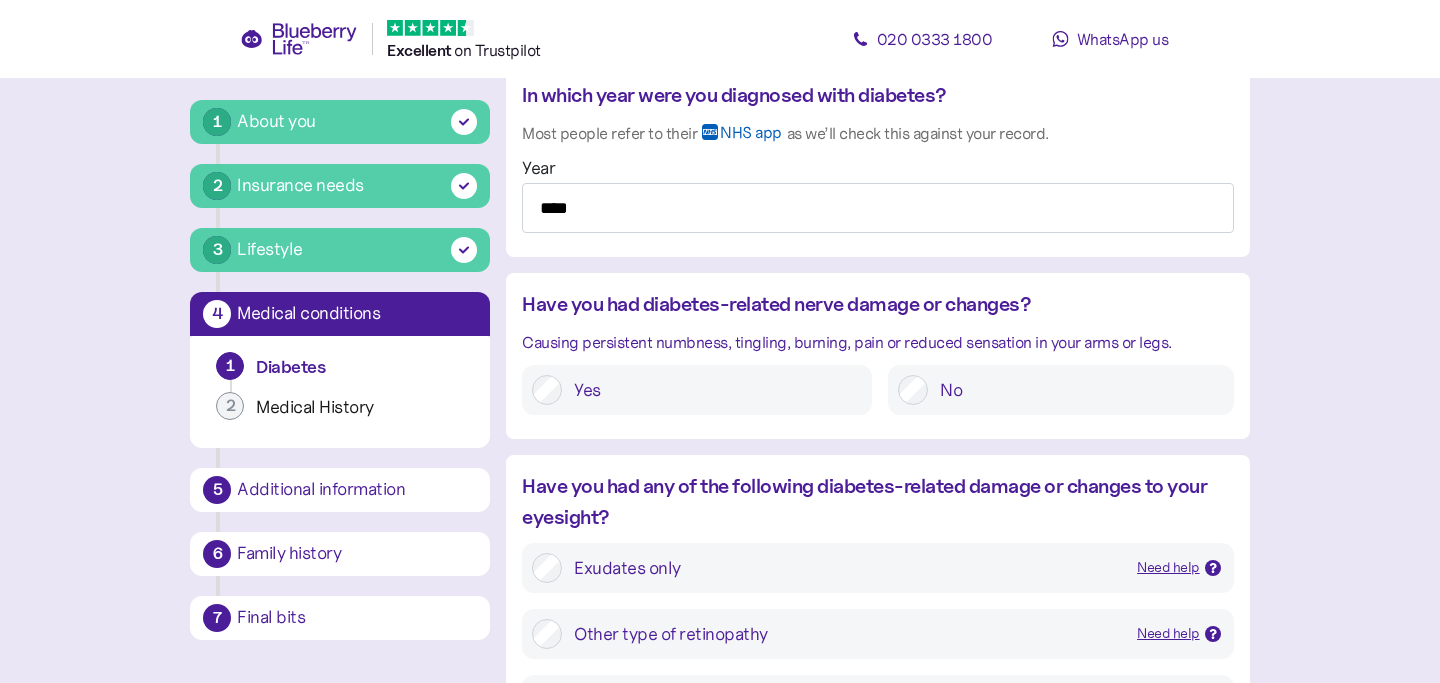 click on "No" at bounding box center [1075, 390] 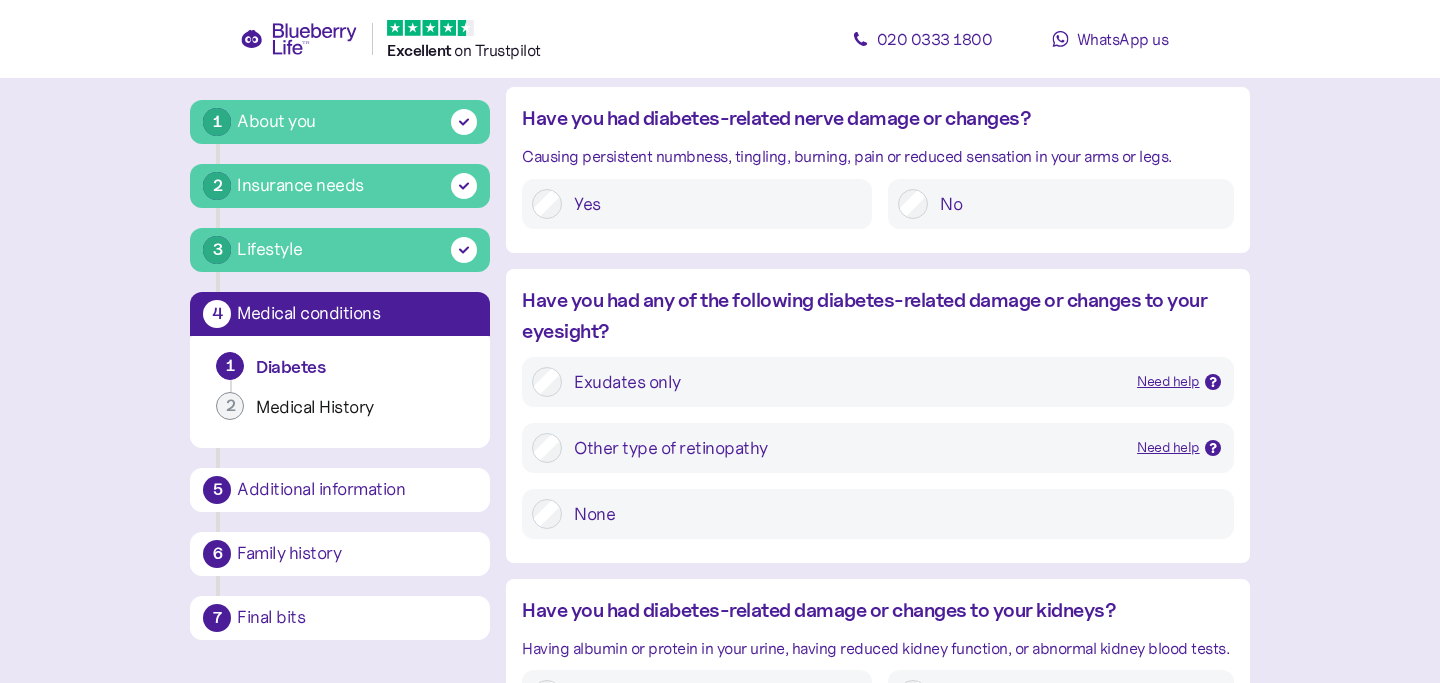 scroll, scrollTop: 1889, scrollLeft: 0, axis: vertical 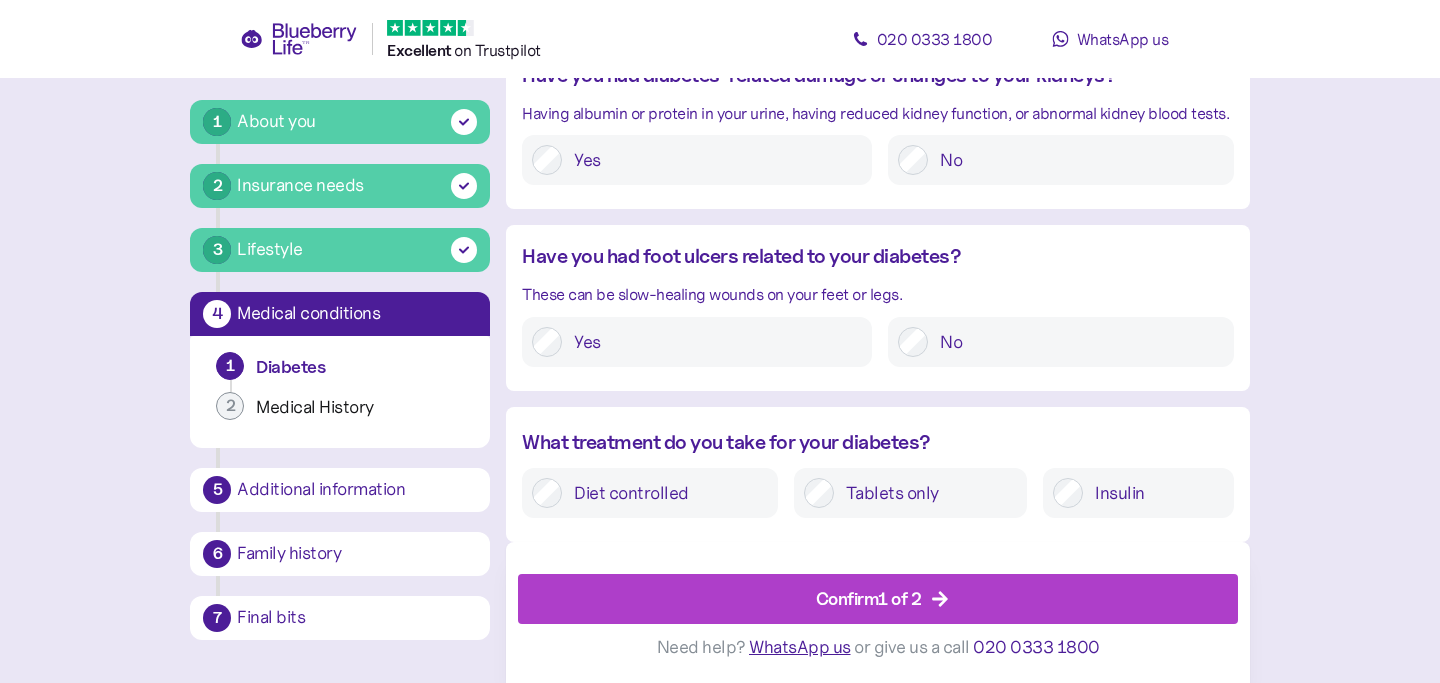 click on "Insulin" at bounding box center (1138, 493) 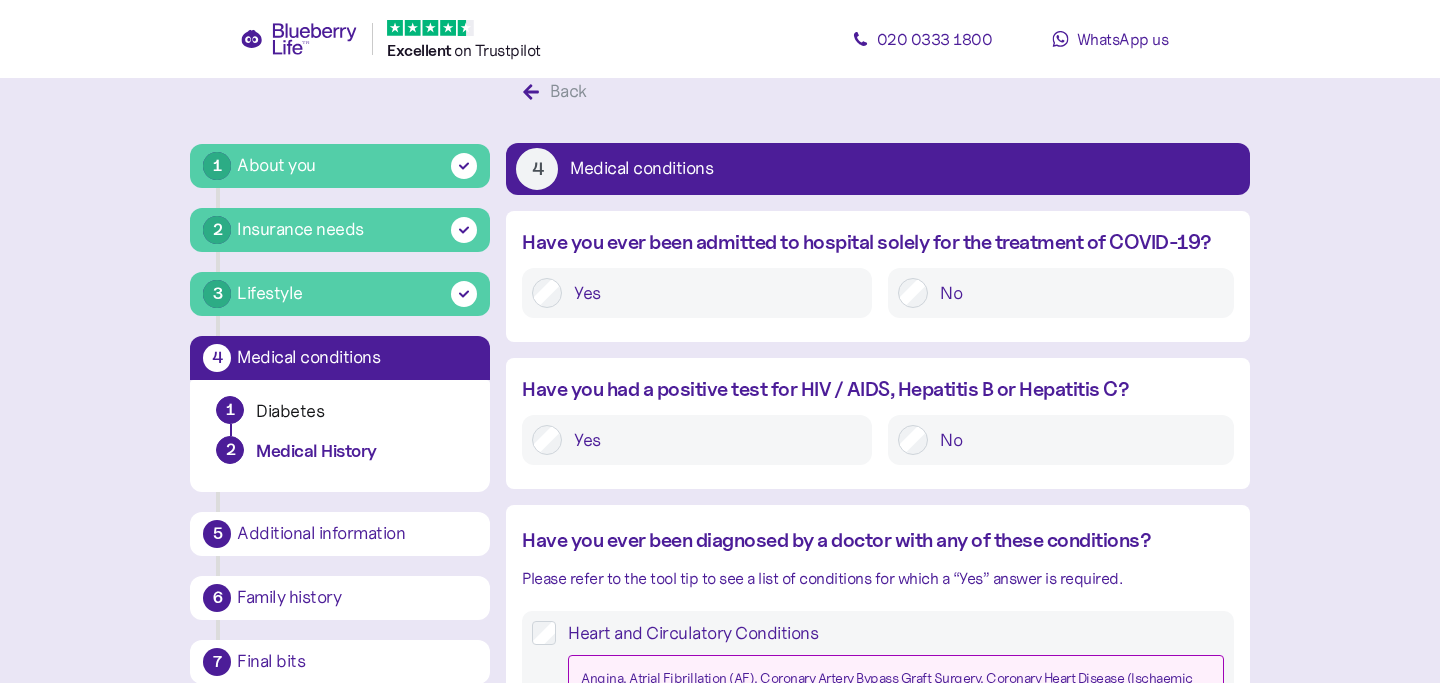 scroll, scrollTop: 48, scrollLeft: 0, axis: vertical 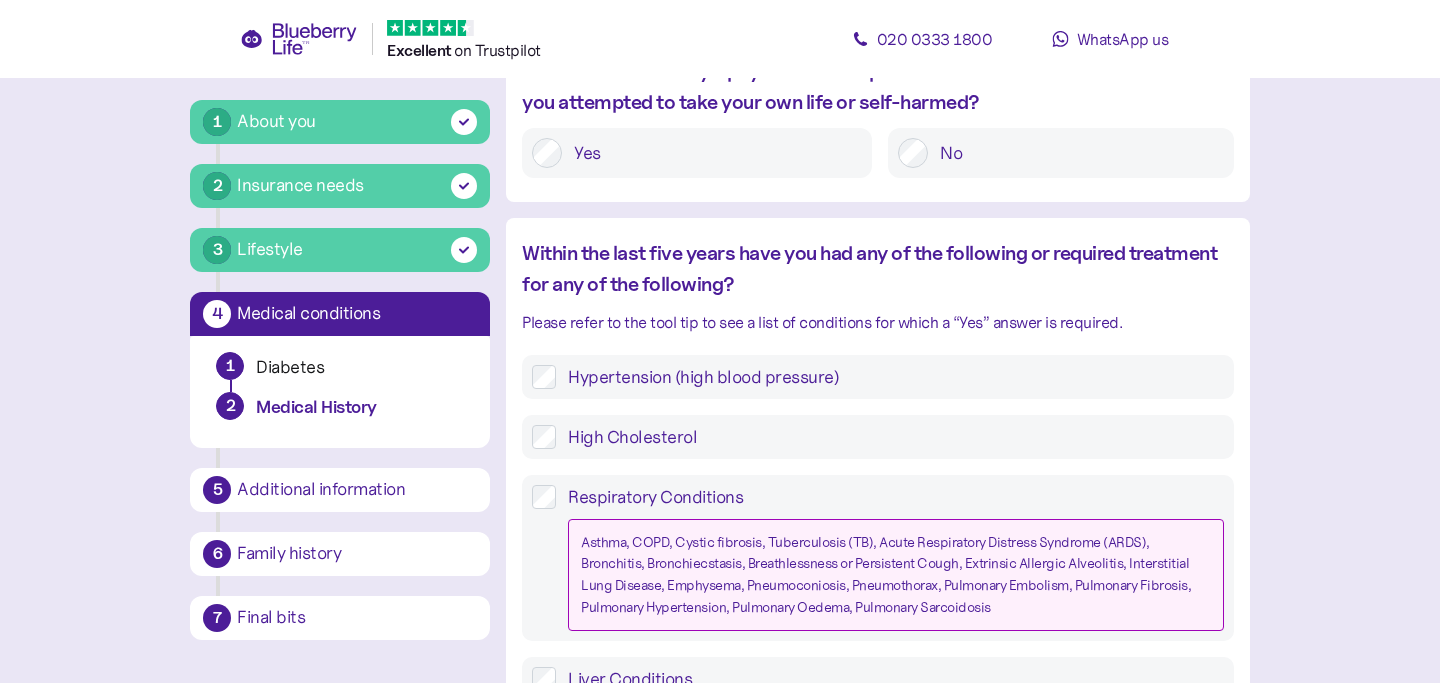 click on "Hypertension (high blood pressure)" at bounding box center (889, 377) 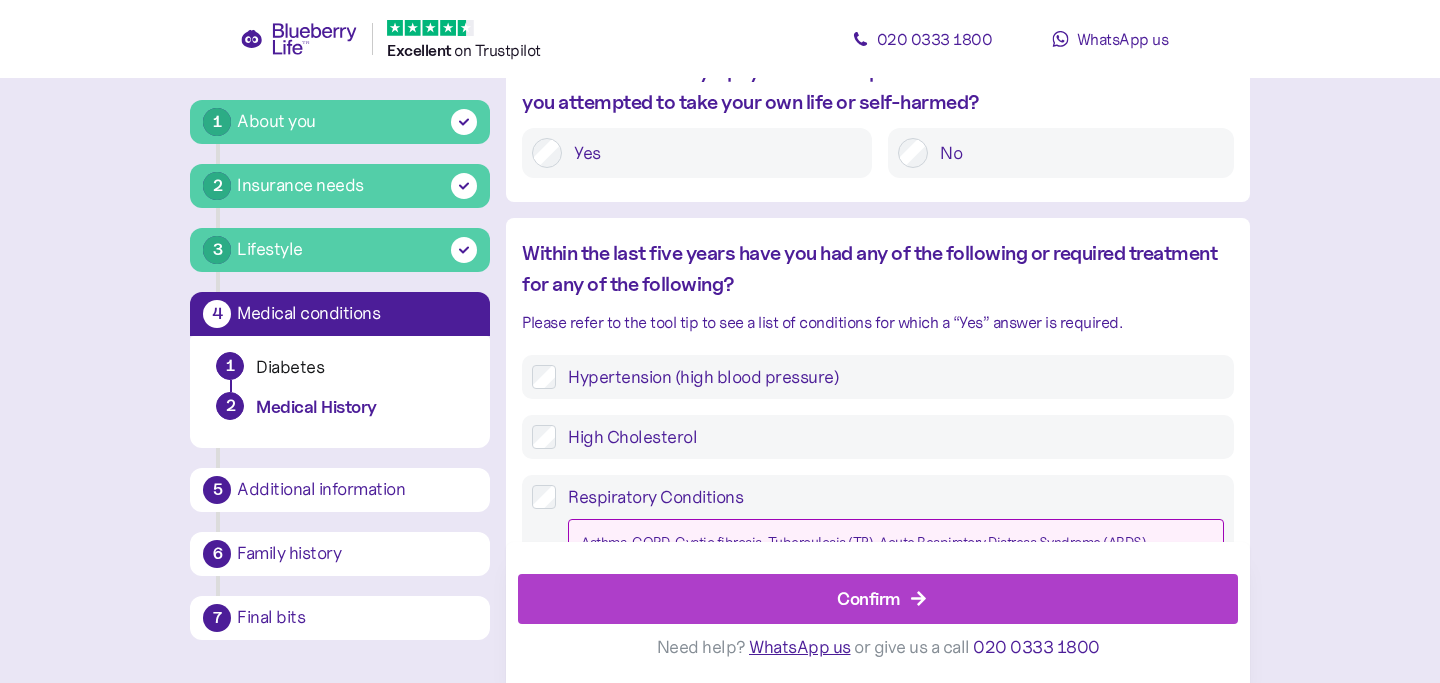 click on "High Cholesterol" at bounding box center [889, 437] 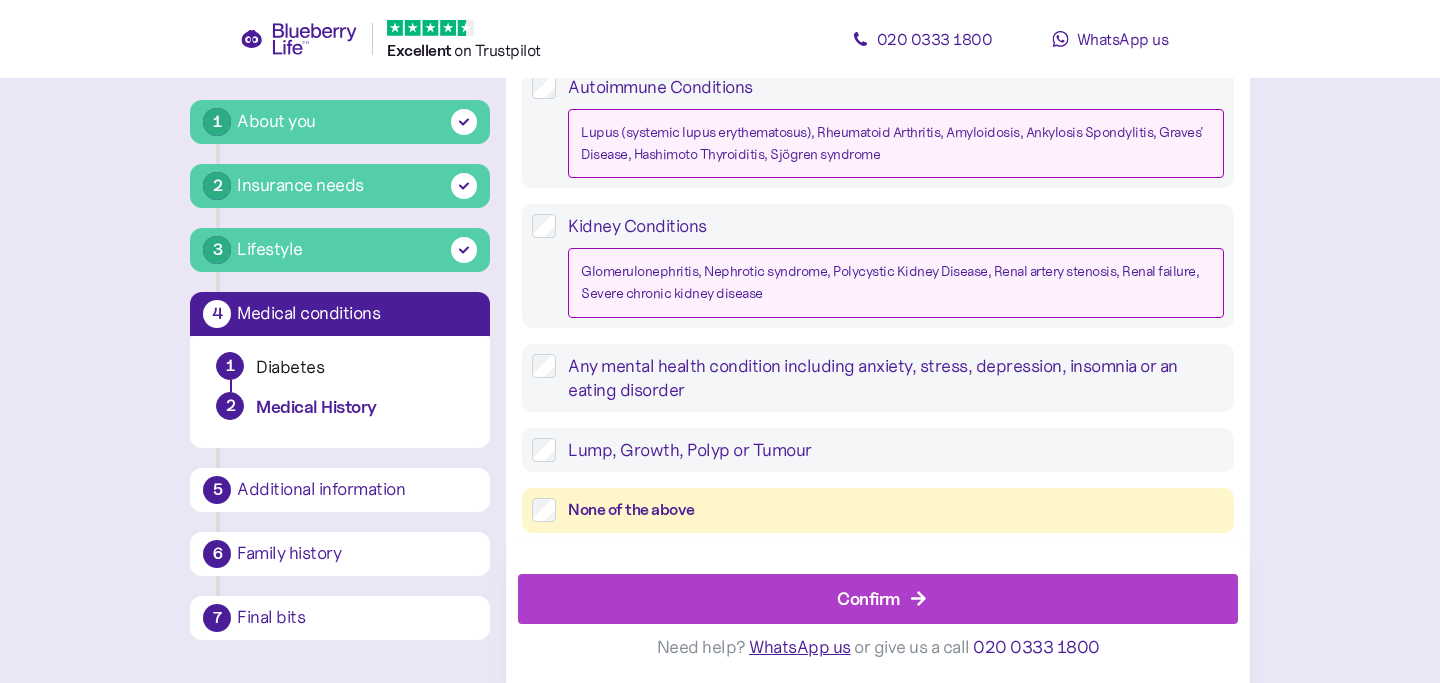 scroll, scrollTop: 2030, scrollLeft: 0, axis: vertical 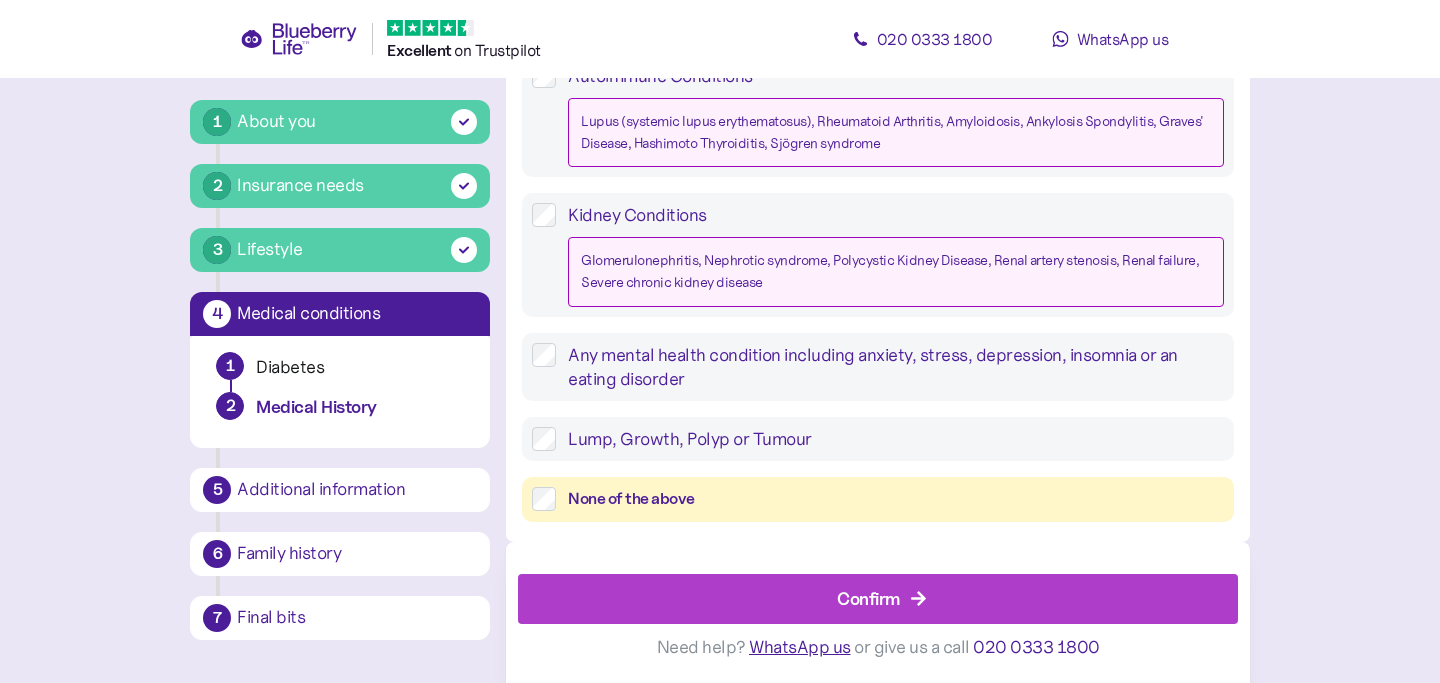 click on "Confirm" at bounding box center (882, 599) 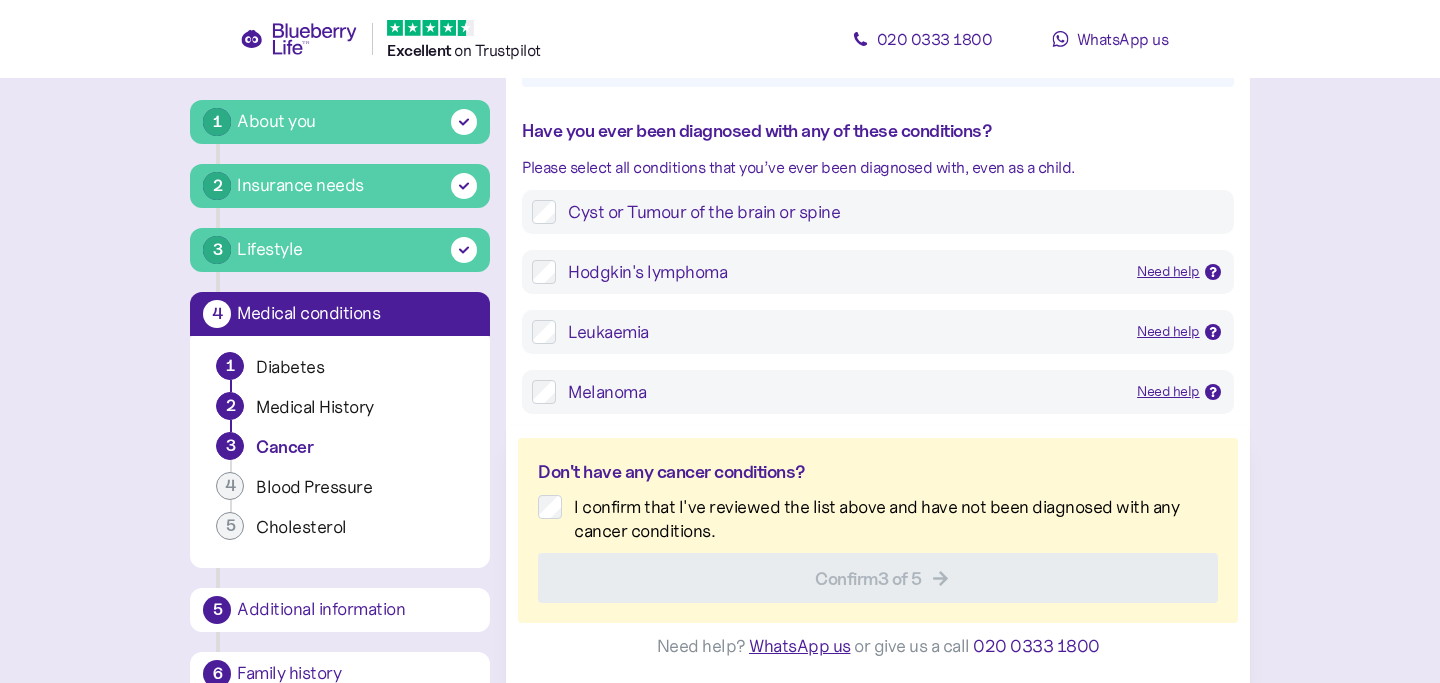 scroll, scrollTop: 256, scrollLeft: 0, axis: vertical 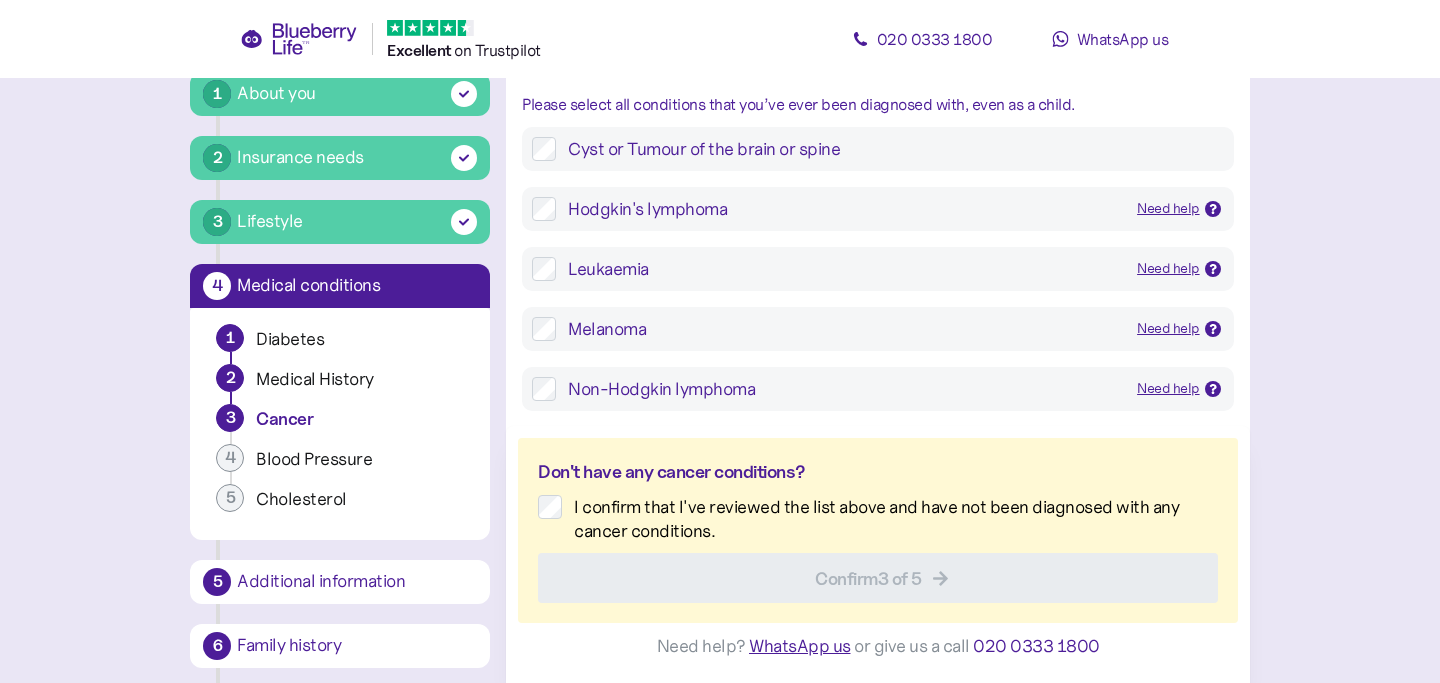 click on "Melanoma" at bounding box center [844, 329] 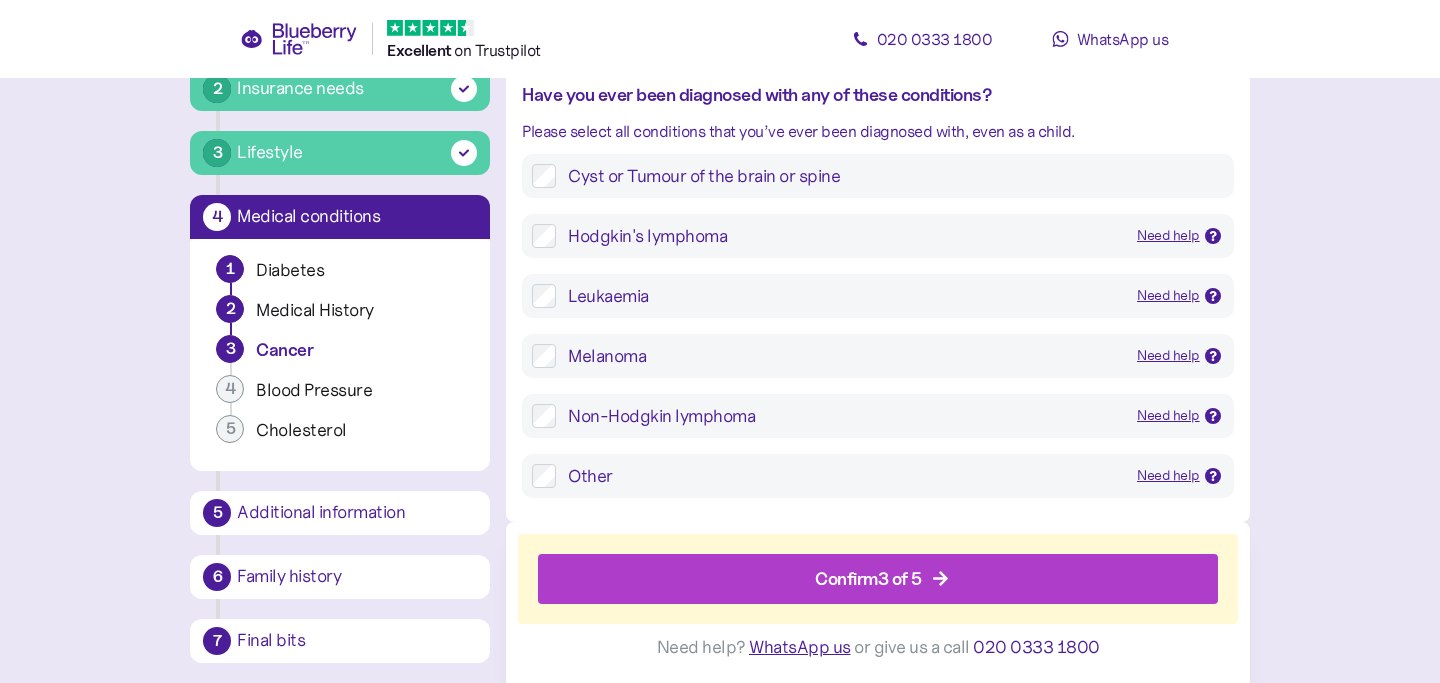 scroll, scrollTop: 305, scrollLeft: 0, axis: vertical 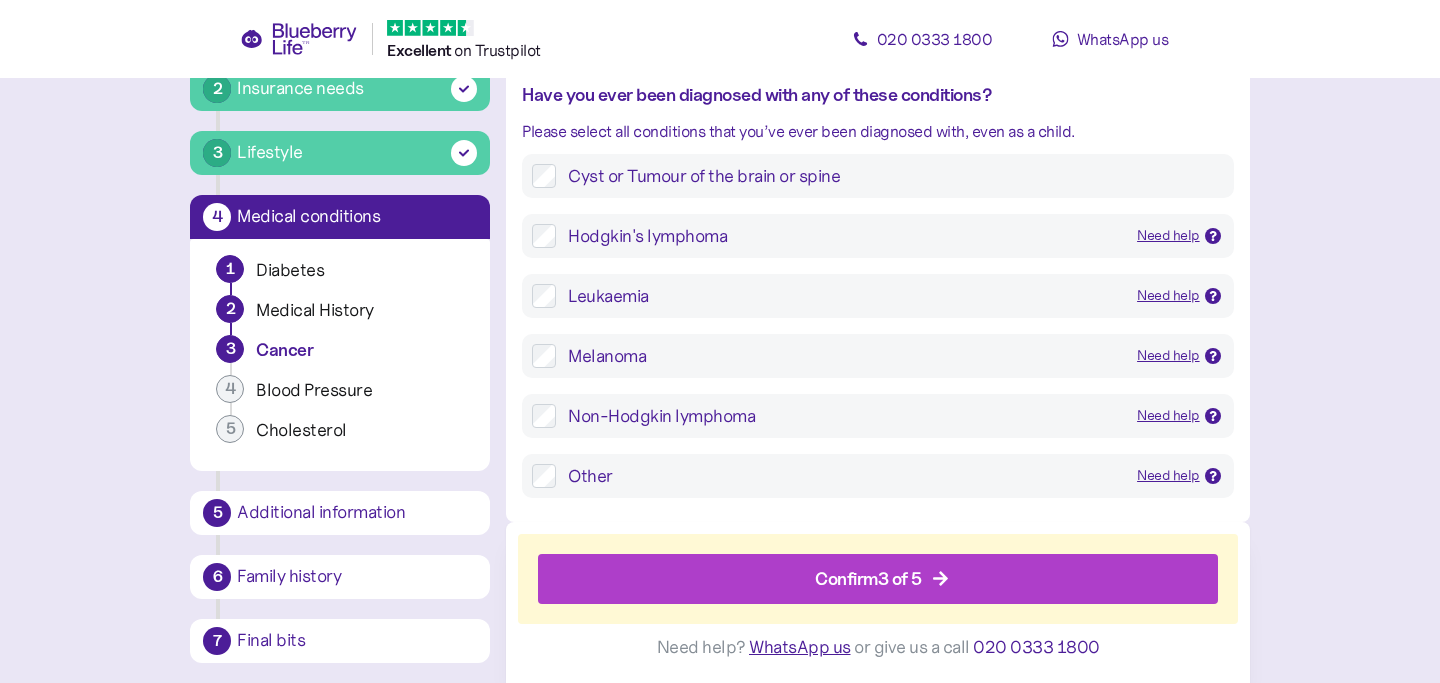 click on "Confirm  3 of 5" at bounding box center (882, 579) 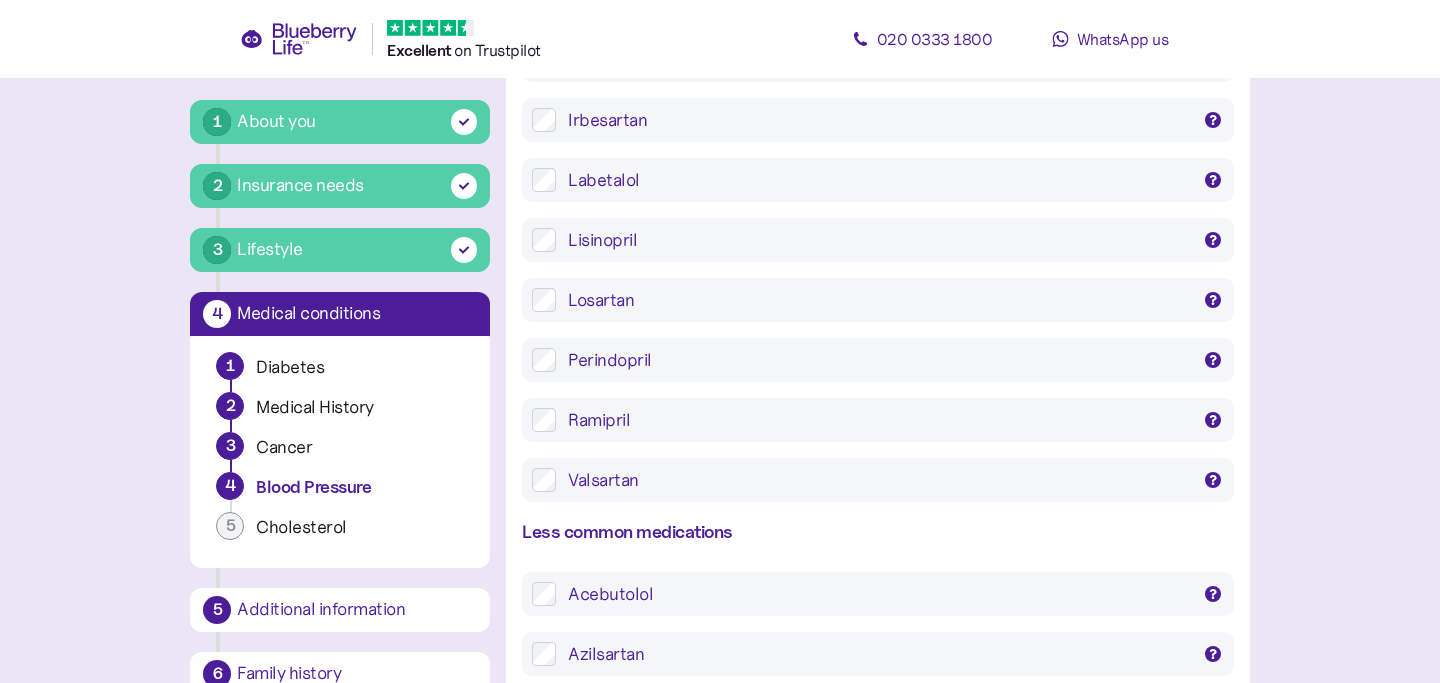 scroll, scrollTop: 966, scrollLeft: 0, axis: vertical 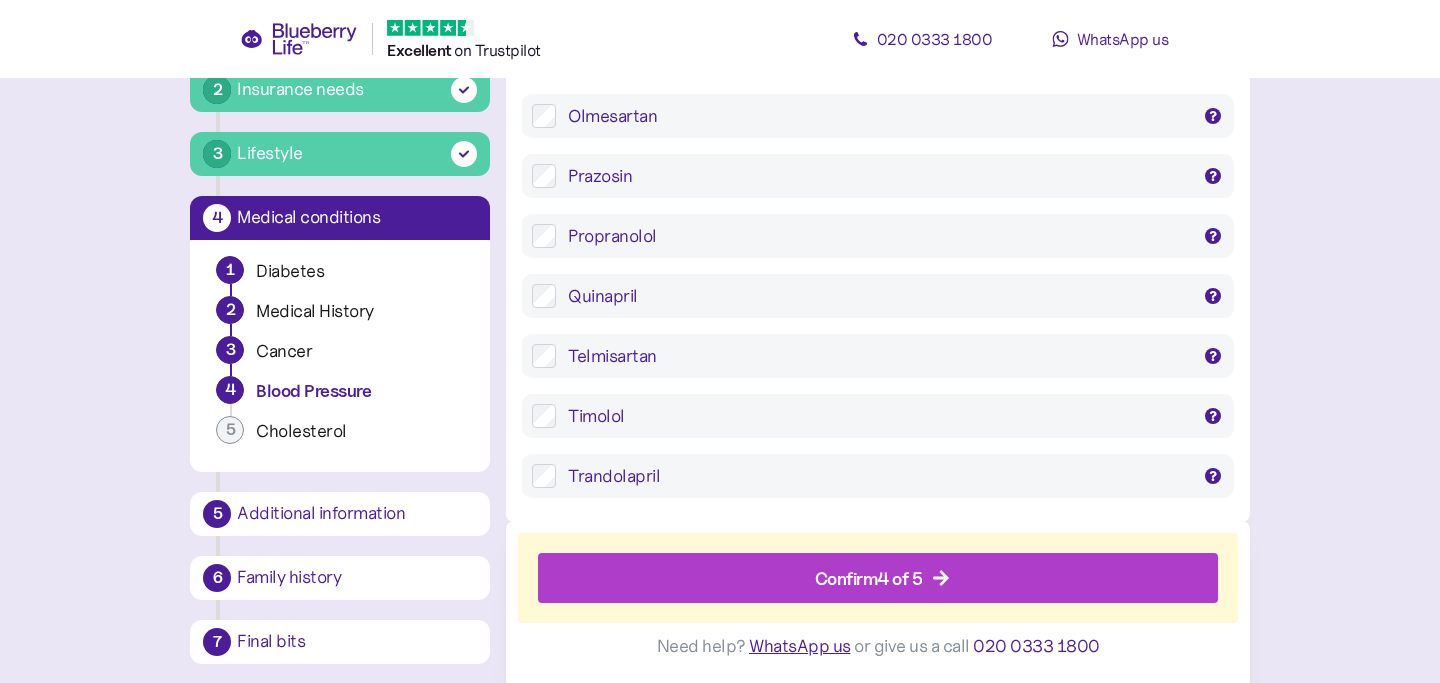 click on "Confirm  4 of 5" at bounding box center [882, 579] 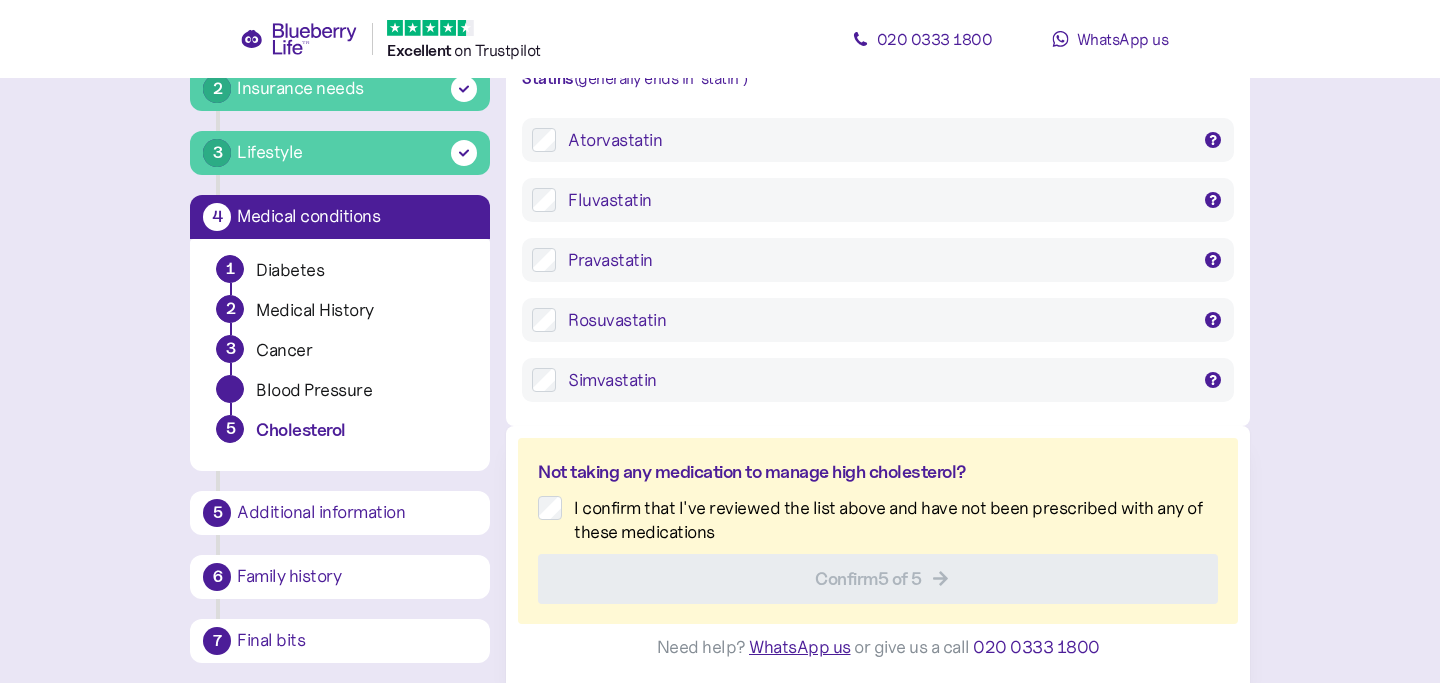 scroll, scrollTop: 38, scrollLeft: 0, axis: vertical 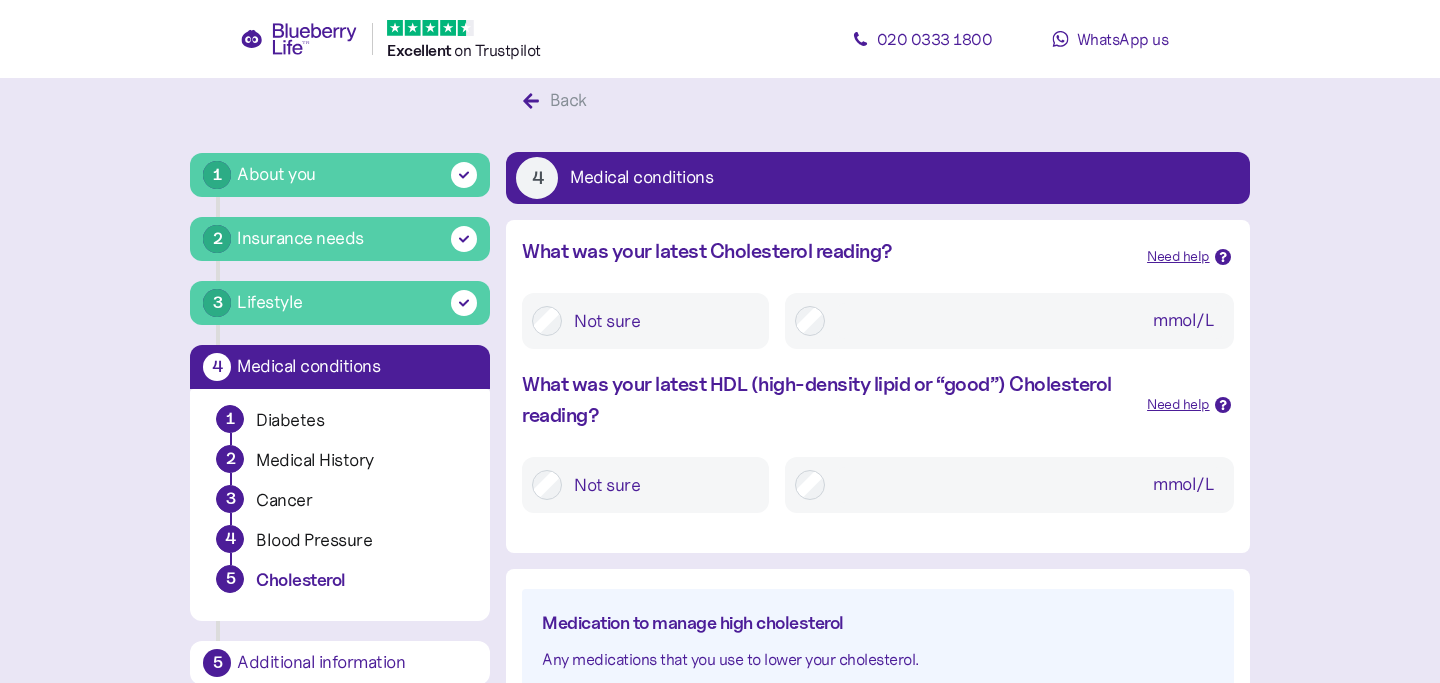 click on "Not sure" at bounding box center [660, 321] 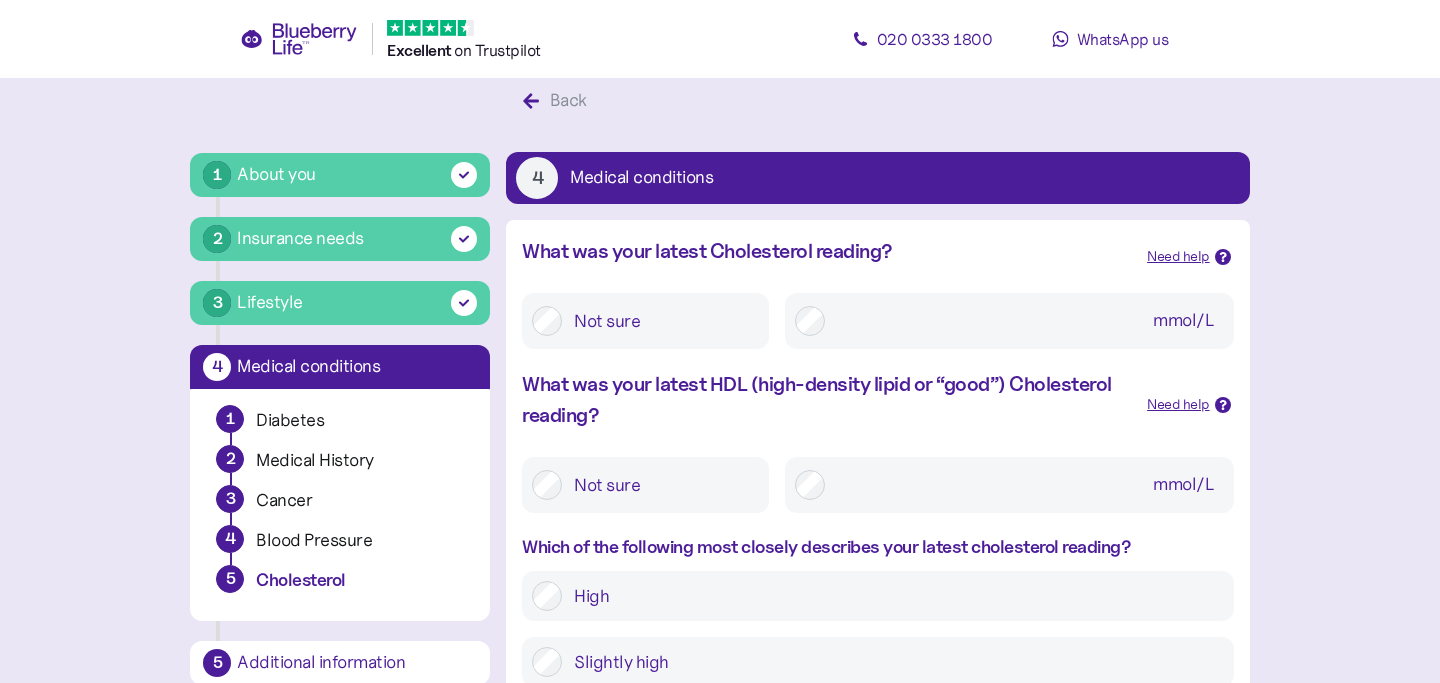 click on "Not sure" at bounding box center [660, 485] 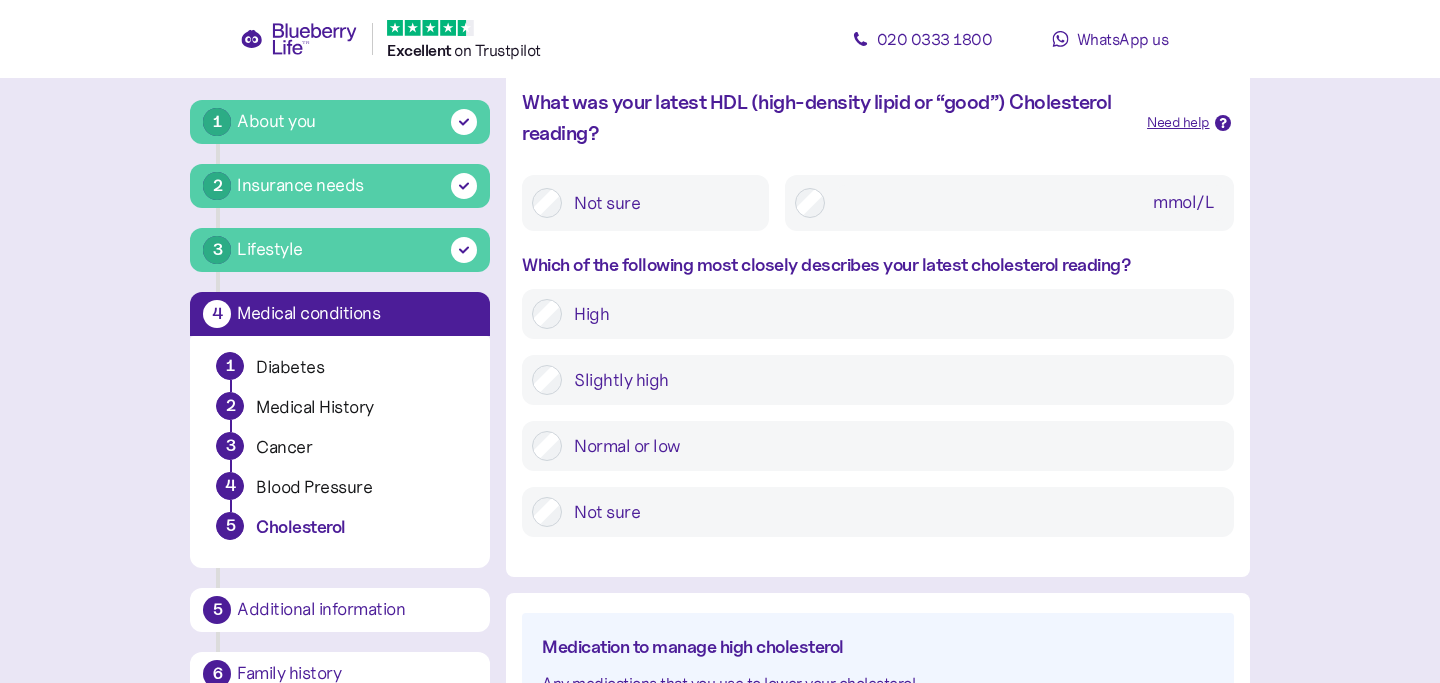 scroll, scrollTop: 322, scrollLeft: 0, axis: vertical 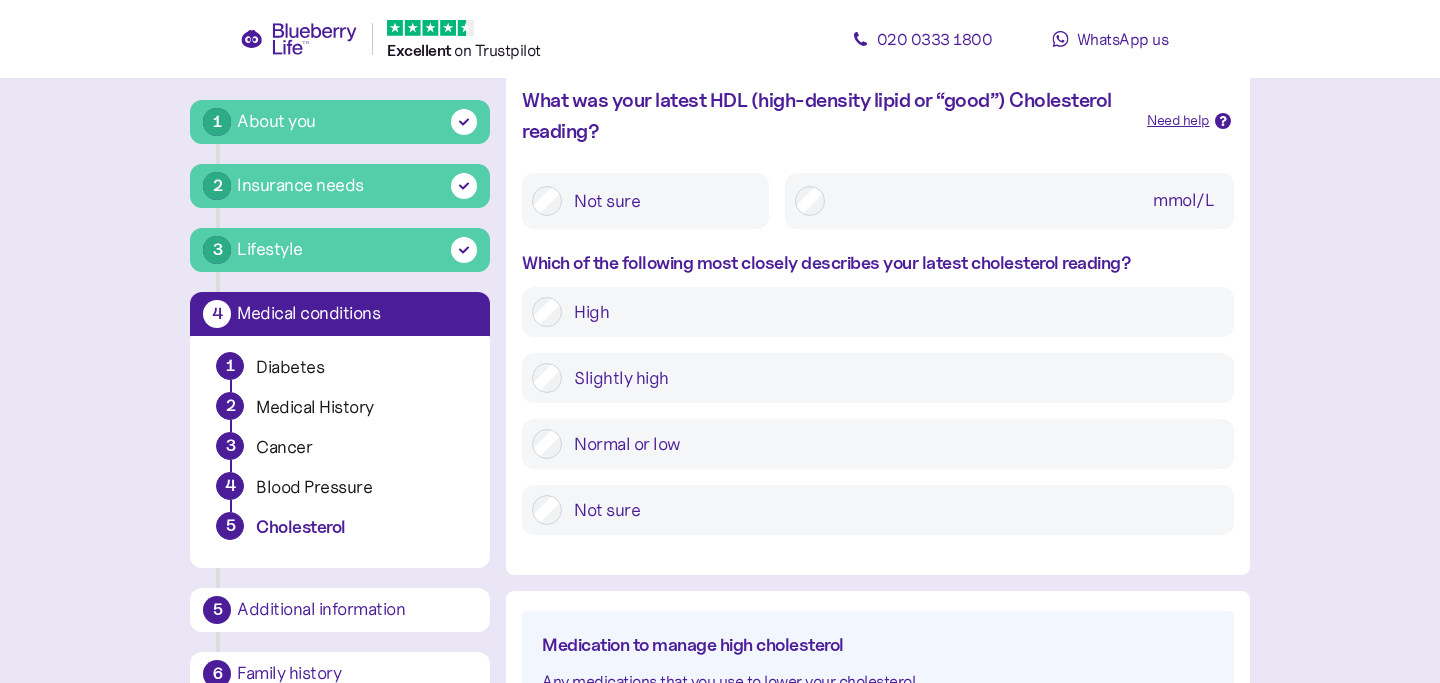 click on "Slightly high" at bounding box center (892, 378) 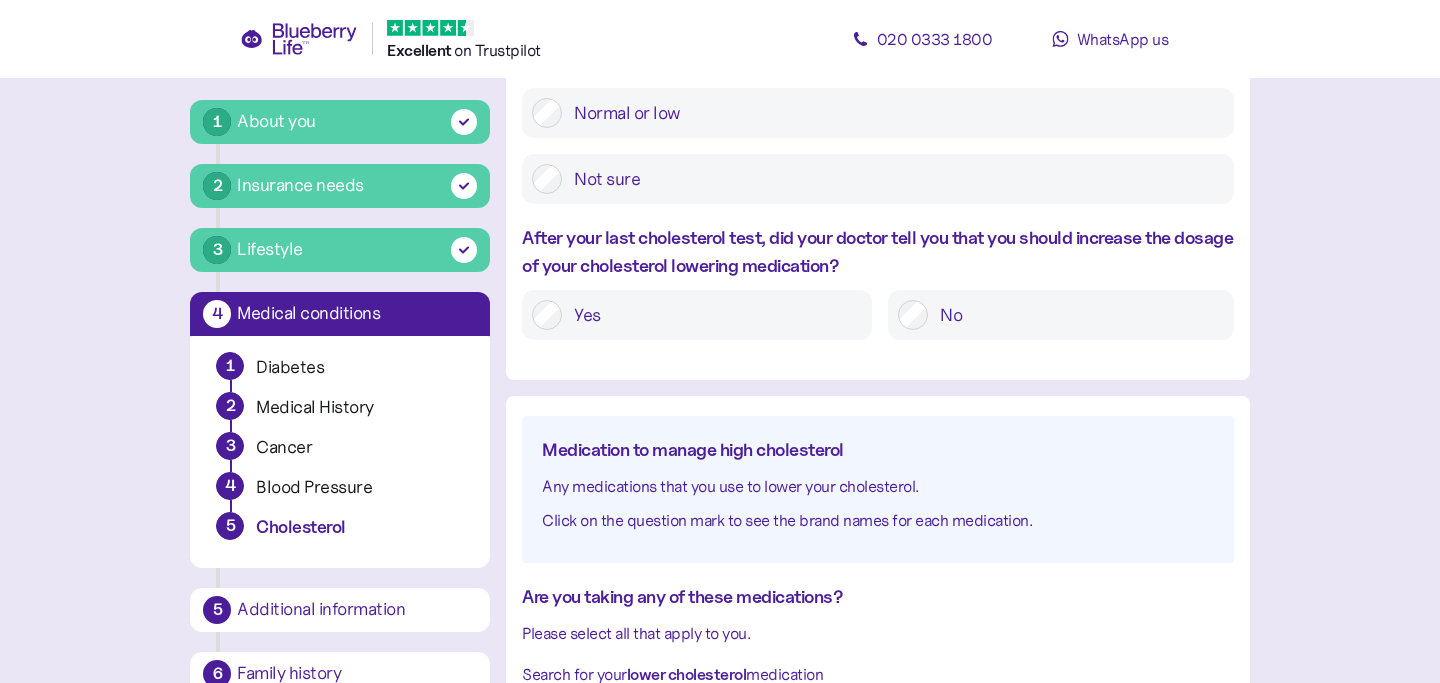 scroll, scrollTop: 658, scrollLeft: 0, axis: vertical 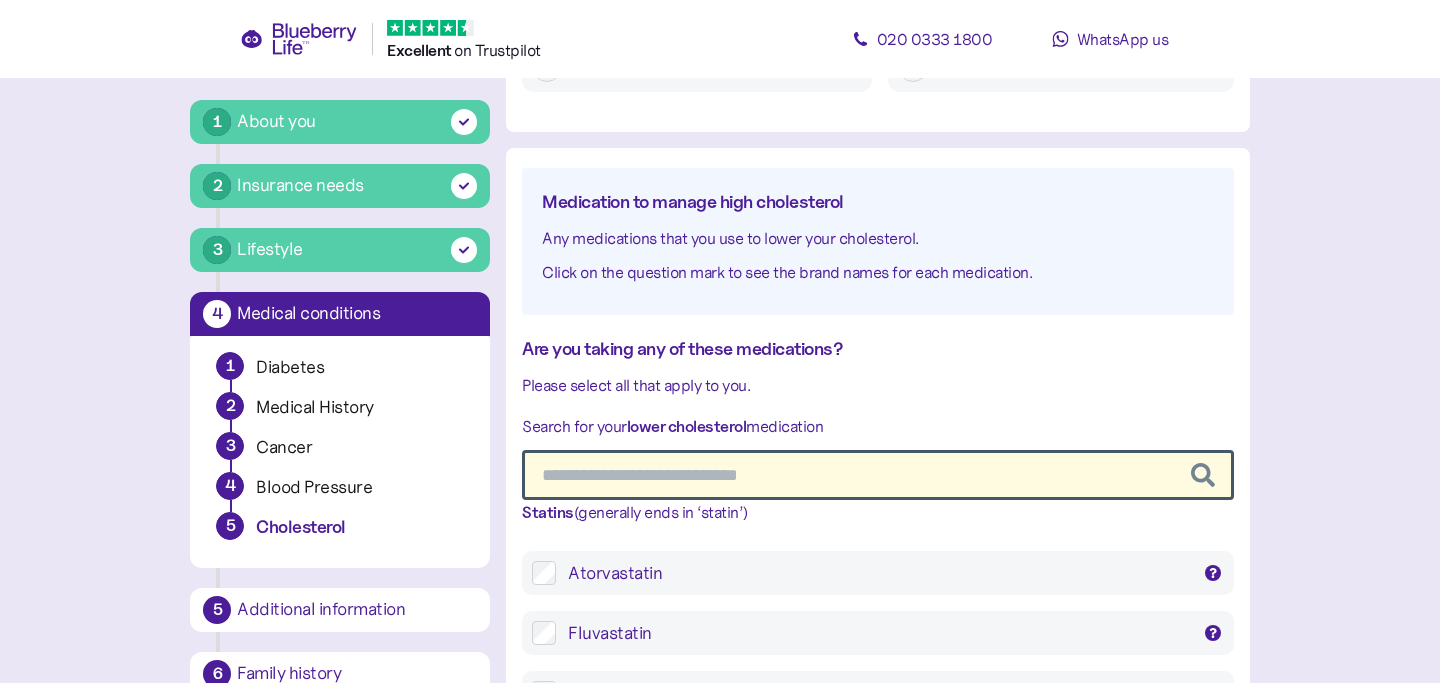 click on "Atorvastatin" at bounding box center [878, 573] 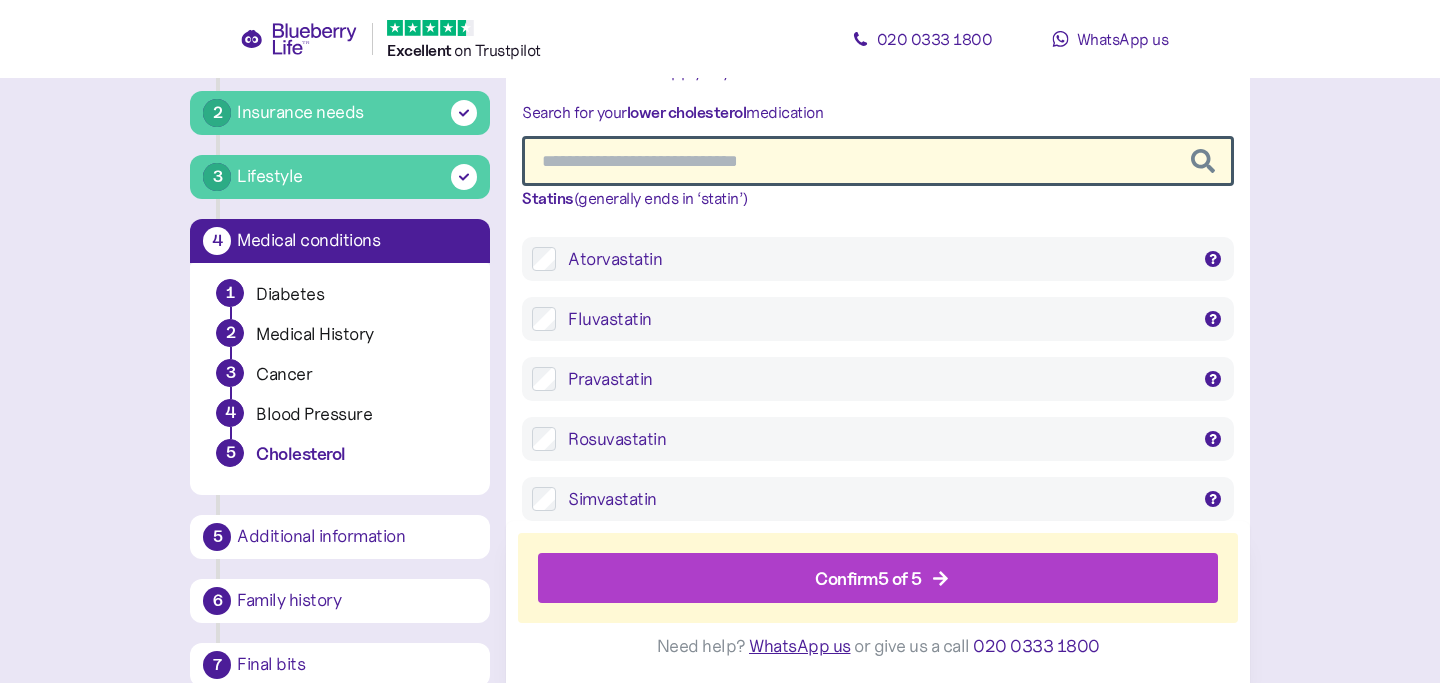 scroll, scrollTop: 1238, scrollLeft: 0, axis: vertical 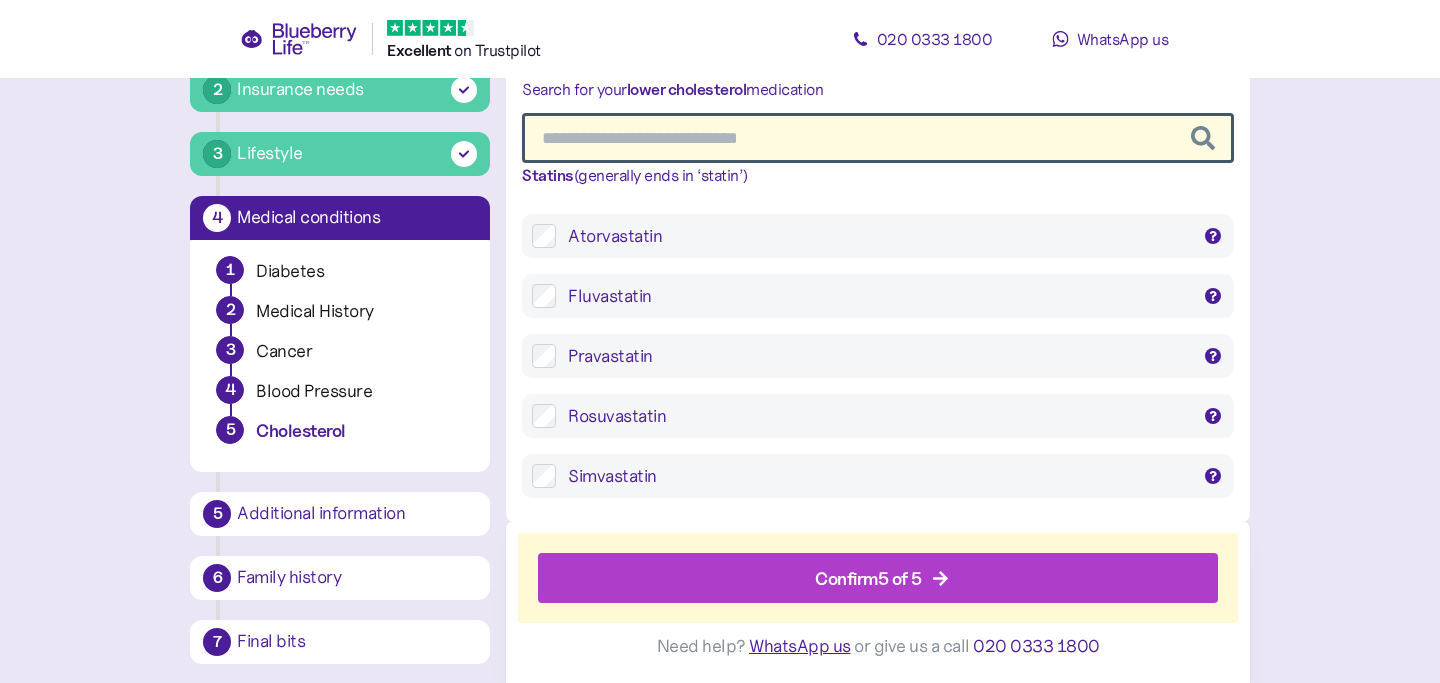 click on "Confirm  5 of 5" at bounding box center (882, 579) 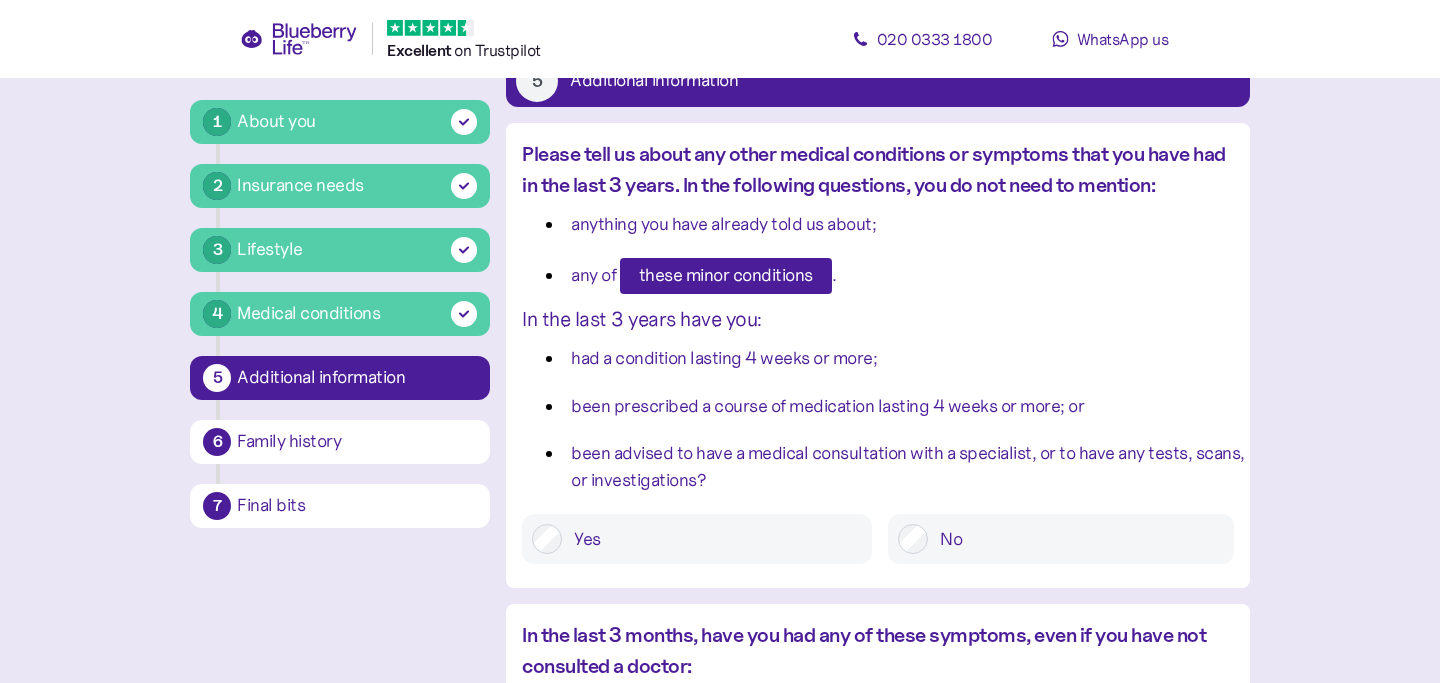 scroll, scrollTop: 174, scrollLeft: 0, axis: vertical 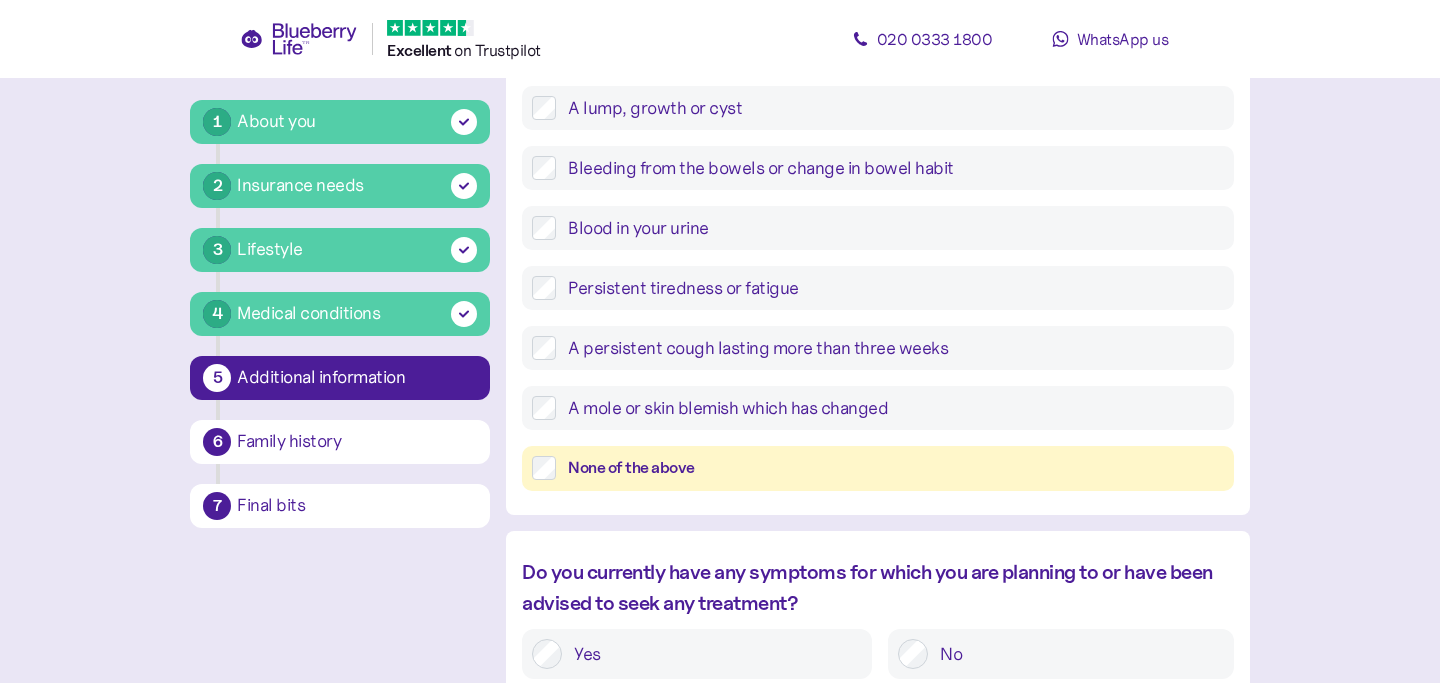 click on "None of the above" at bounding box center (895, 468) 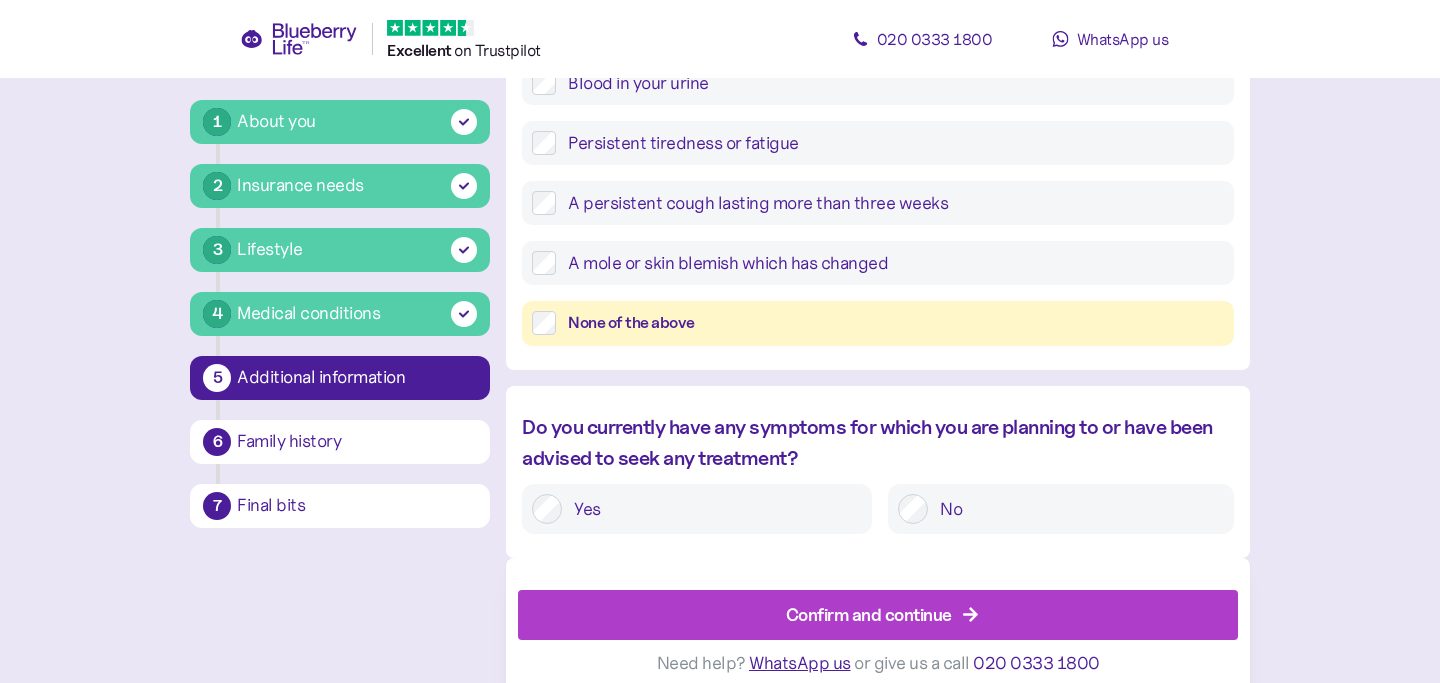 scroll, scrollTop: 962, scrollLeft: 0, axis: vertical 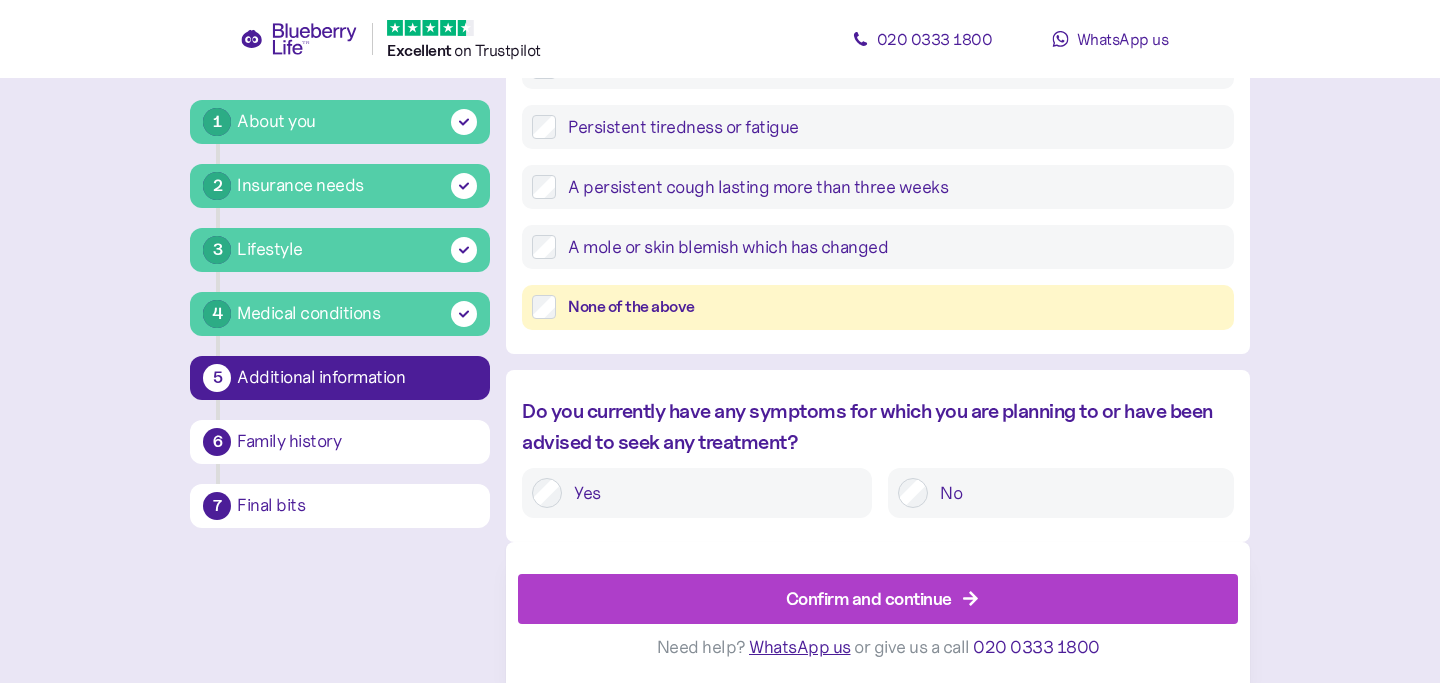 click on "Confirm and continue" at bounding box center [869, 599] 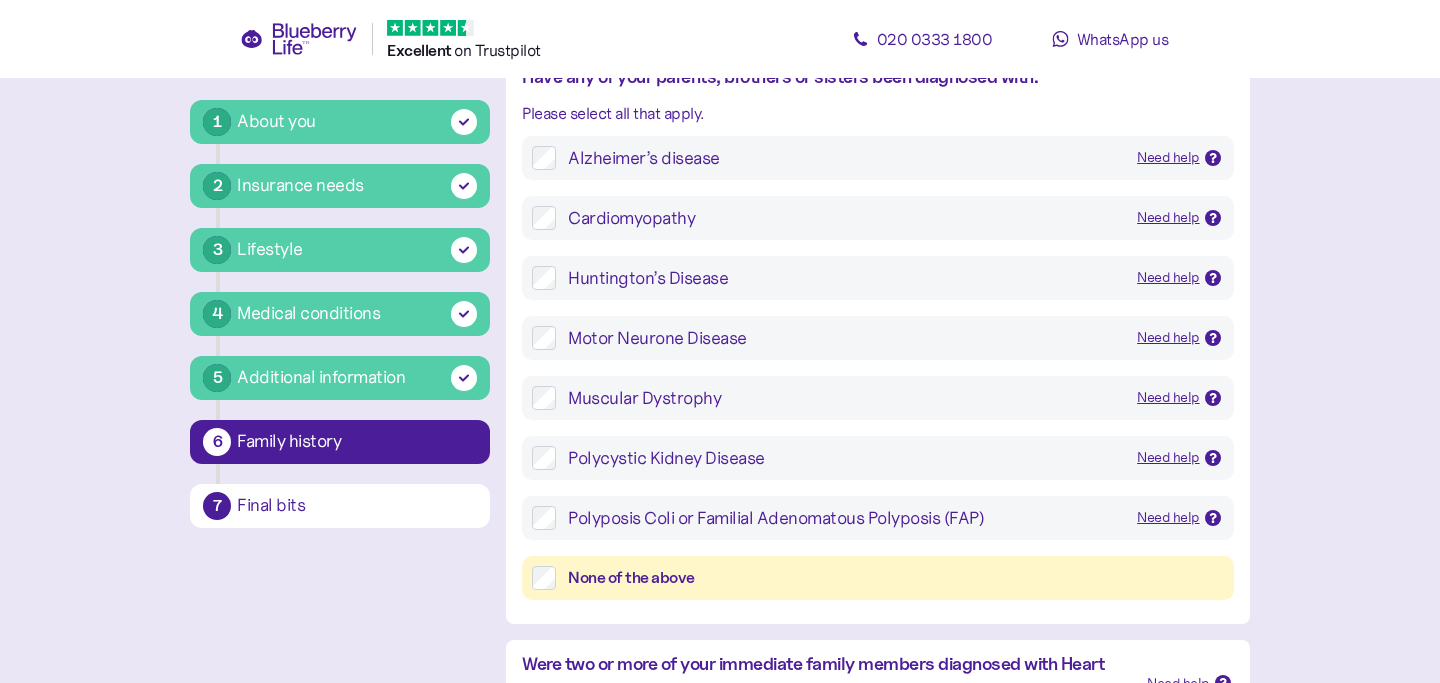 scroll, scrollTop: 206, scrollLeft: 0, axis: vertical 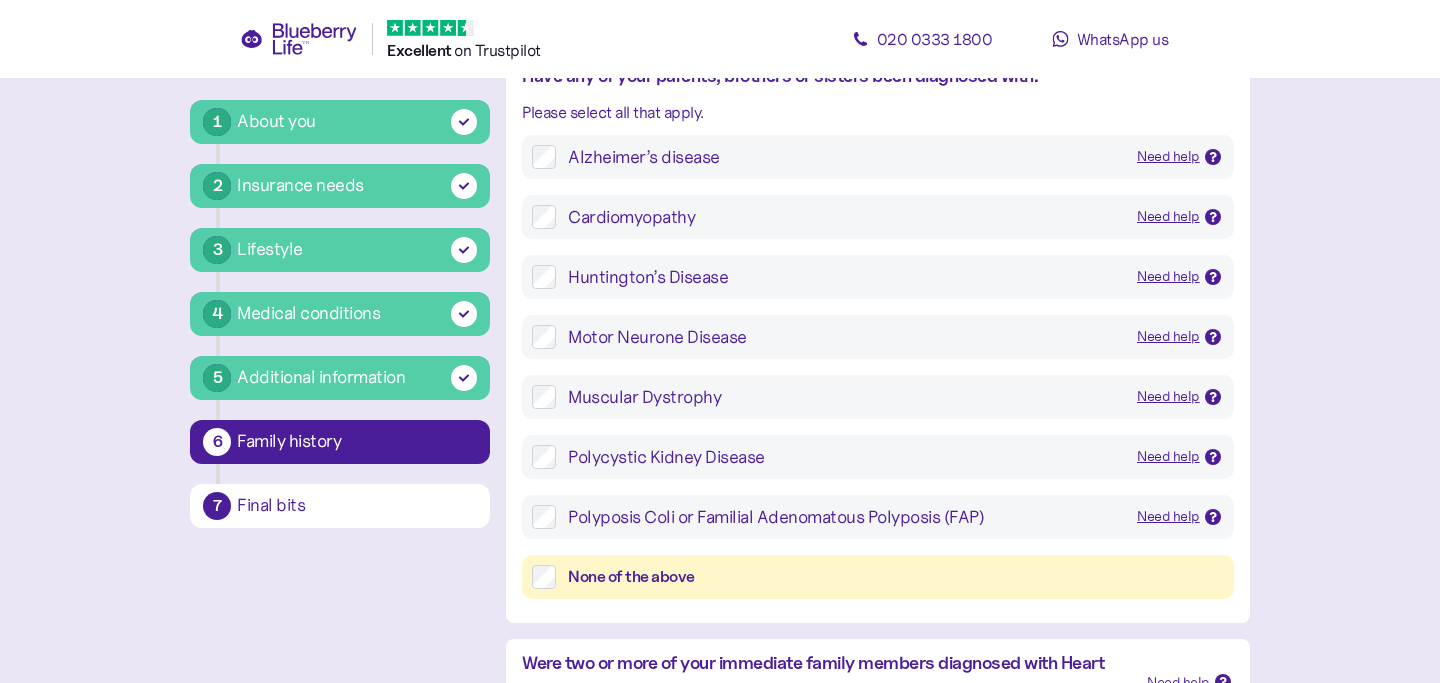click on "None of the above" at bounding box center [895, 577] 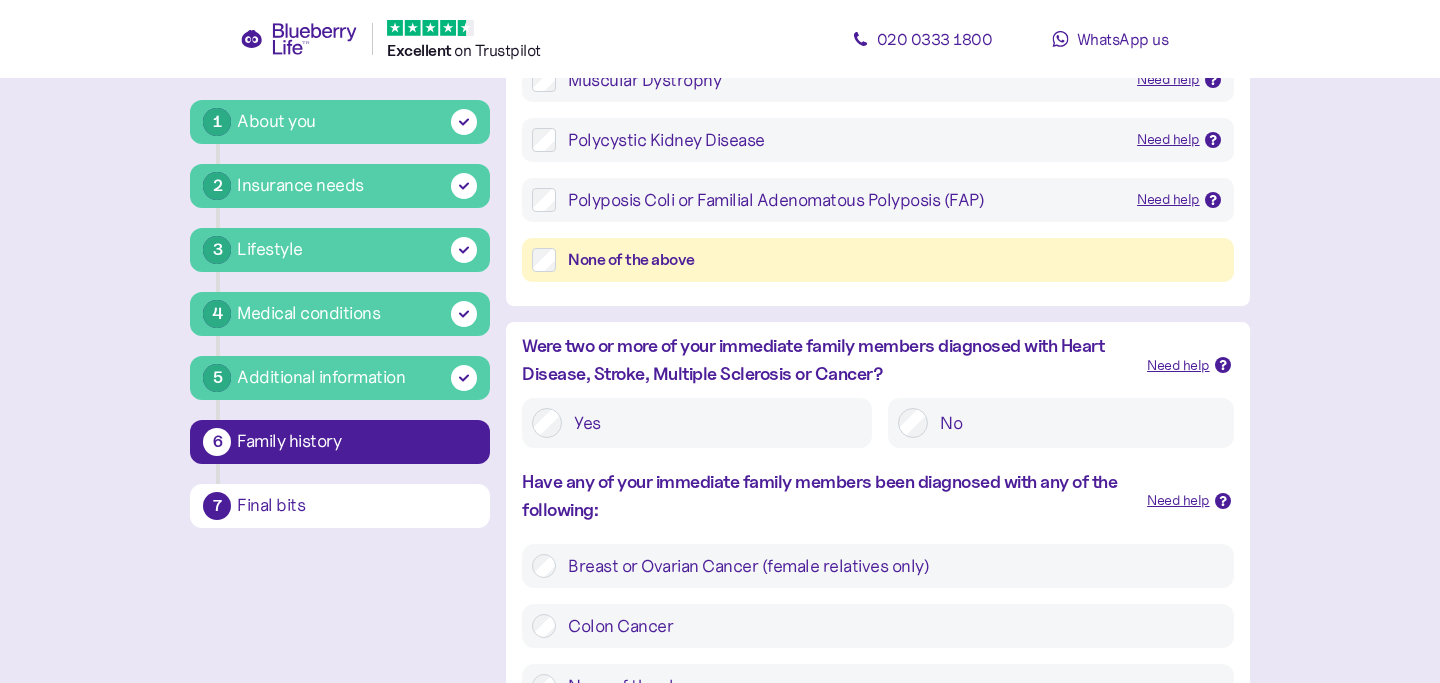 scroll, scrollTop: 524, scrollLeft: 0, axis: vertical 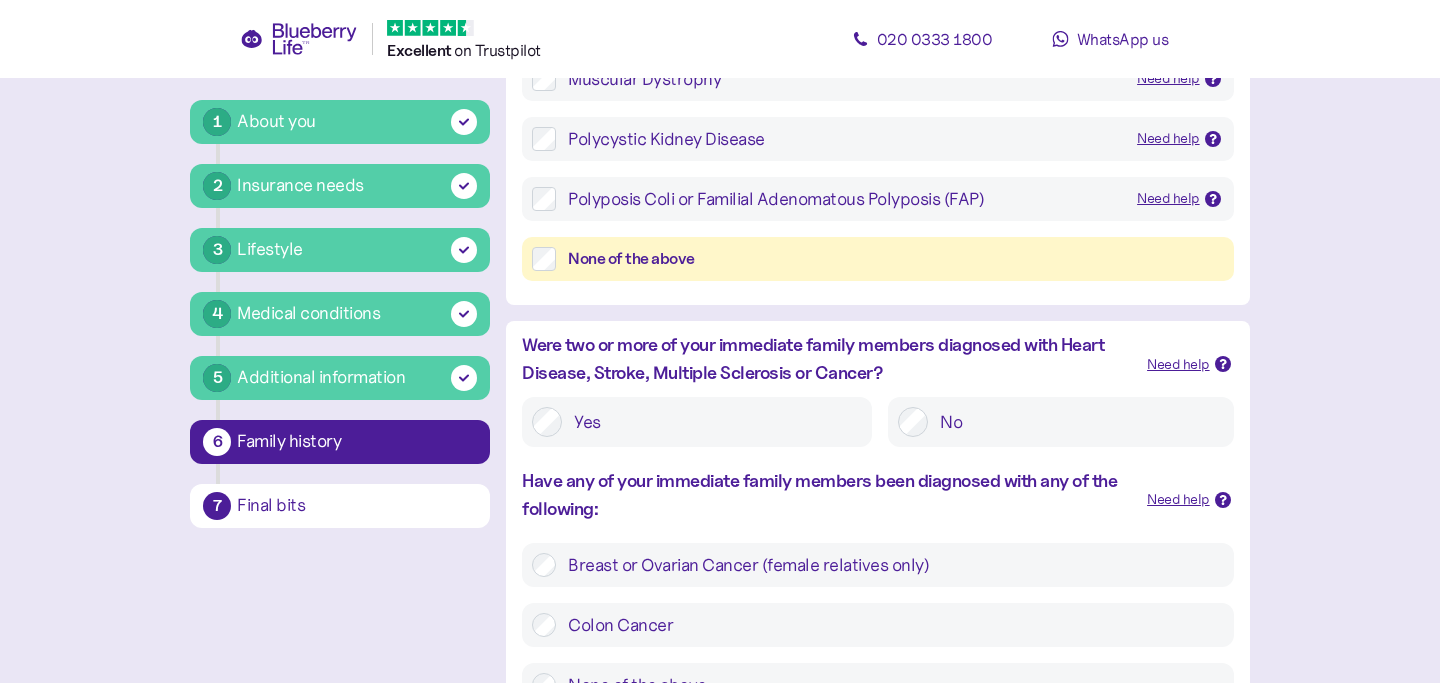 click on "No" at bounding box center (1075, 422) 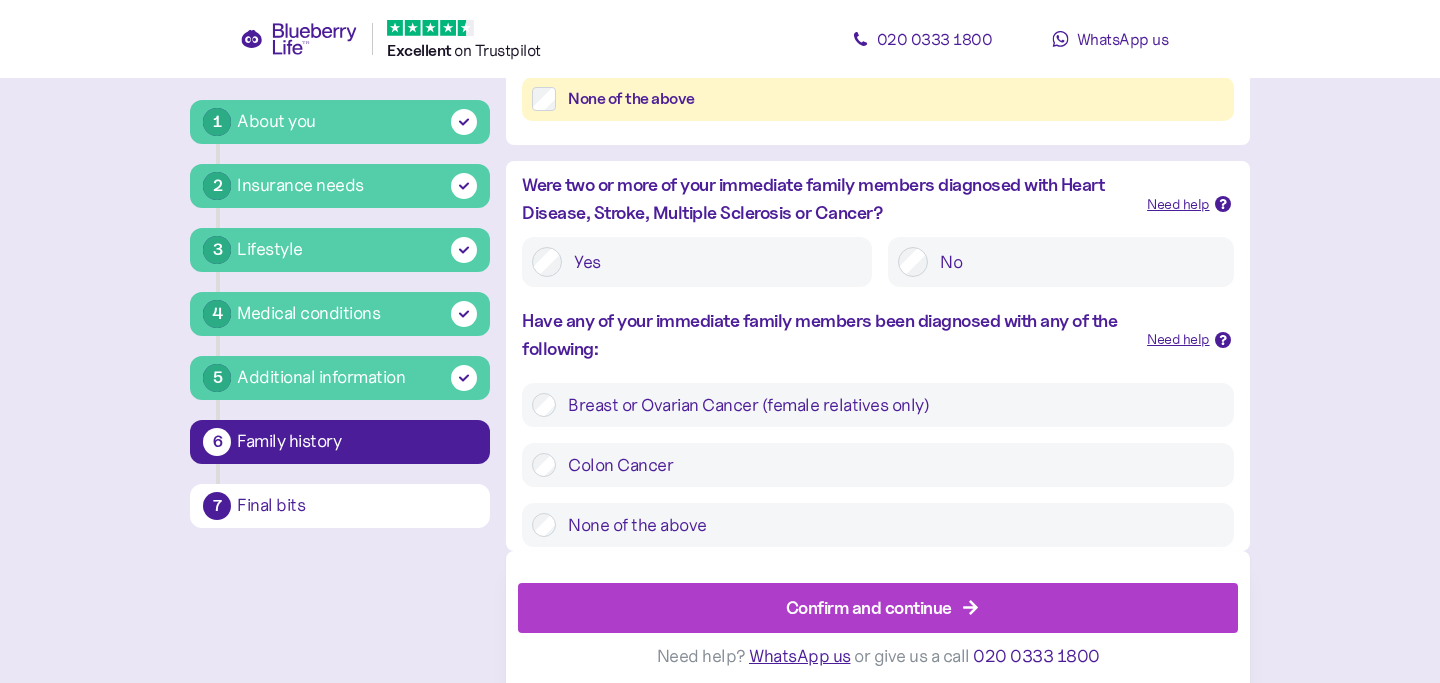 scroll, scrollTop: 693, scrollLeft: 0, axis: vertical 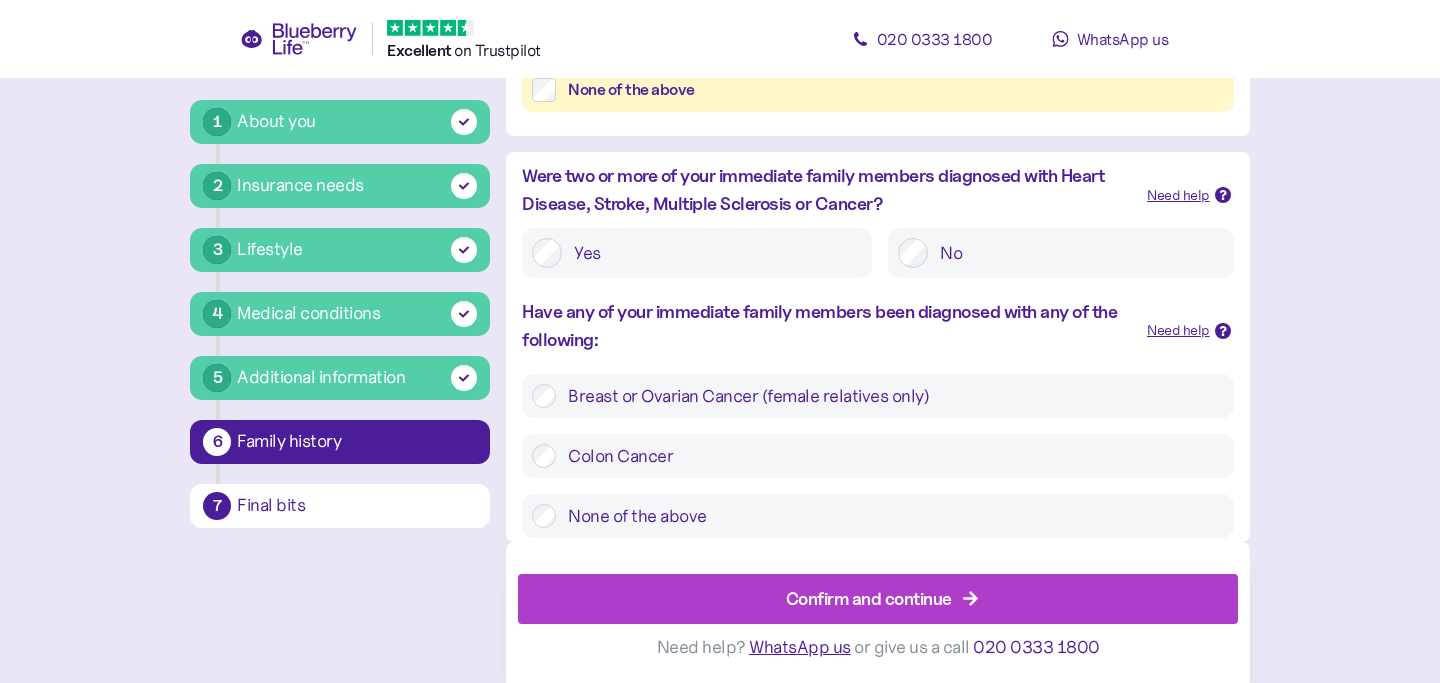 click on "None of the above" at bounding box center (877, 516) 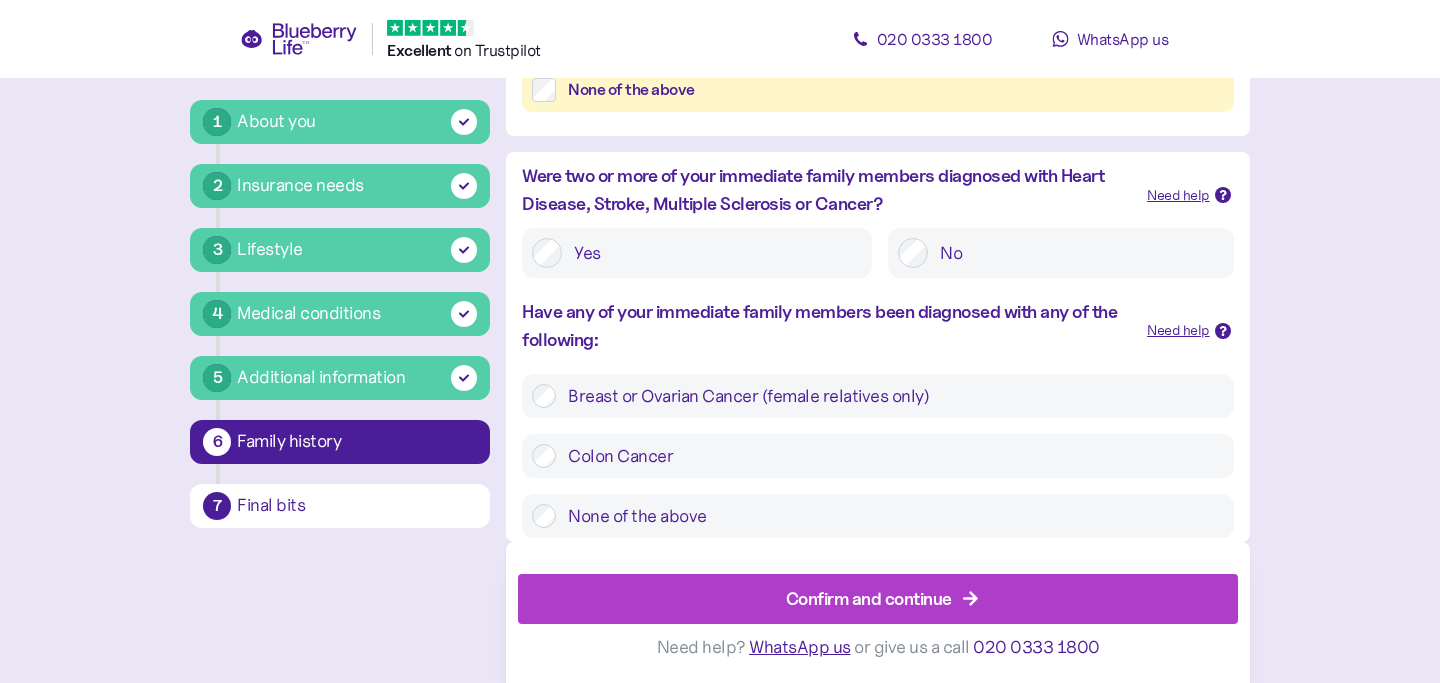 click on "Confirm and continue" at bounding box center [869, 598] 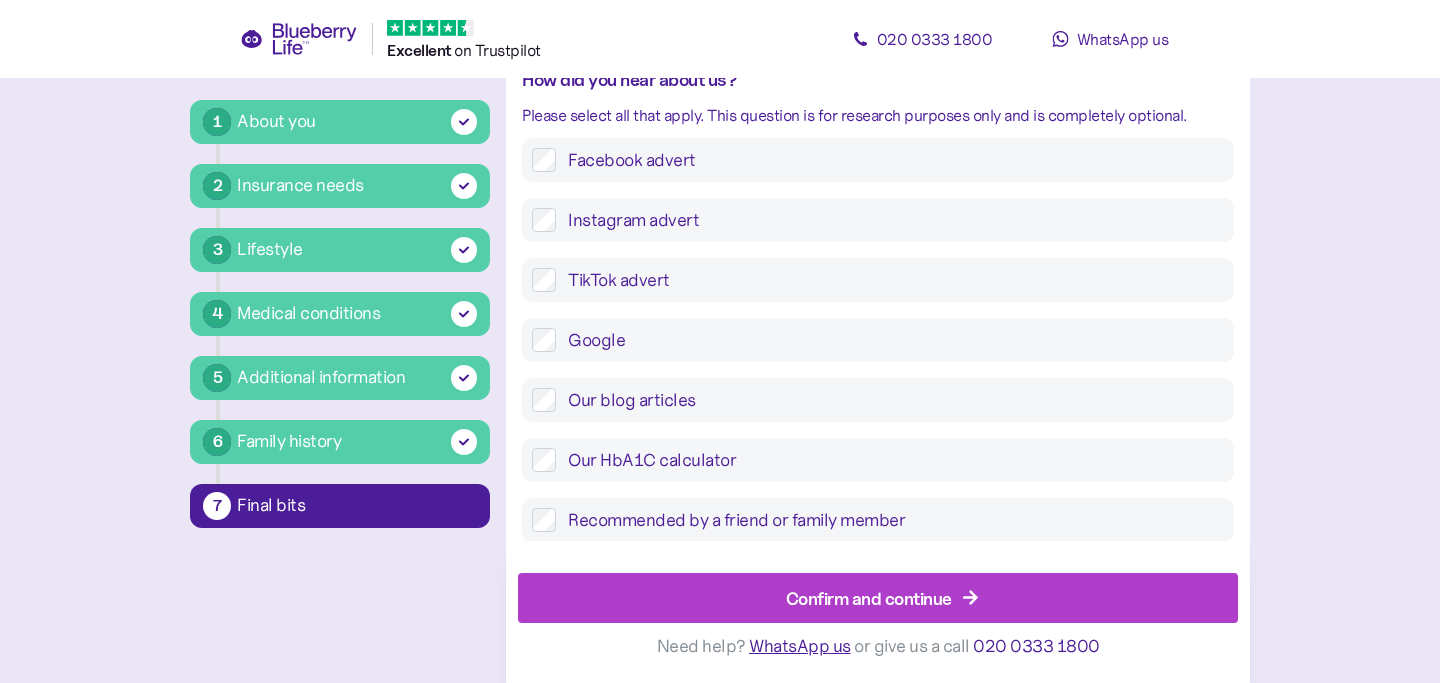 scroll, scrollTop: 565, scrollLeft: 0, axis: vertical 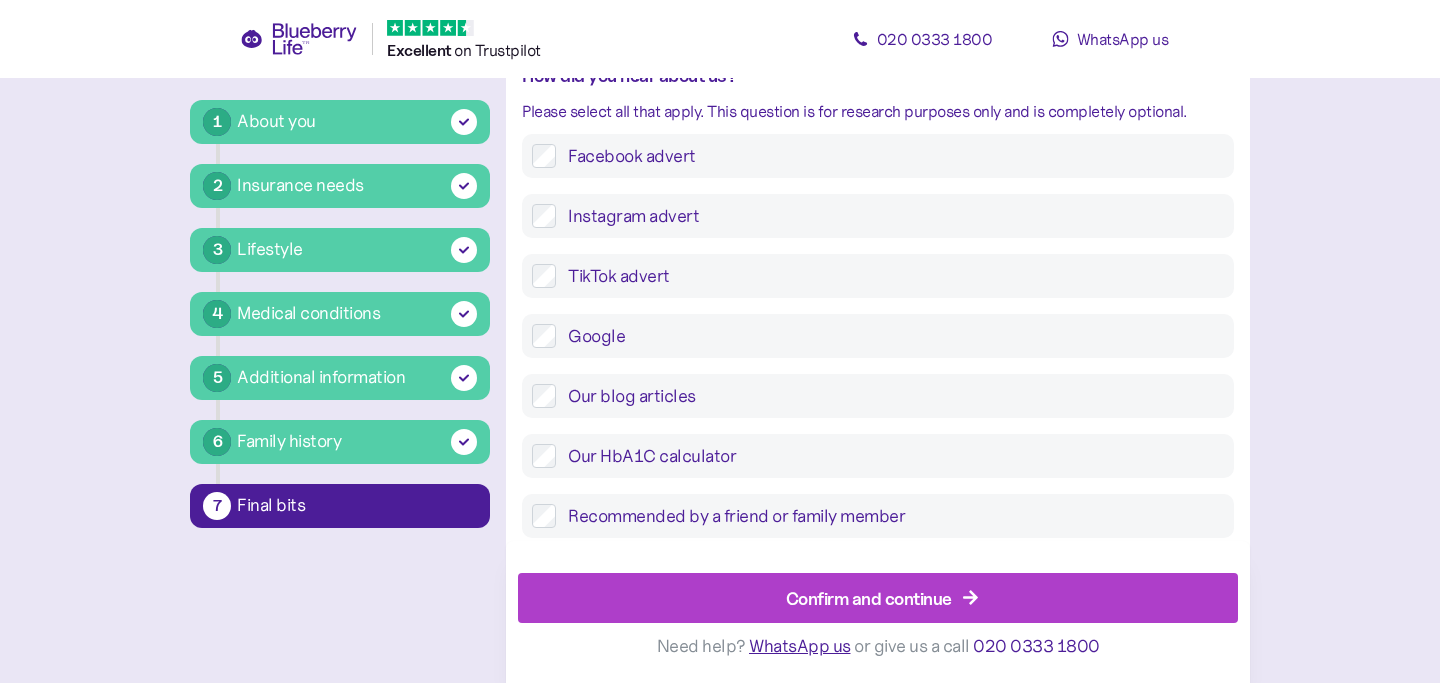 click on "Instagram advert" at bounding box center [877, 216] 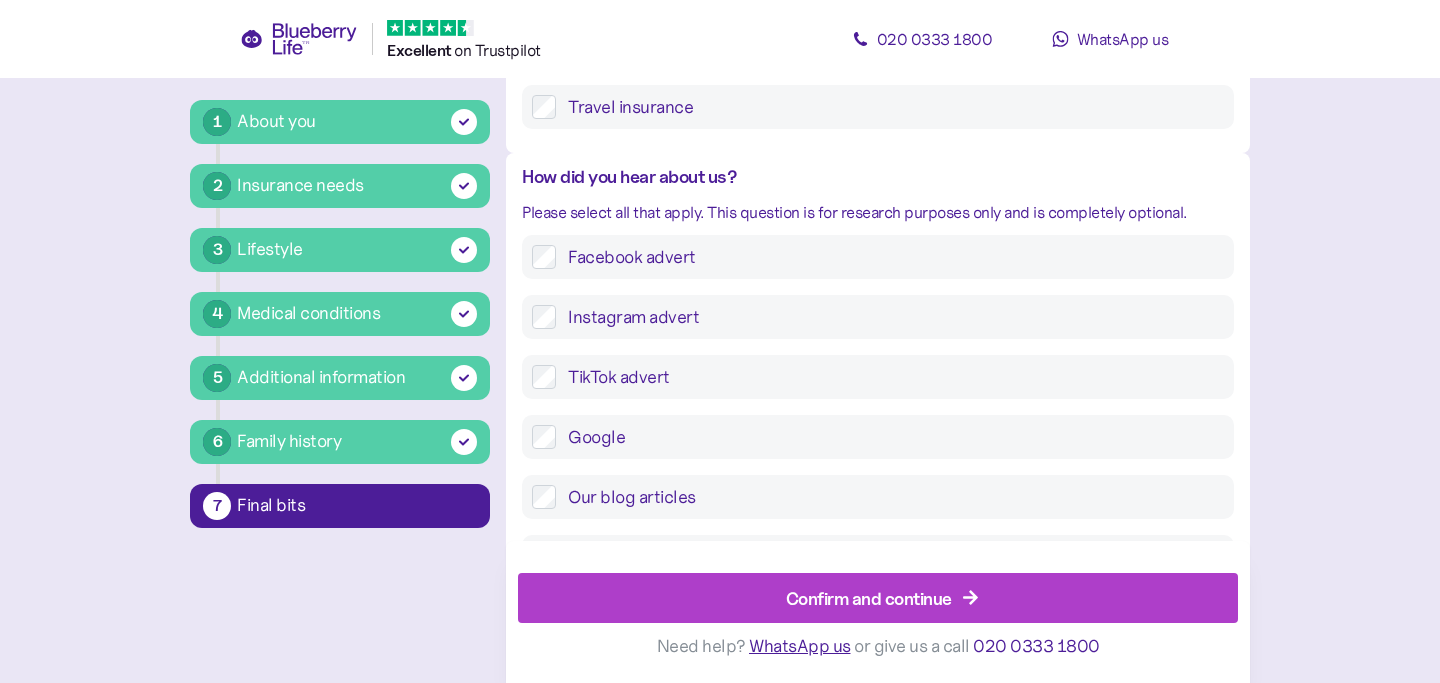 scroll, scrollTop: 542, scrollLeft: 0, axis: vertical 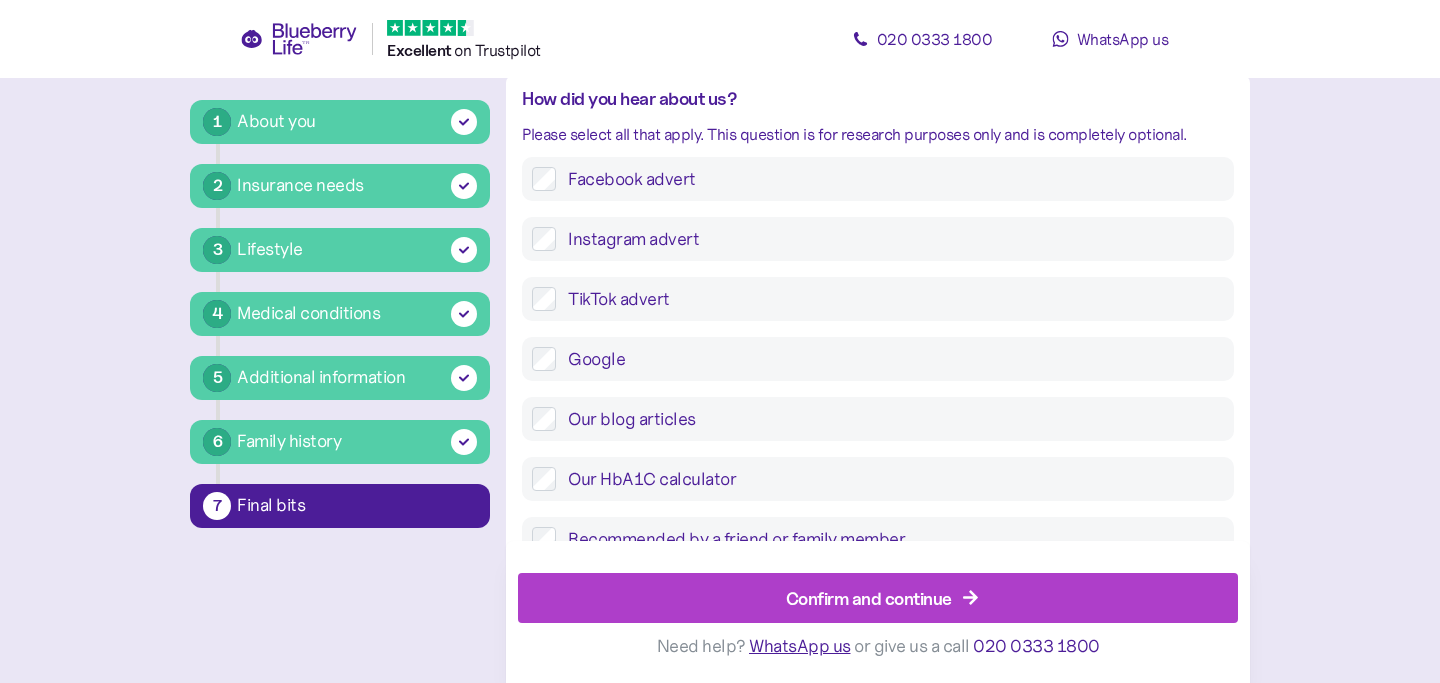 click on "Confirm and continue" at bounding box center [882, 599] 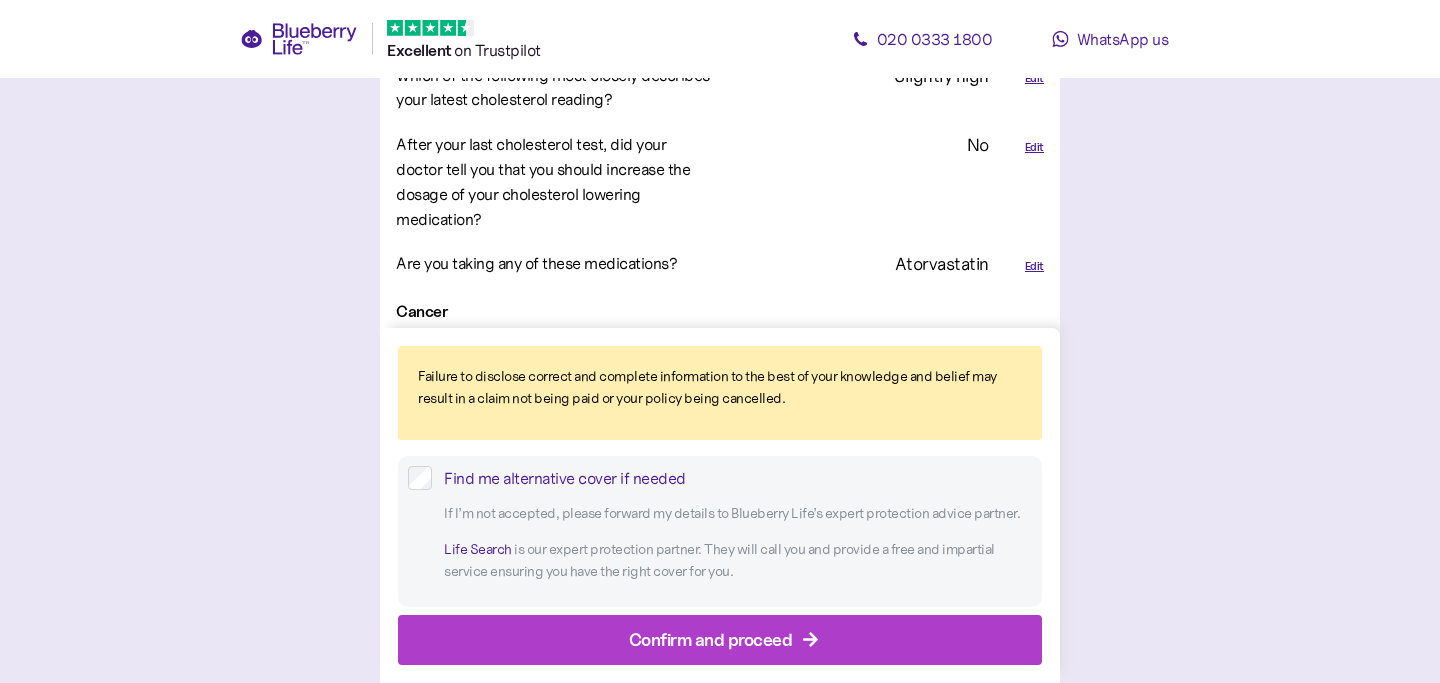 scroll, scrollTop: 4331, scrollLeft: 0, axis: vertical 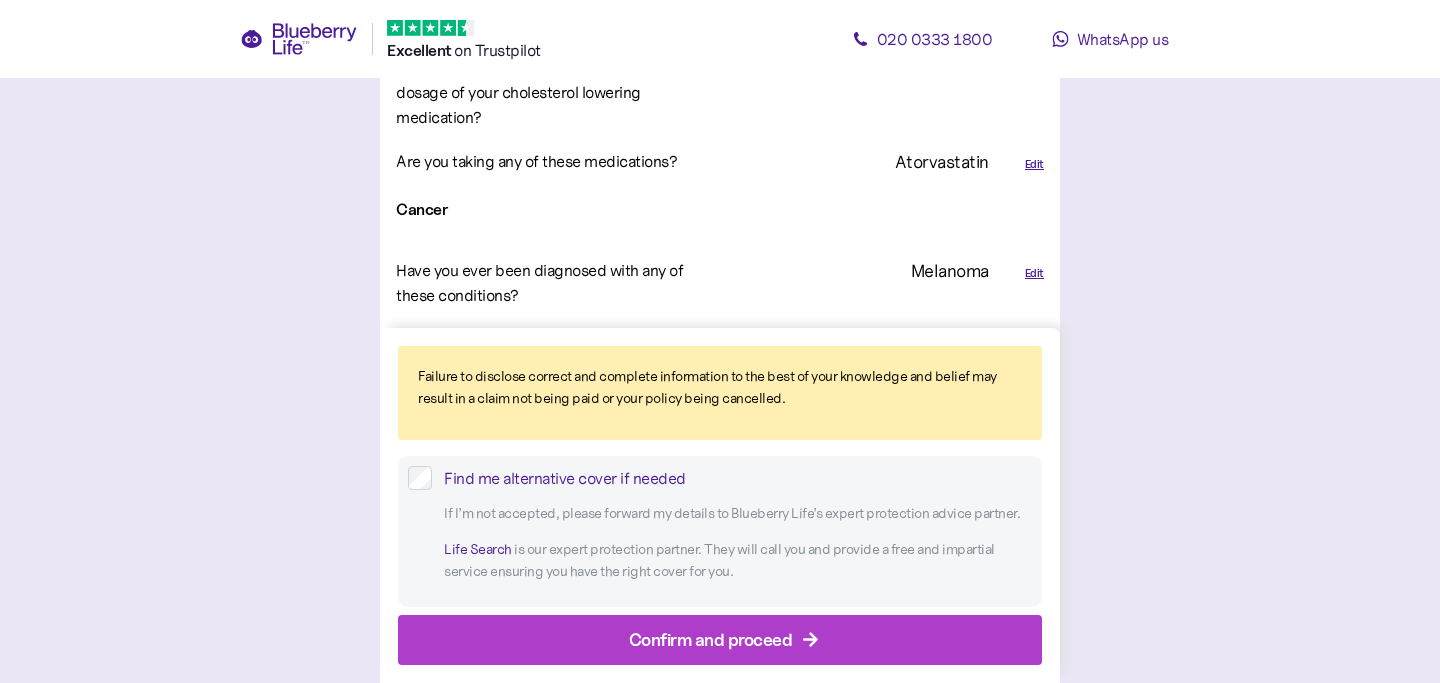 click on "Confirm and proceed" at bounding box center [711, 639] 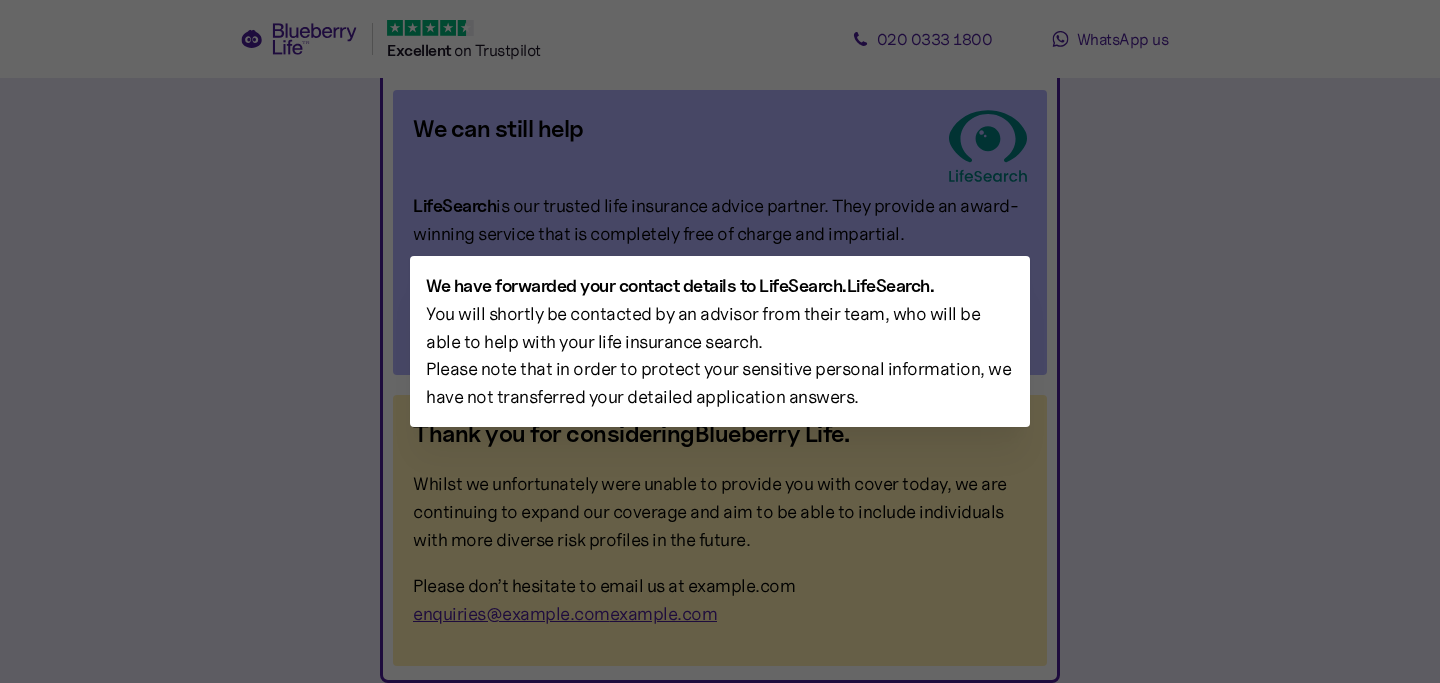 scroll, scrollTop: 0, scrollLeft: 0, axis: both 